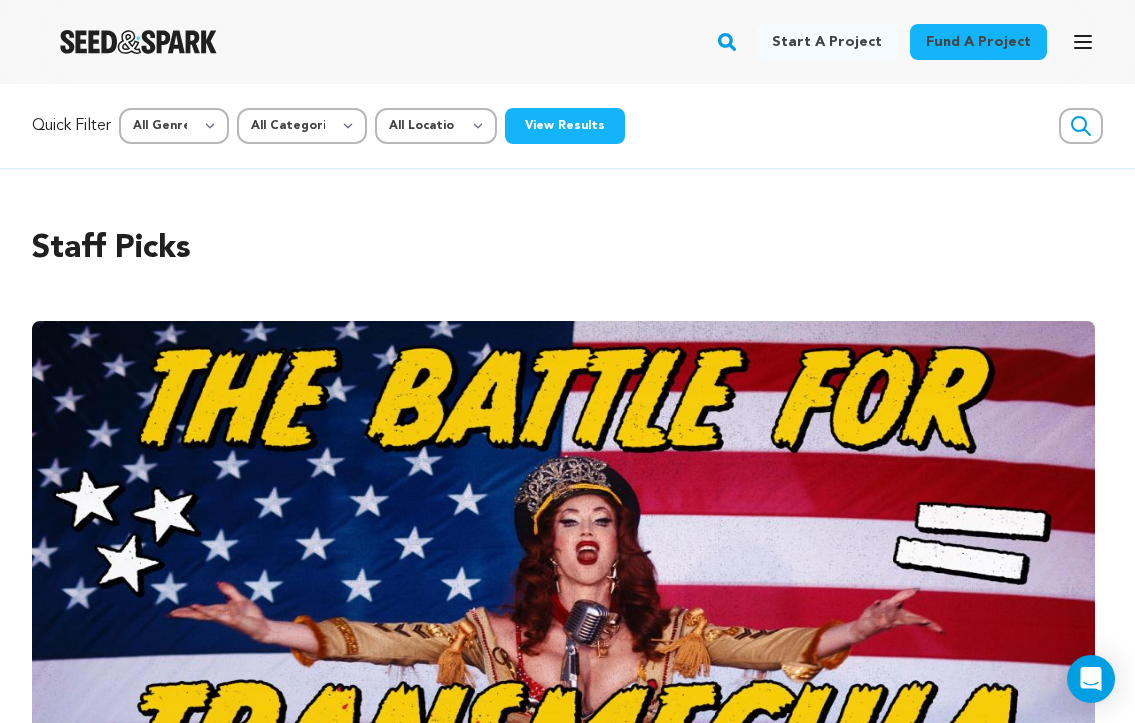 scroll, scrollTop: 1219, scrollLeft: 0, axis: vertical 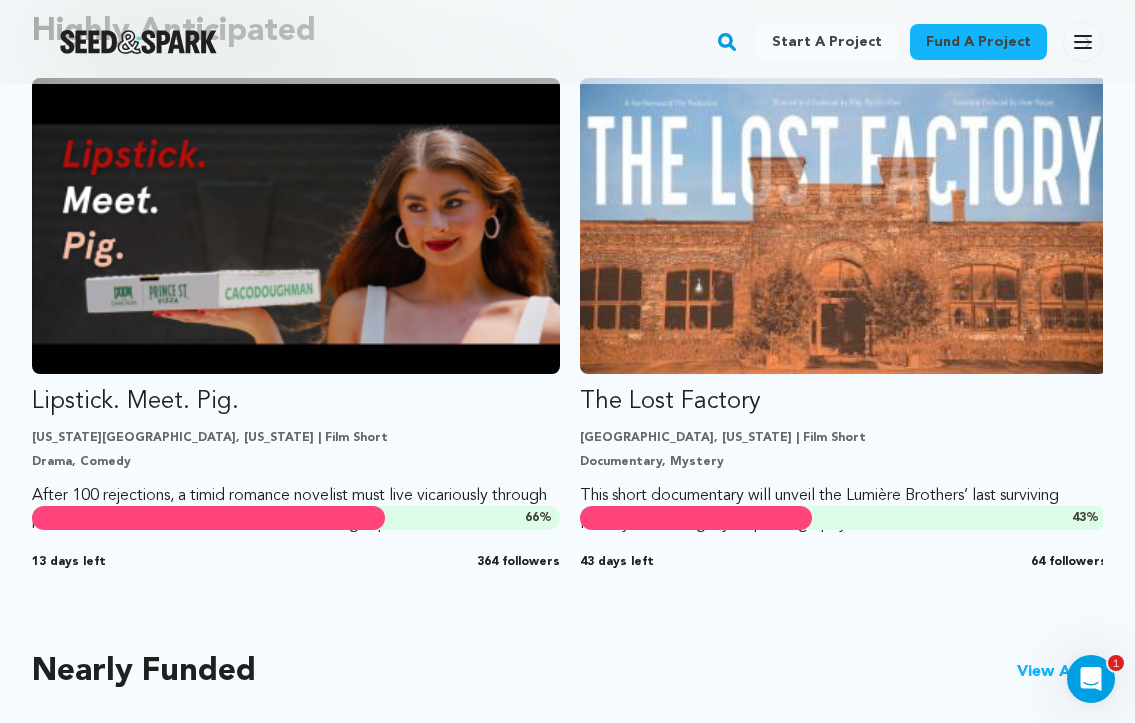 click 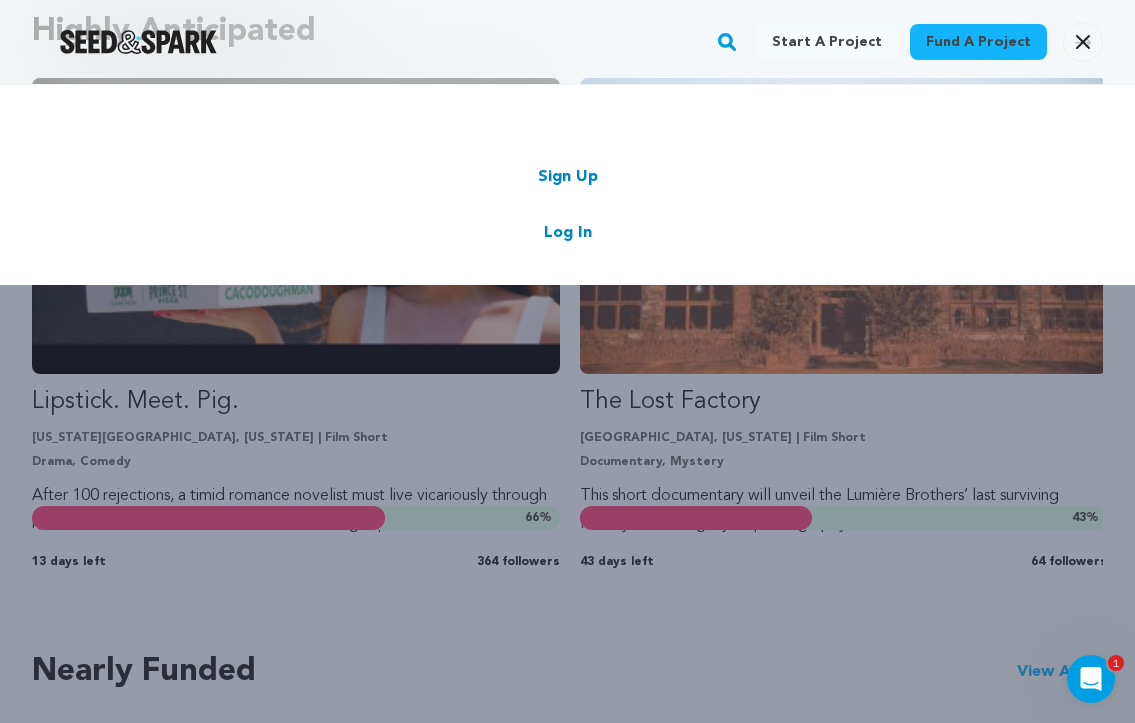 click on "Sign Up" at bounding box center (568, 177) 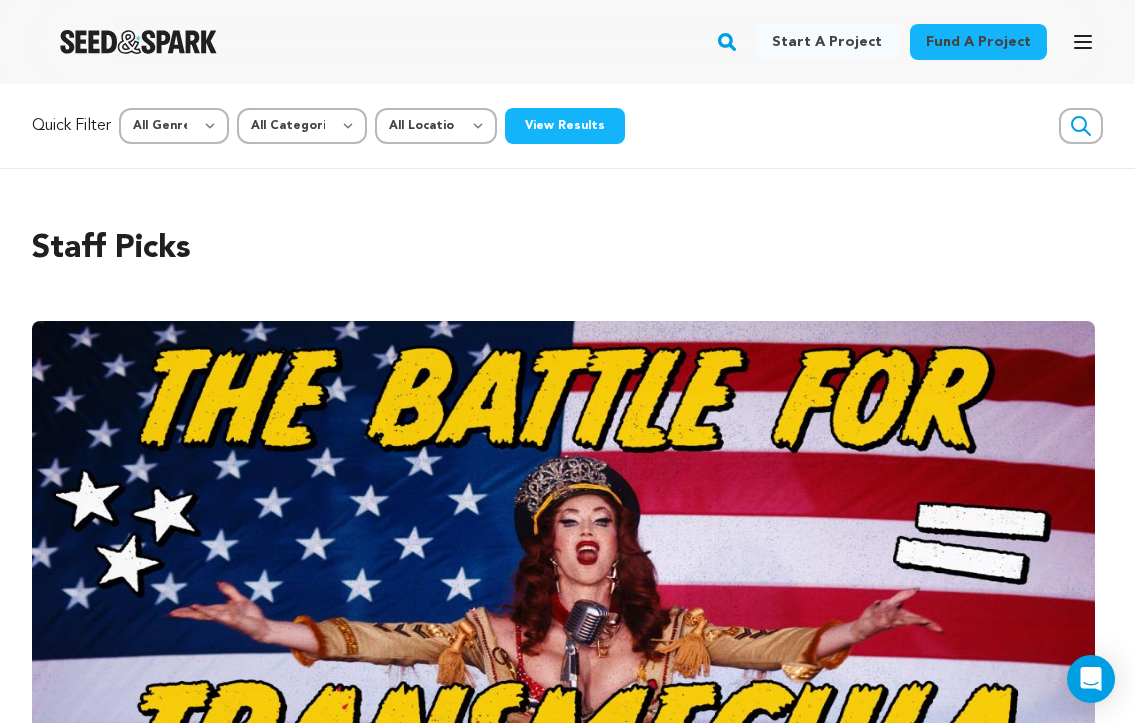 scroll, scrollTop: 1219, scrollLeft: 0, axis: vertical 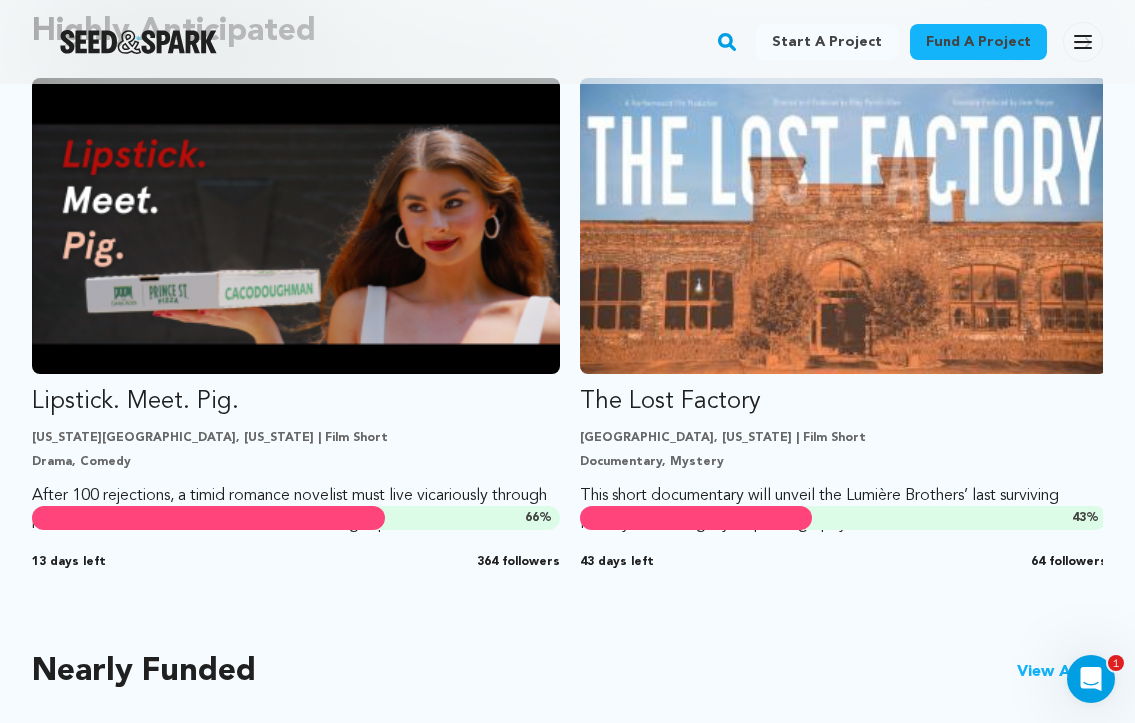 click 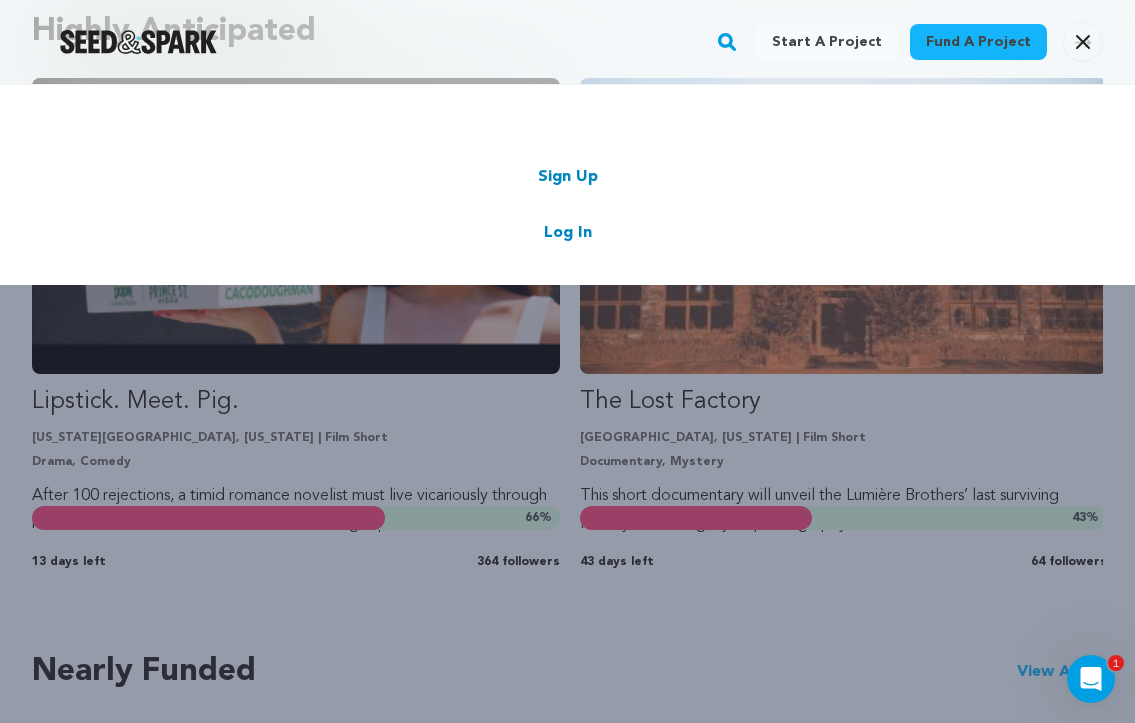 click on "Log In" at bounding box center [568, 233] 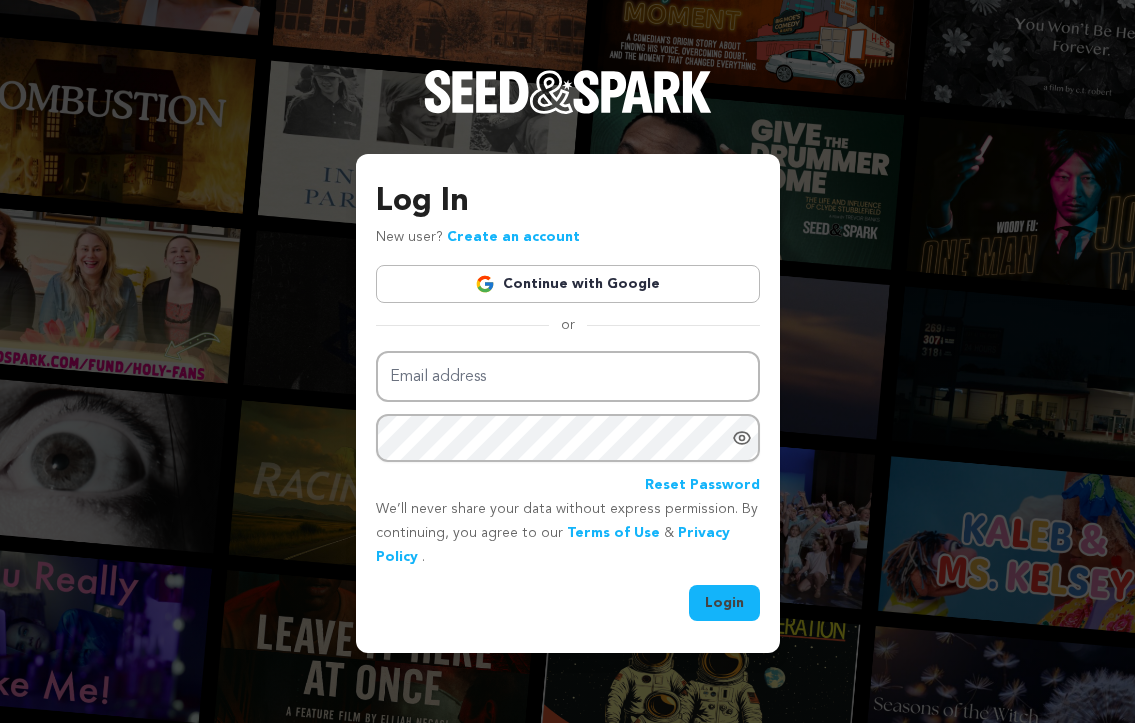 scroll, scrollTop: 0, scrollLeft: 0, axis: both 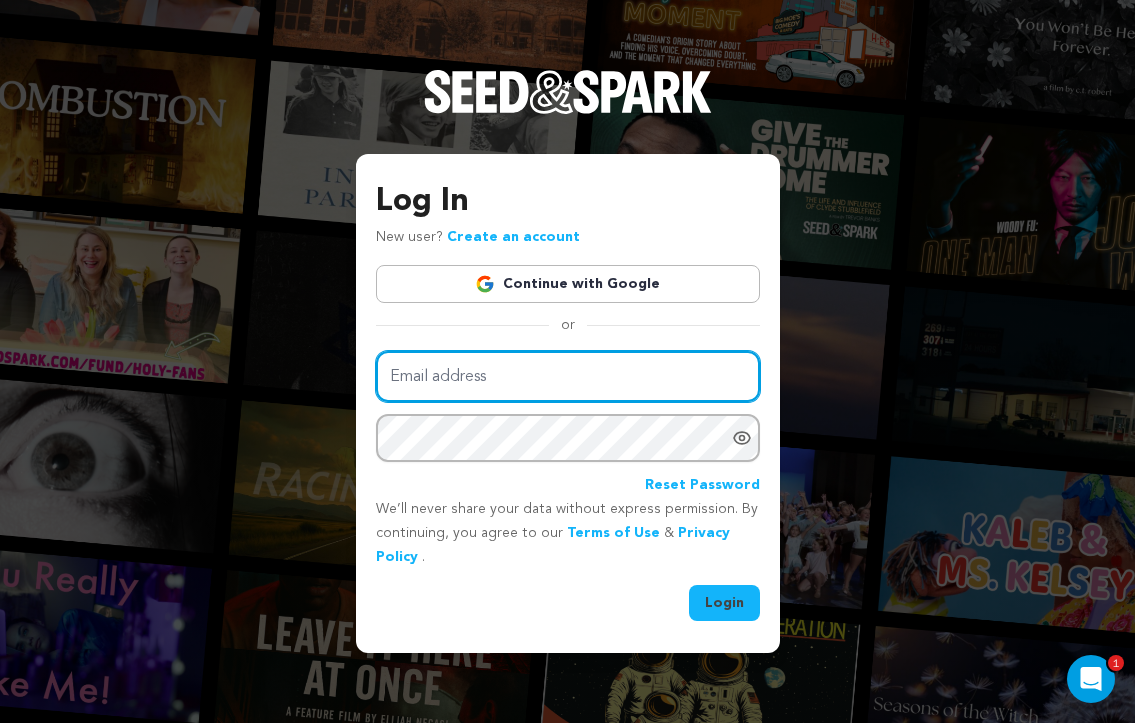 type on "Casey.s.regan@gmail.com" 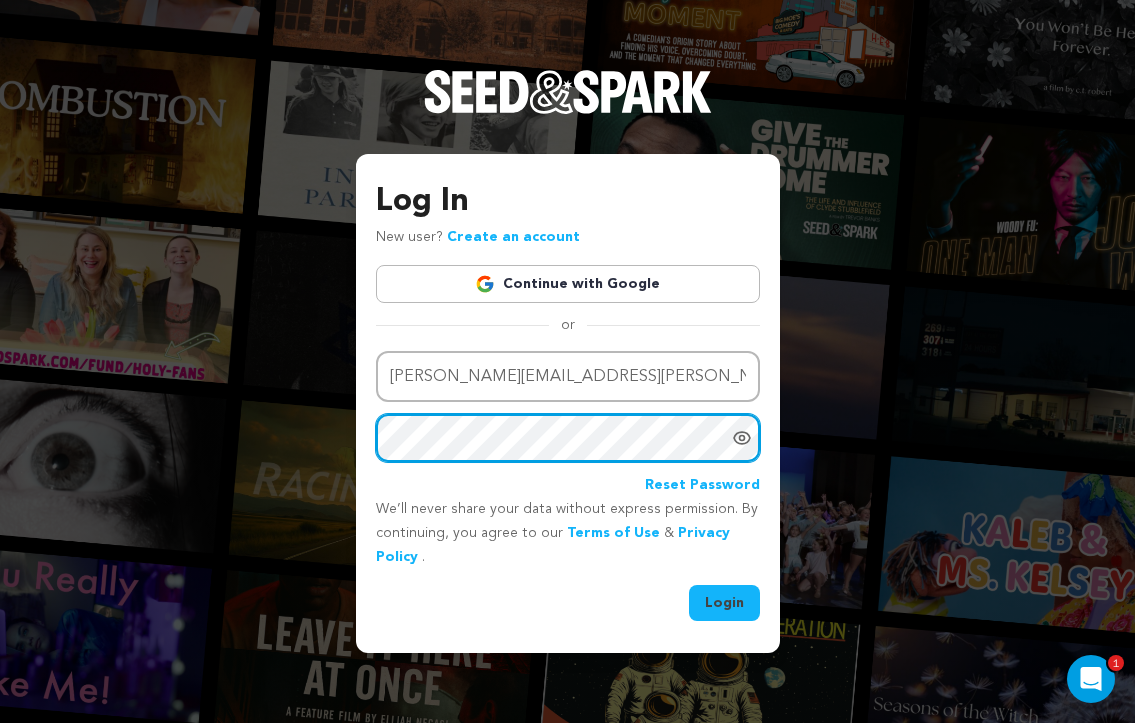 click on "Login" at bounding box center (724, 603) 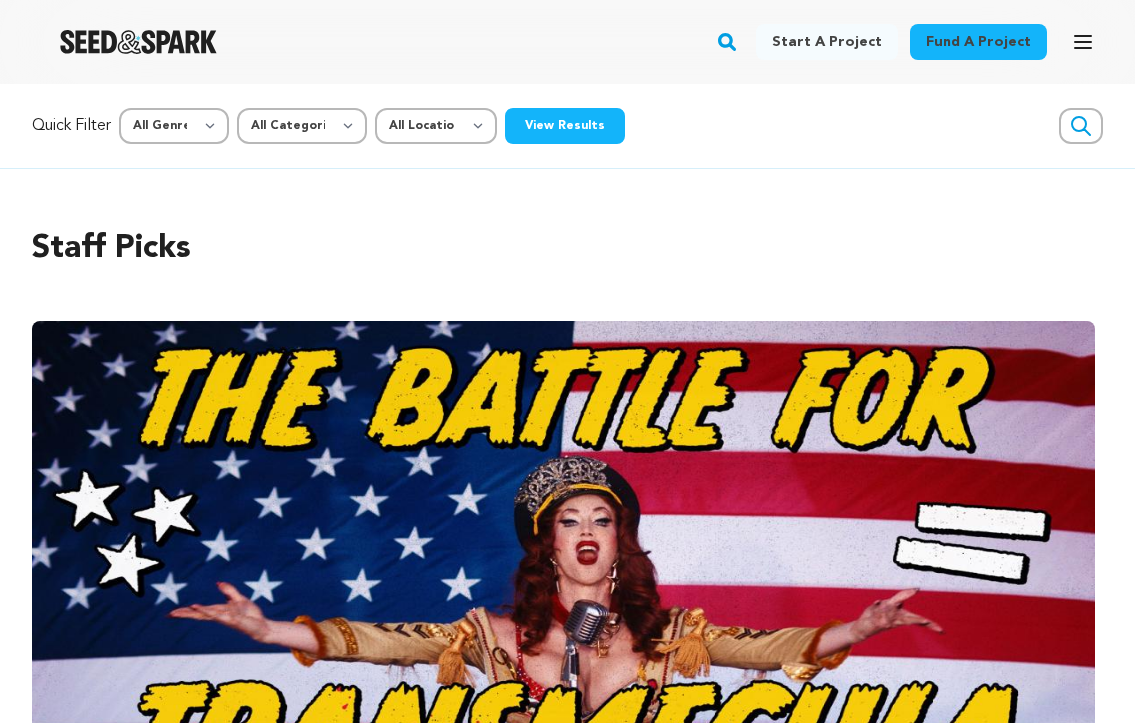 scroll, scrollTop: 0, scrollLeft: 0, axis: both 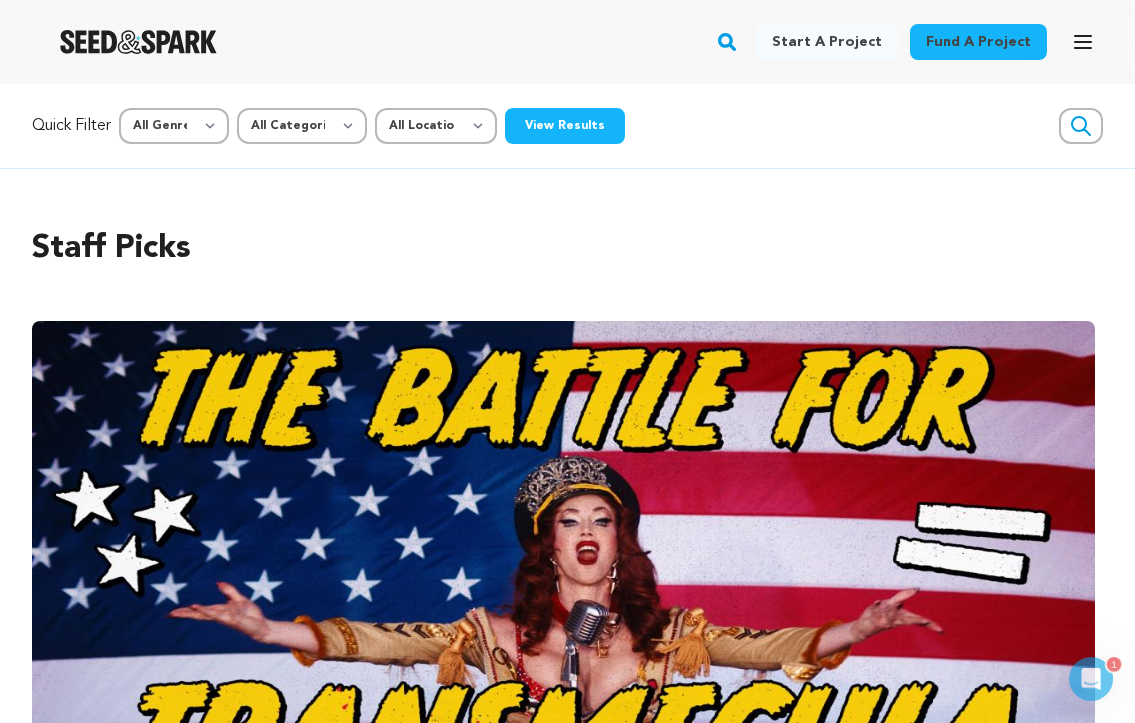 click 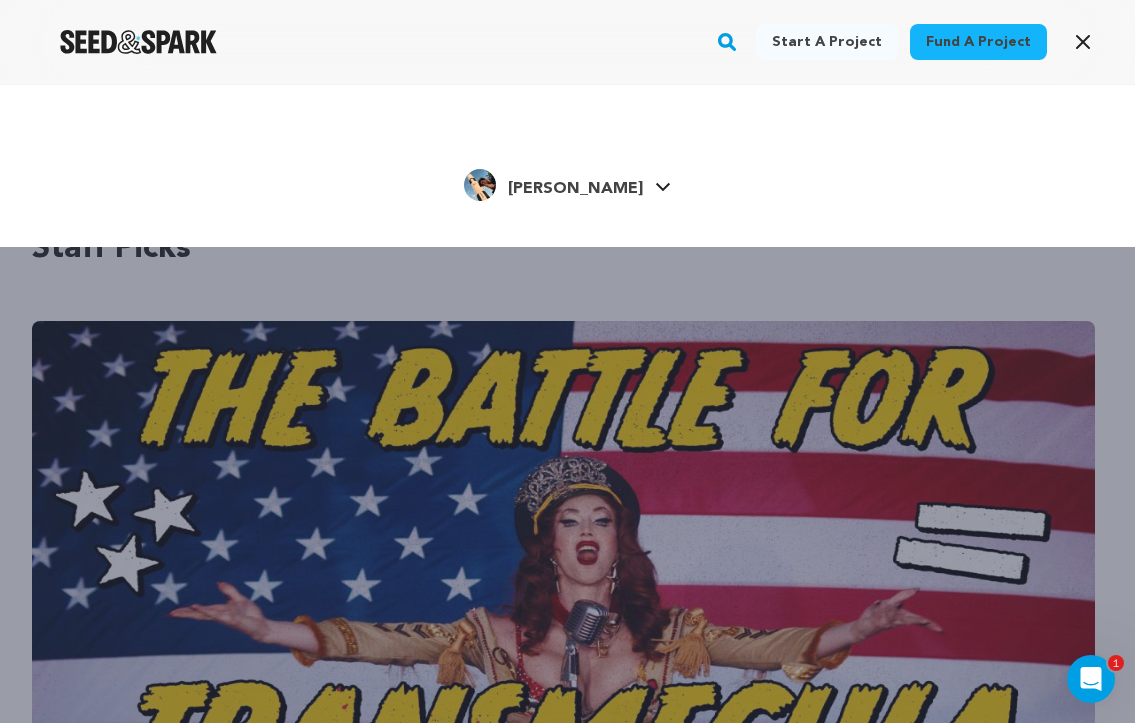 click on "Casey R." at bounding box center (575, 189) 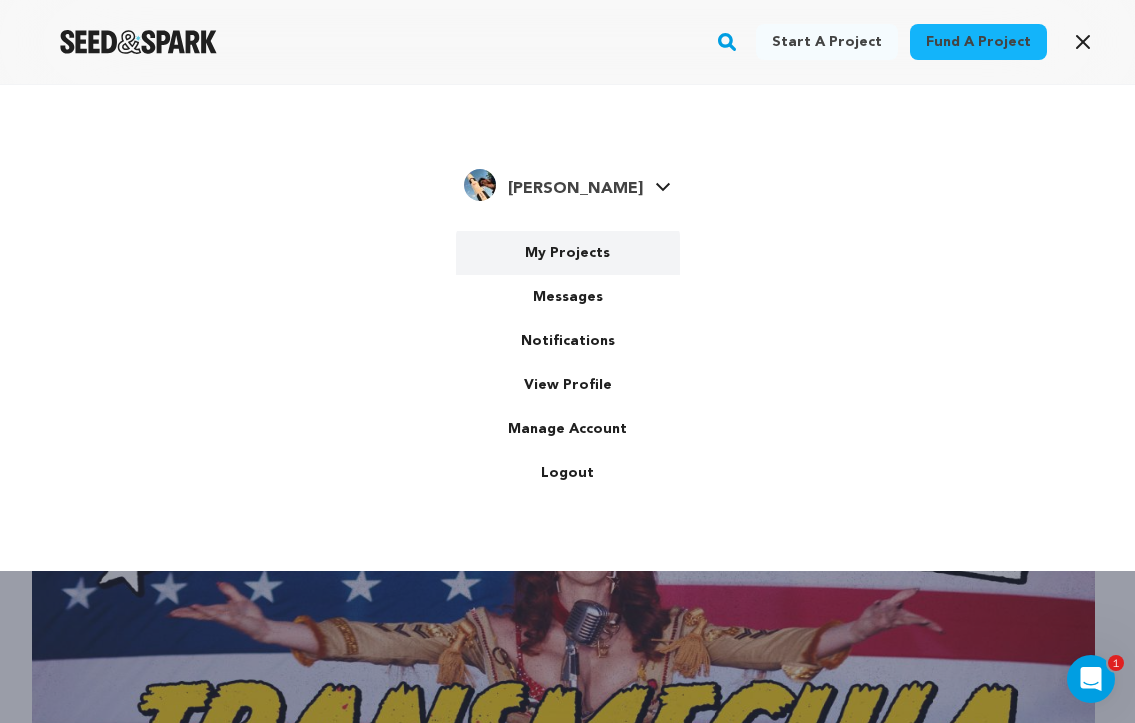 click on "My Projects" at bounding box center [568, 253] 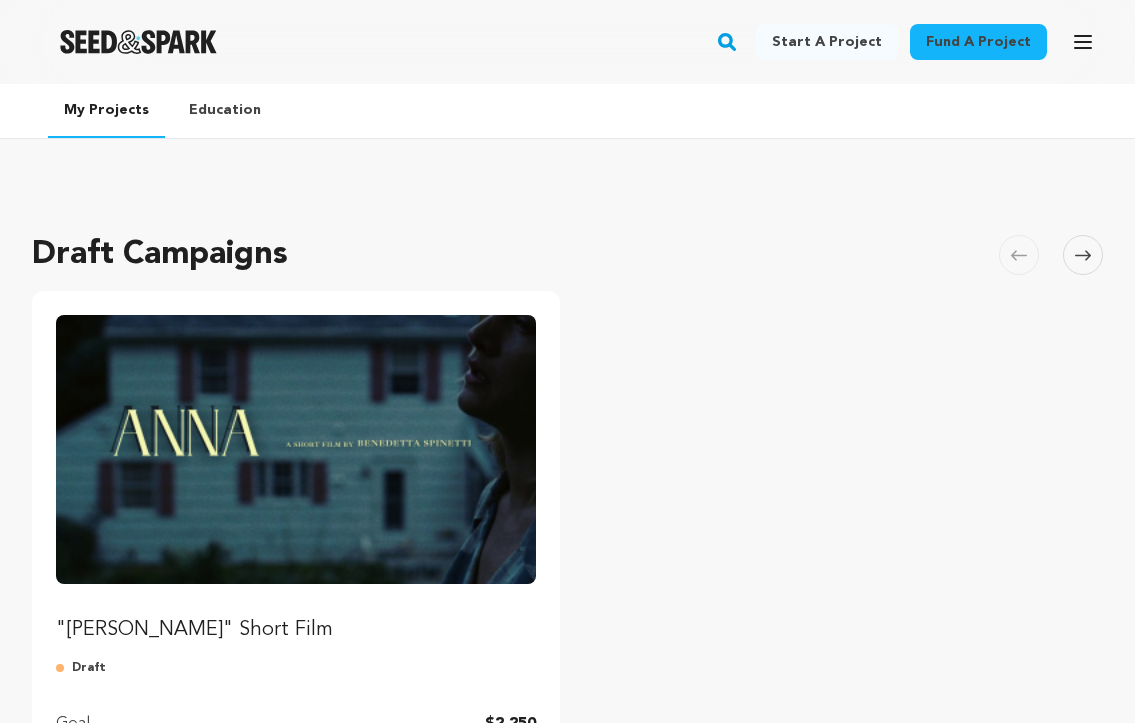 scroll, scrollTop: 0, scrollLeft: 0, axis: both 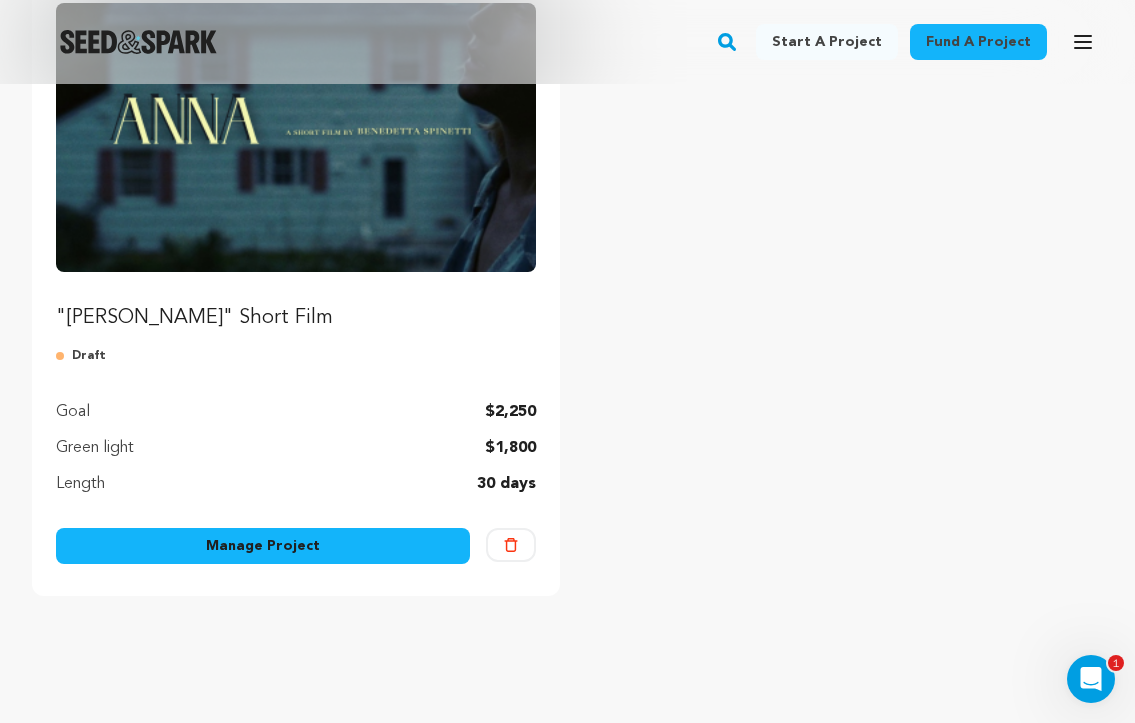 click on "Draft" at bounding box center [296, 356] 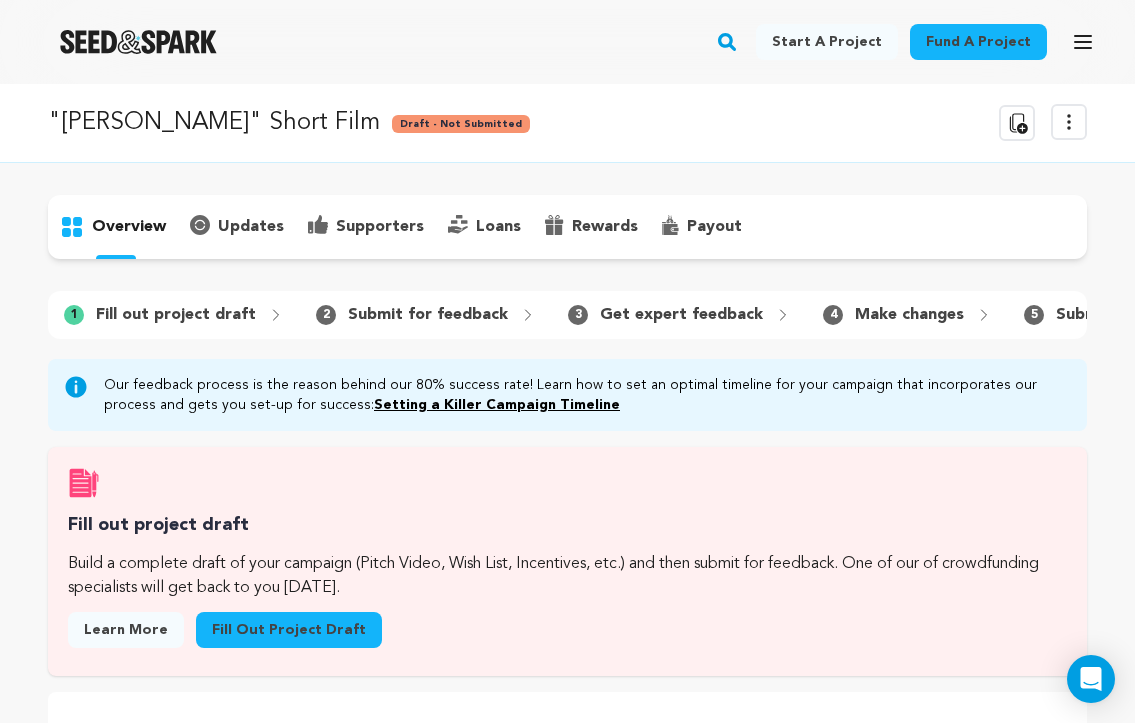 scroll, scrollTop: 0, scrollLeft: 0, axis: both 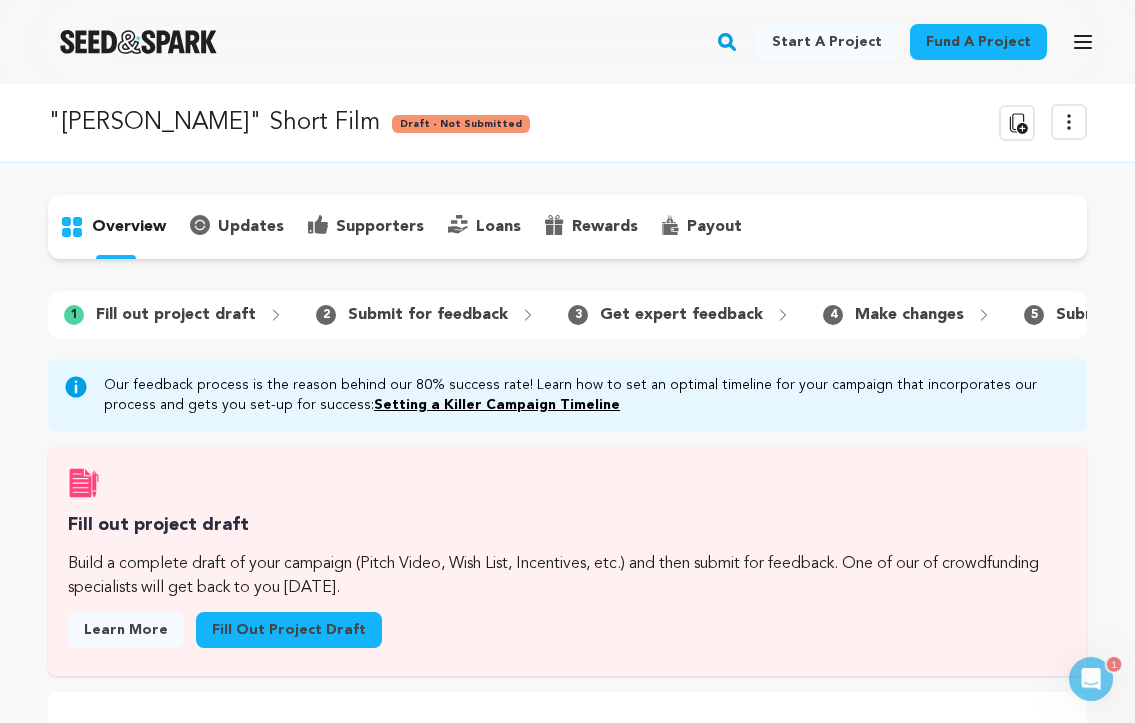 click on "Fill out project draft" at bounding box center (289, 630) 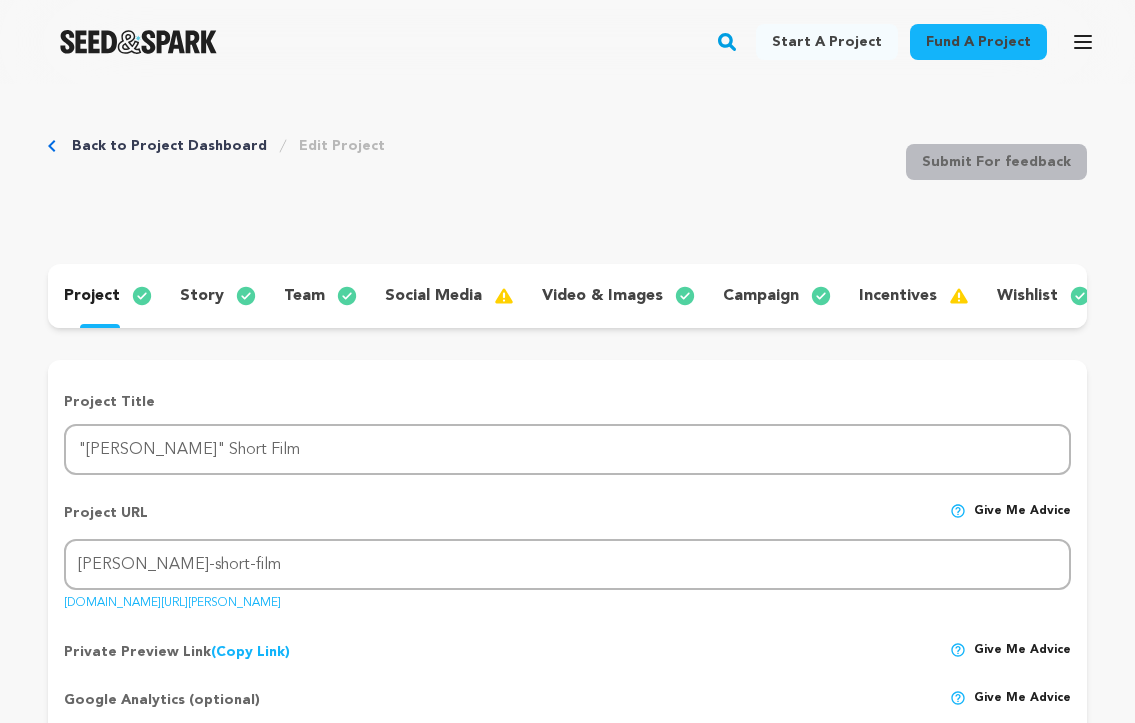 scroll, scrollTop: 0, scrollLeft: 0, axis: both 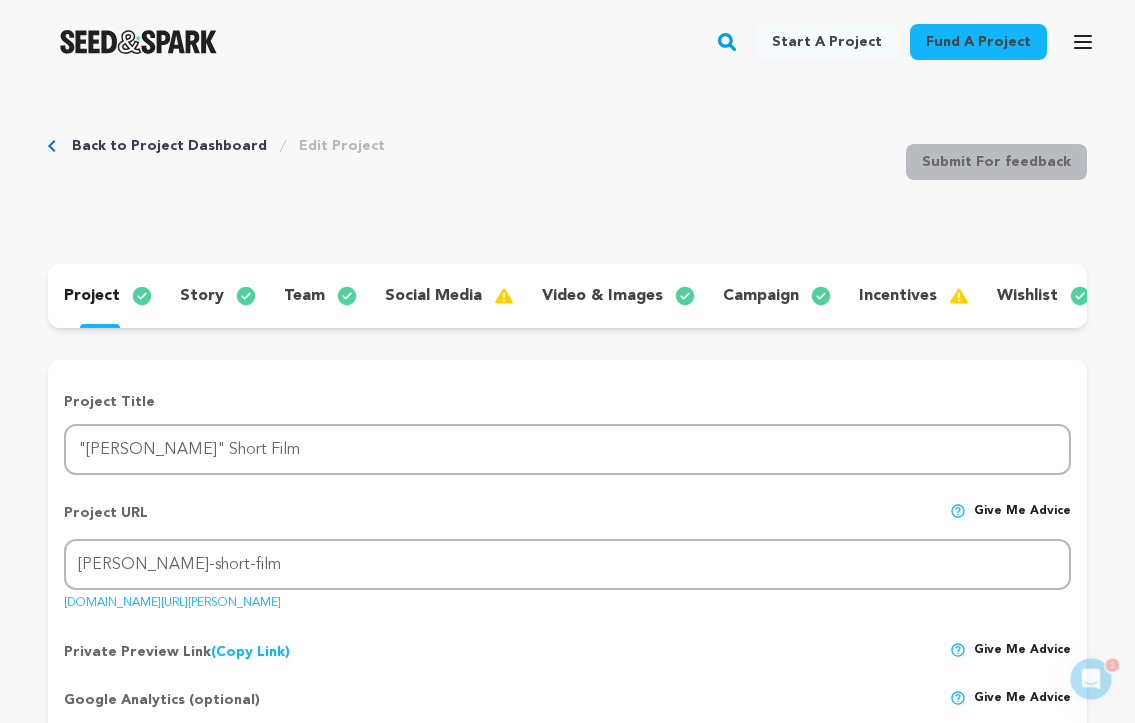 click on "incentives" at bounding box center [898, 296] 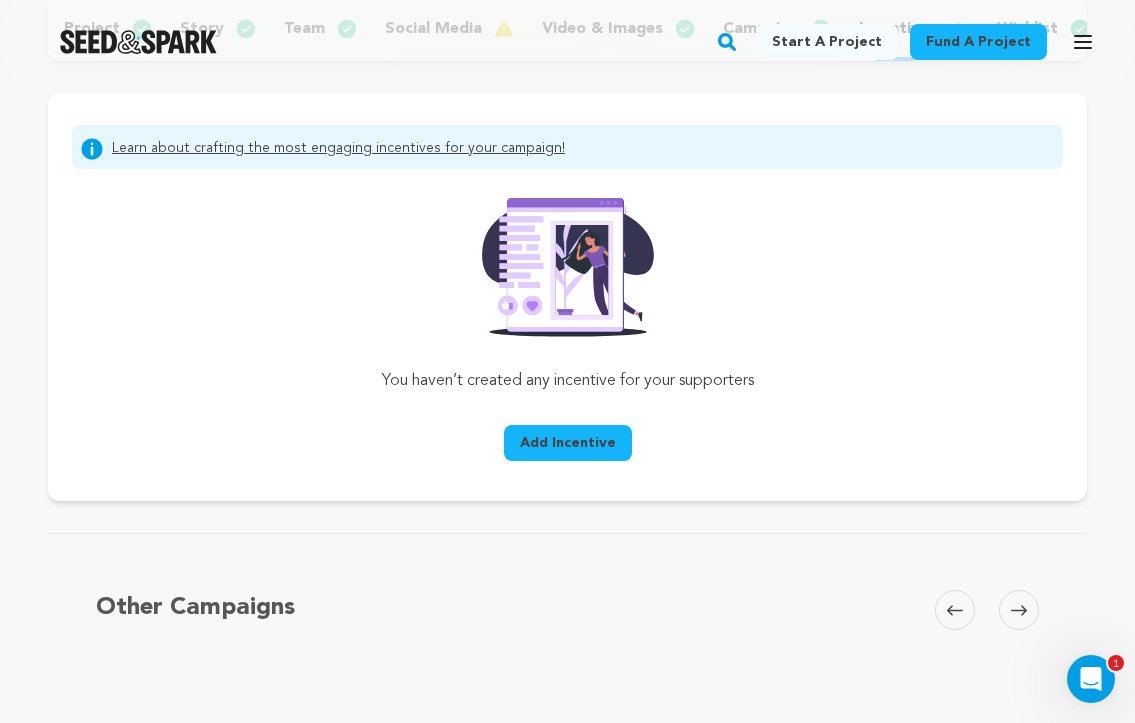 scroll, scrollTop: 268, scrollLeft: 0, axis: vertical 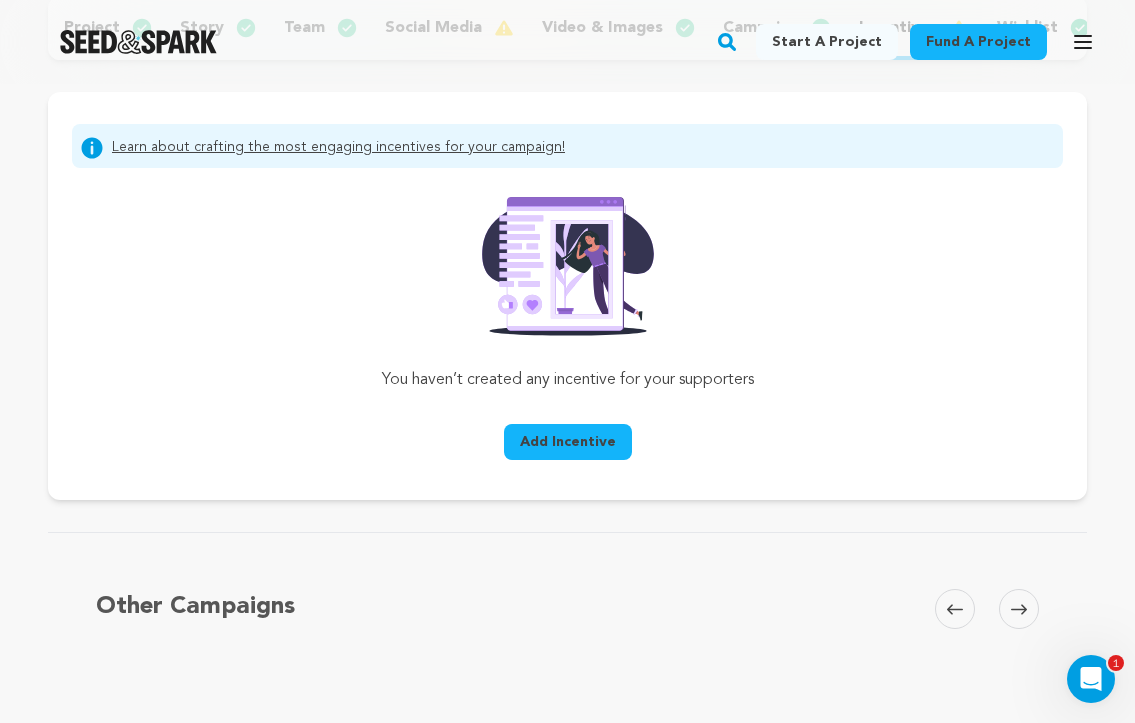 click on "Add Incentive" at bounding box center (568, 442) 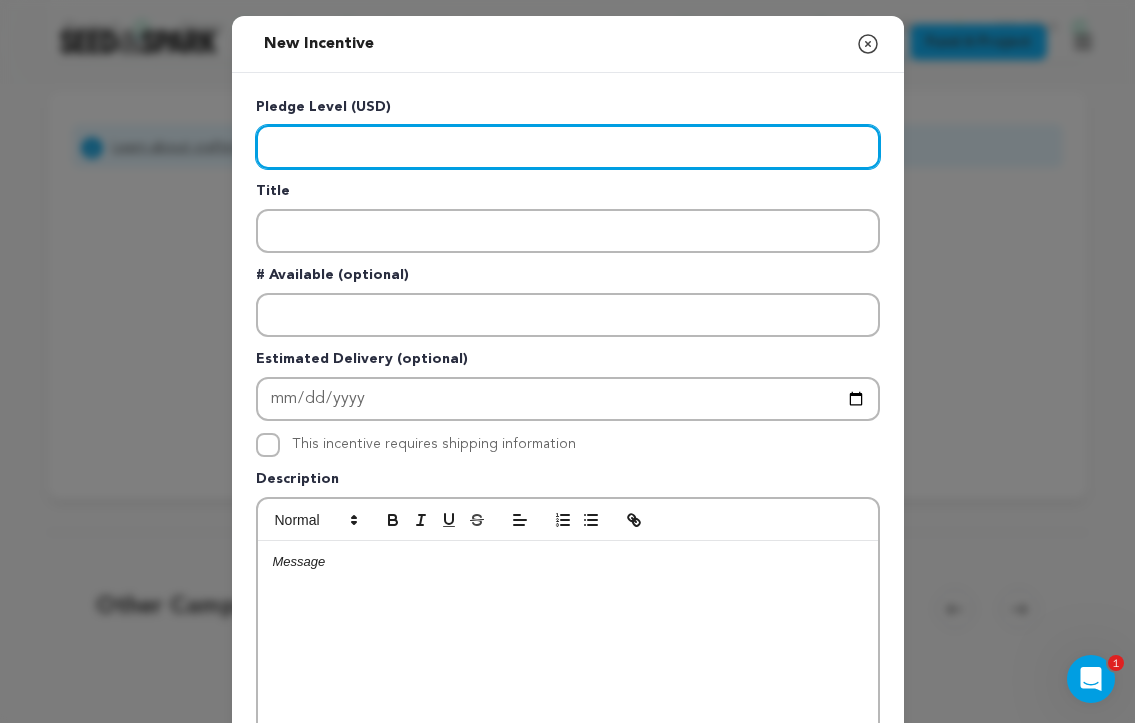 click at bounding box center [568, 147] 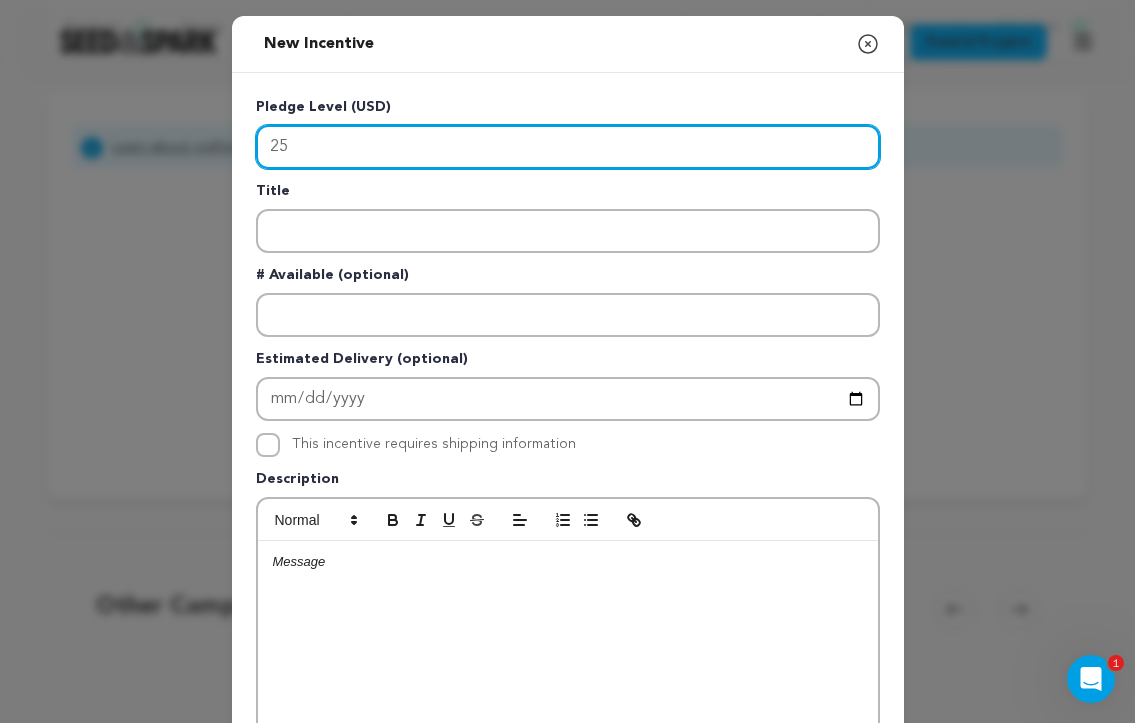 type on "25" 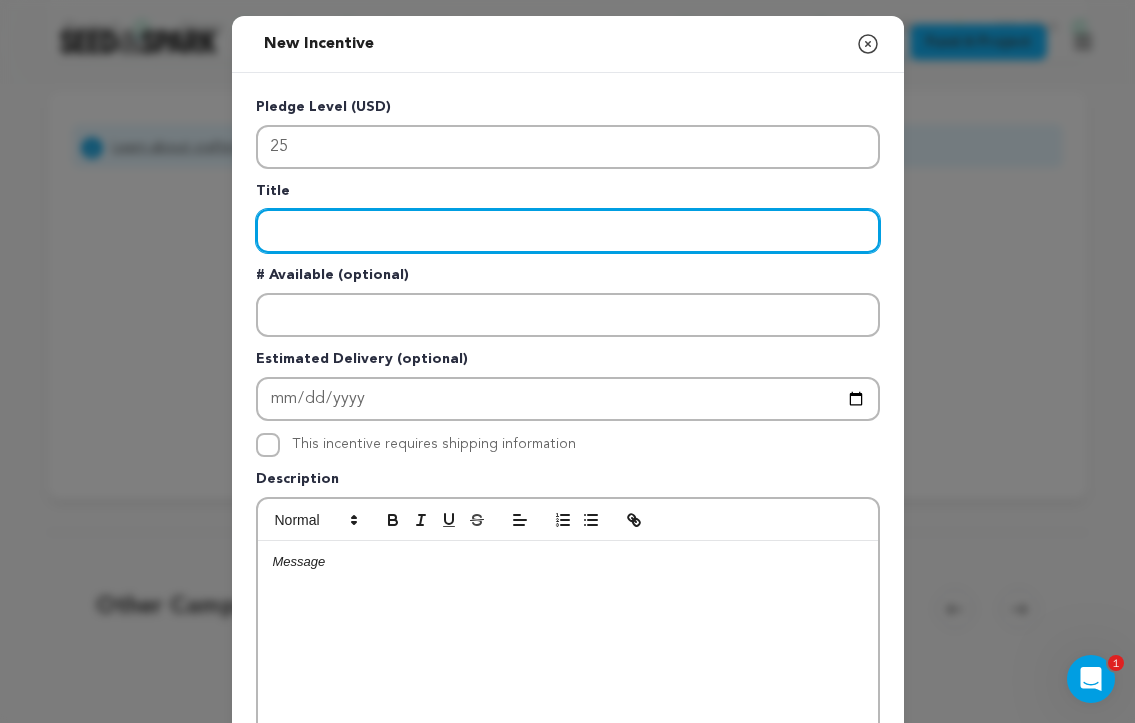click at bounding box center (568, 231) 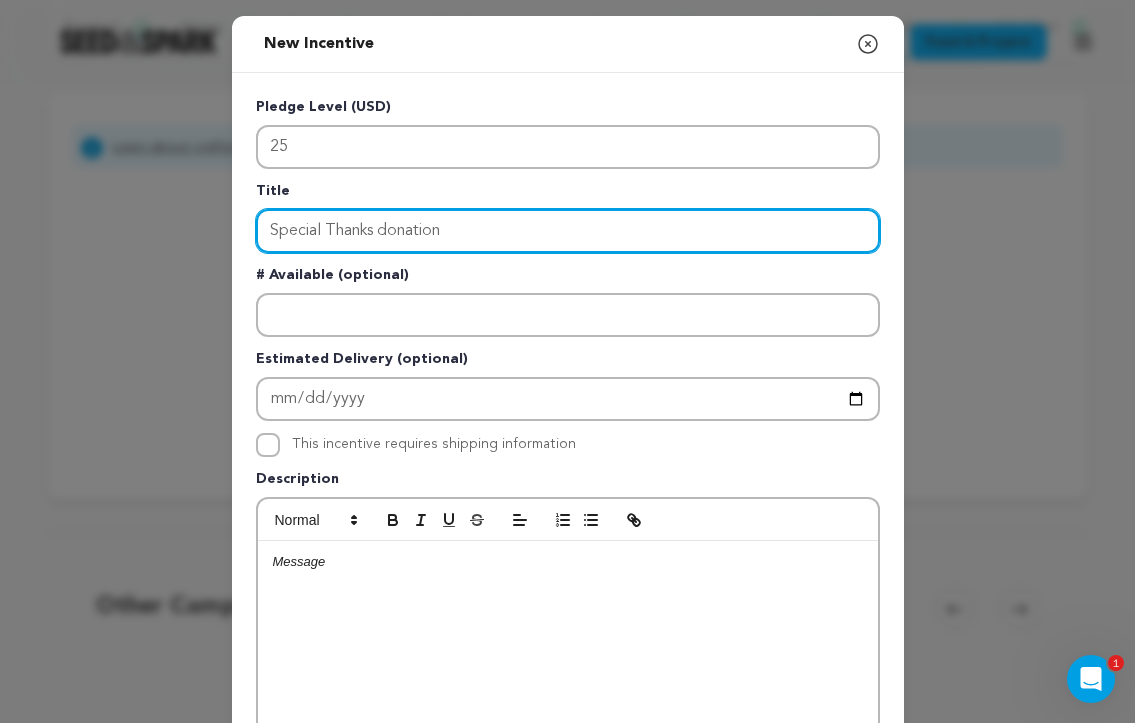 type on "Special Thanks donation" 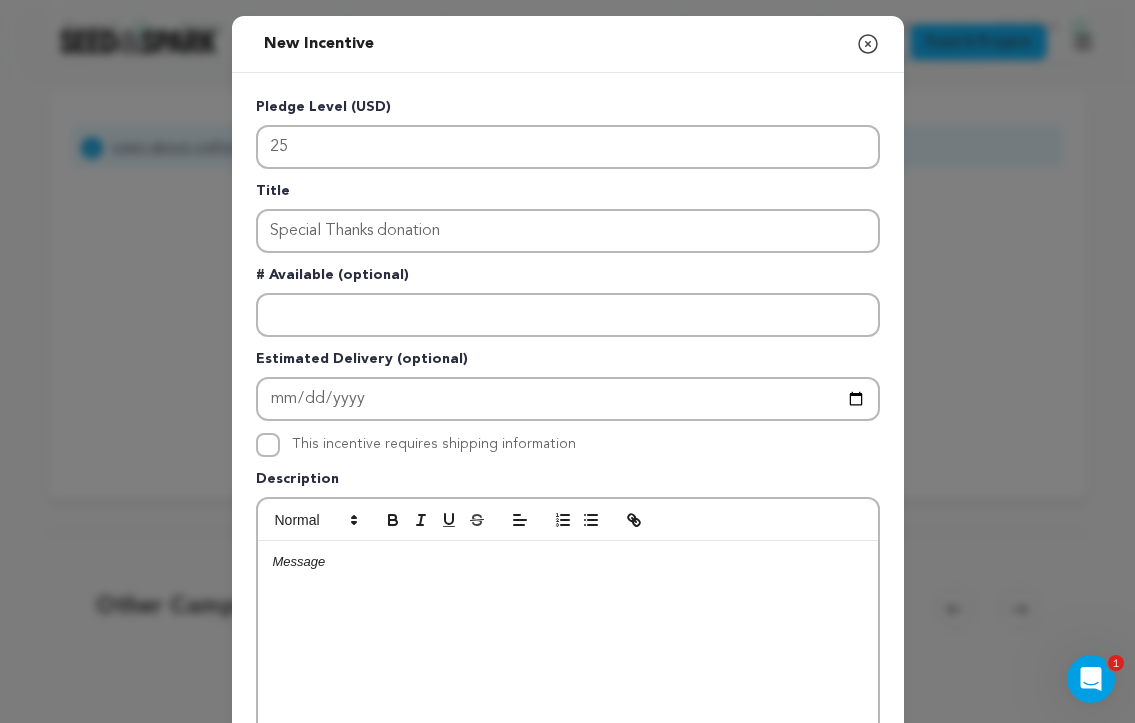 click at bounding box center (568, 691) 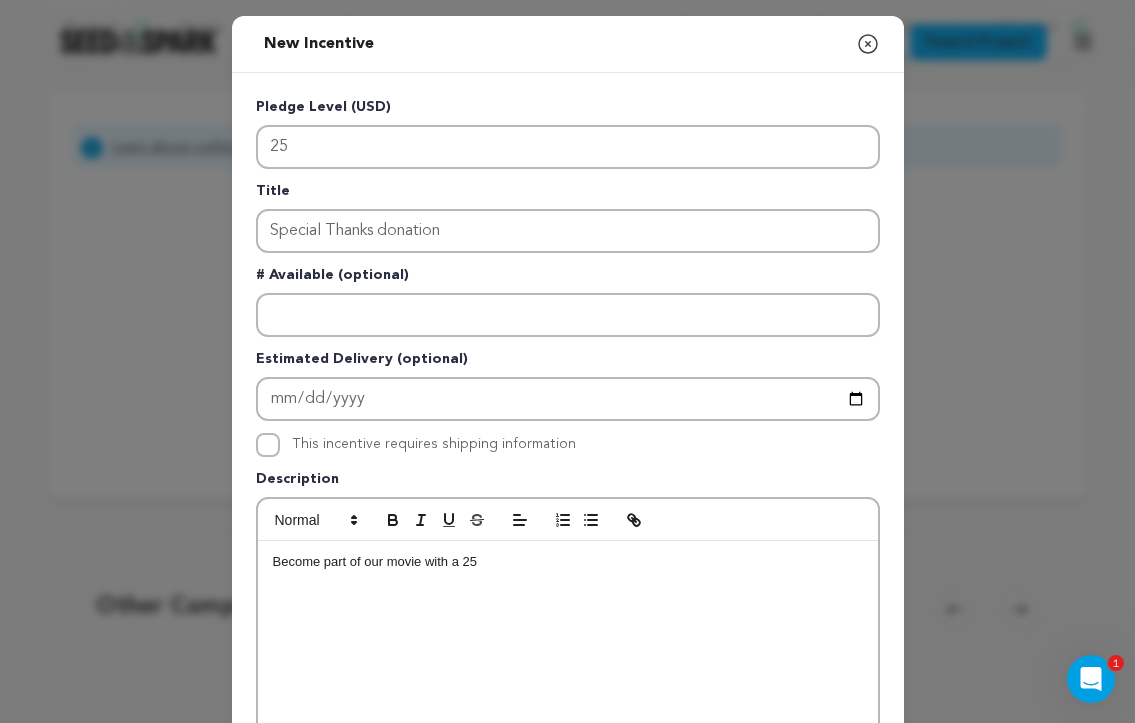 click on "Become part of our movie with a 25" at bounding box center (568, 562) 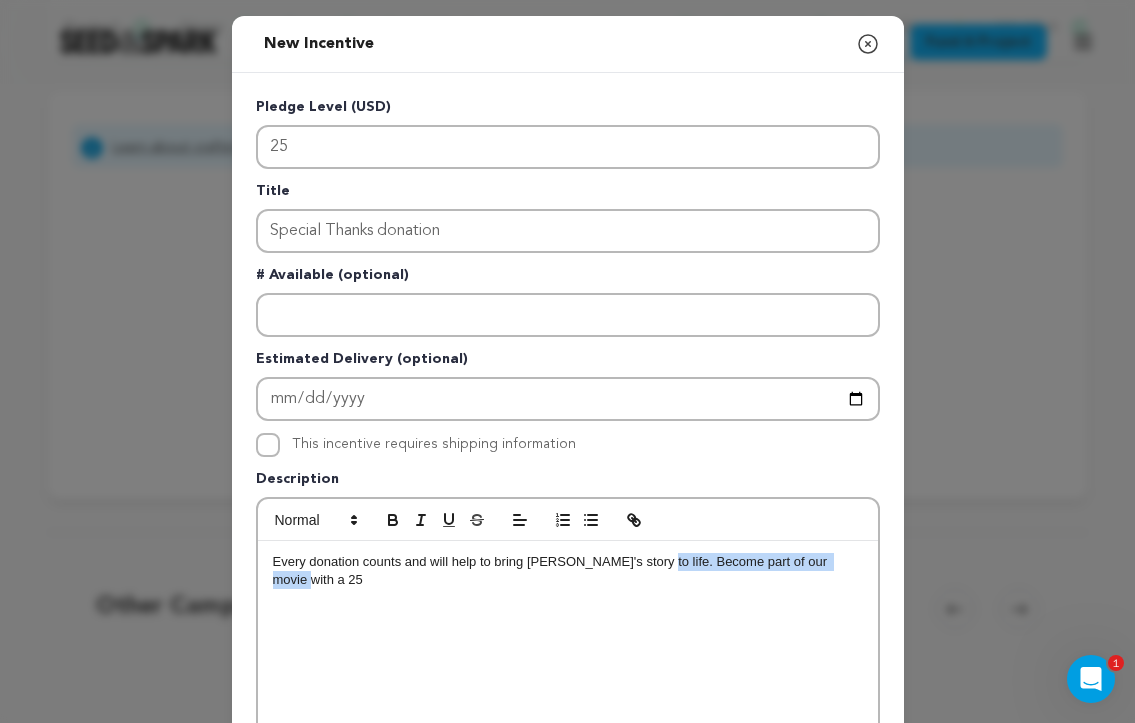 drag, startPoint x: 857, startPoint y: 568, endPoint x: 641, endPoint y: 562, distance: 216.08331 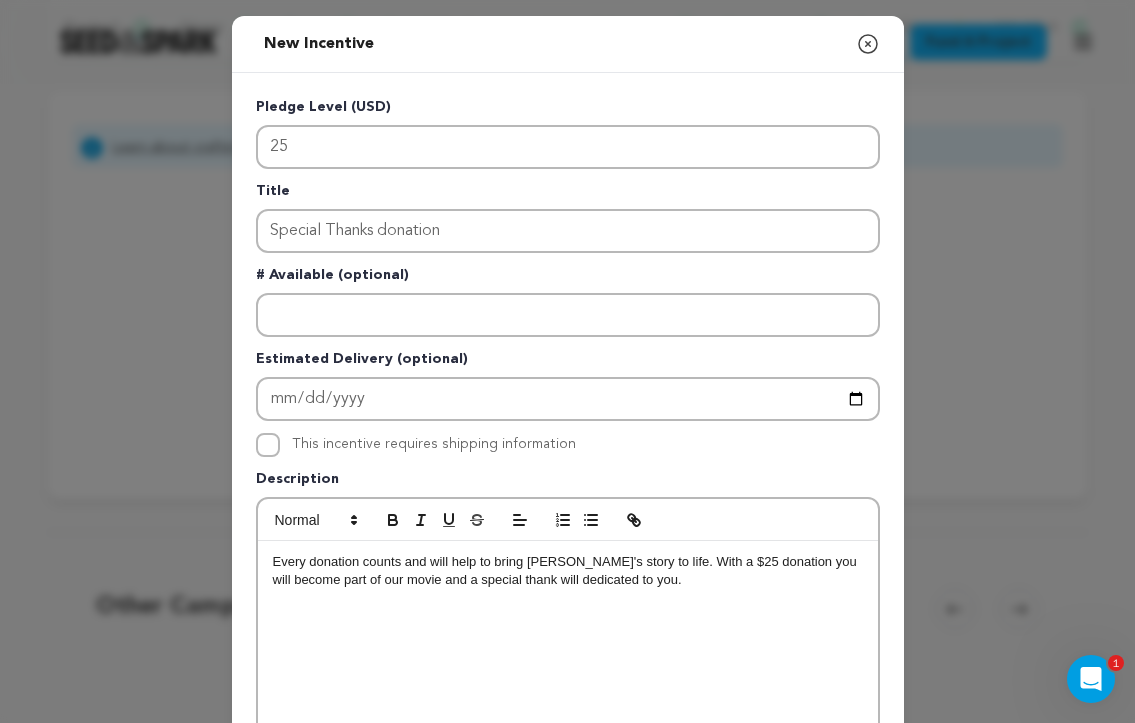 click on "Every donation counts and will help to bring Anna's story to life. With a $25 donation you will become part of our movie and a special thank will dedicated to you." at bounding box center [568, 571] 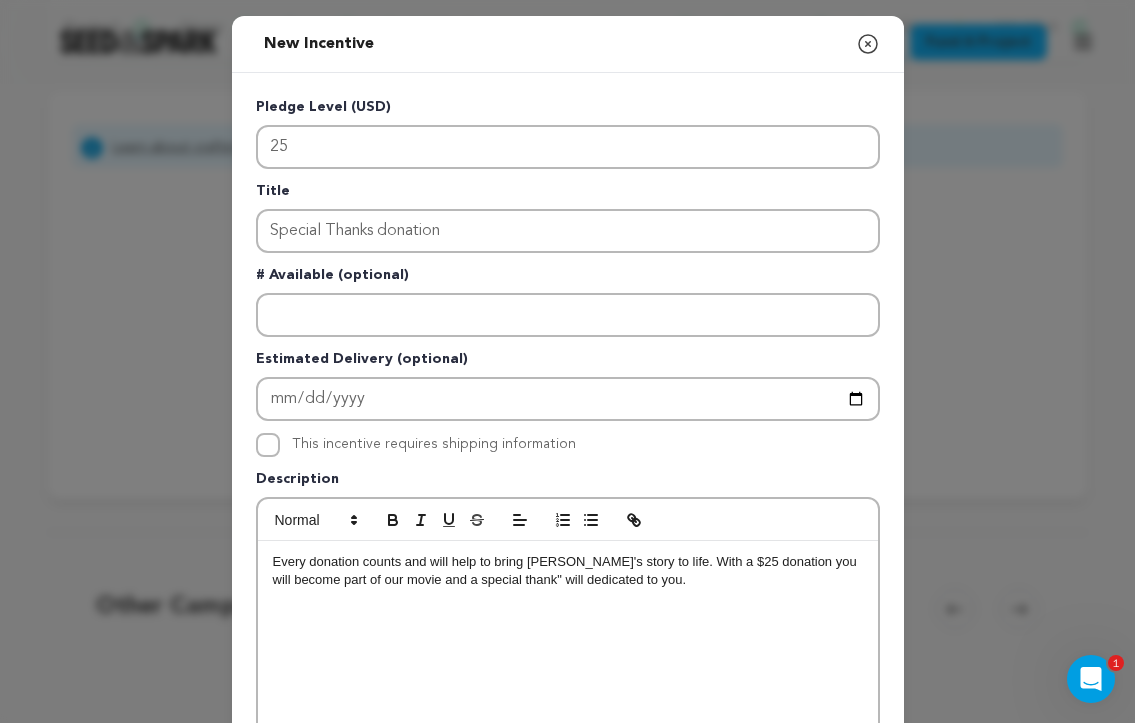 click on "Every donation counts and will help to bring Anna's story to life. With a $25 donation you will become part of our movie and a special thank" will dedicated to you." at bounding box center [568, 571] 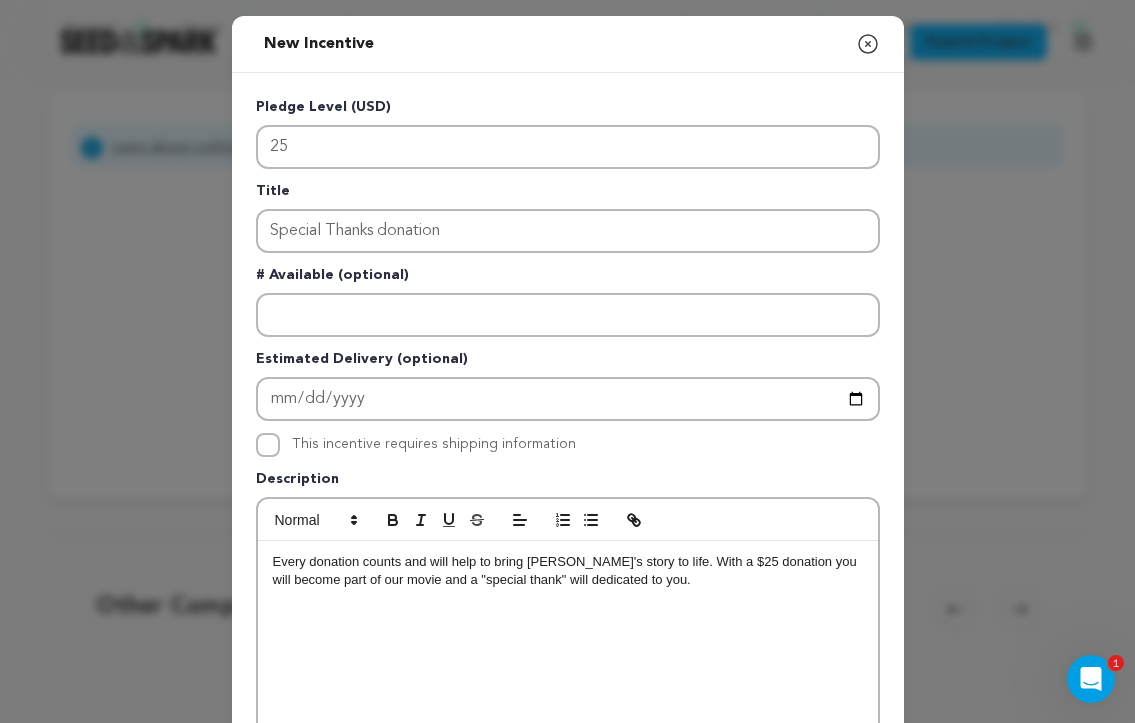 click on "Every donation counts and will help to bring [PERSON_NAME]'s story to life. With a $25 donation you will become part of our movie and a "special thank" will dedicated to you." at bounding box center [568, 571] 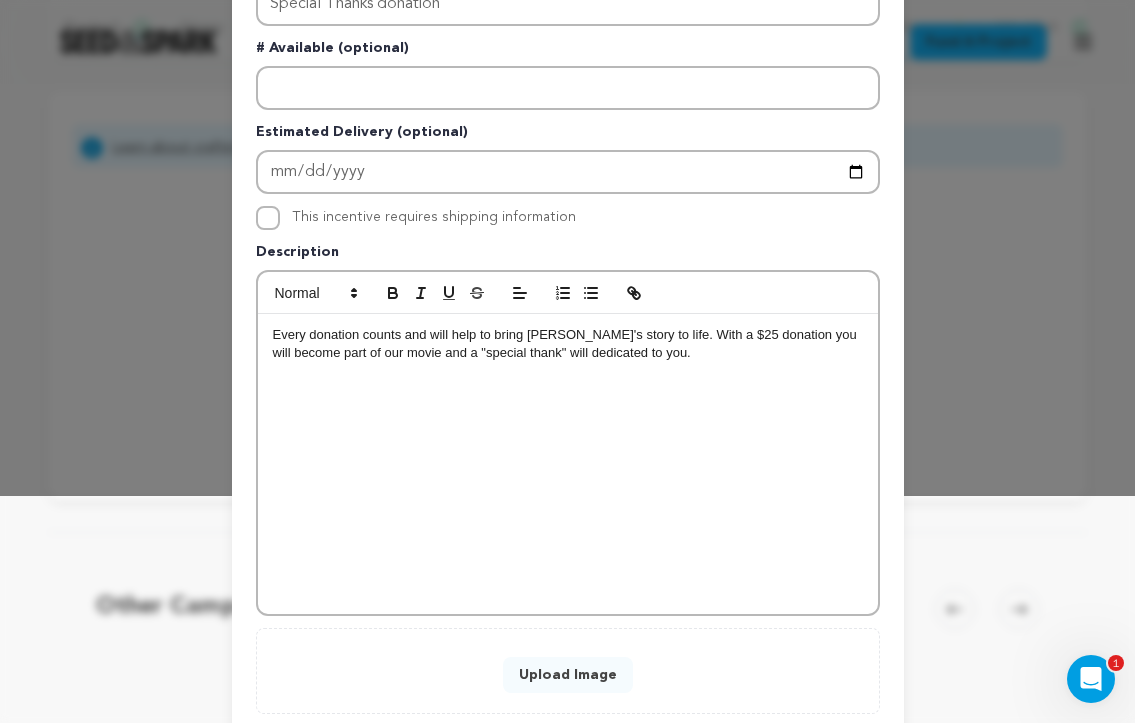 scroll, scrollTop: 251, scrollLeft: 0, axis: vertical 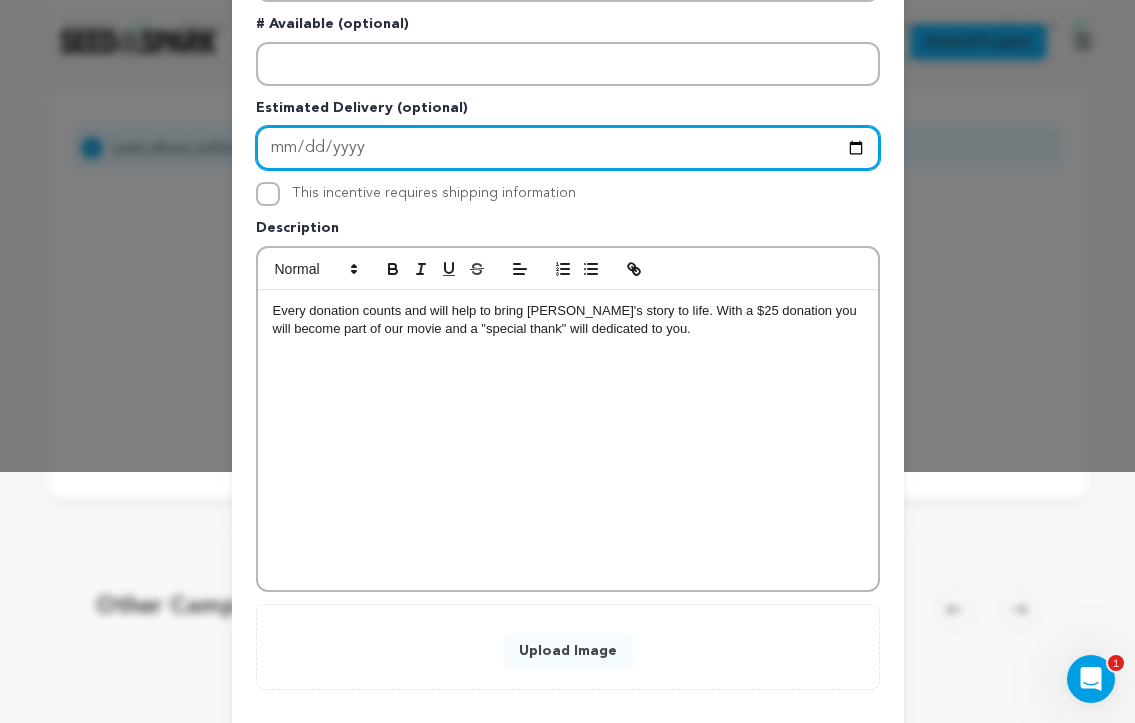 click at bounding box center [568, 148] 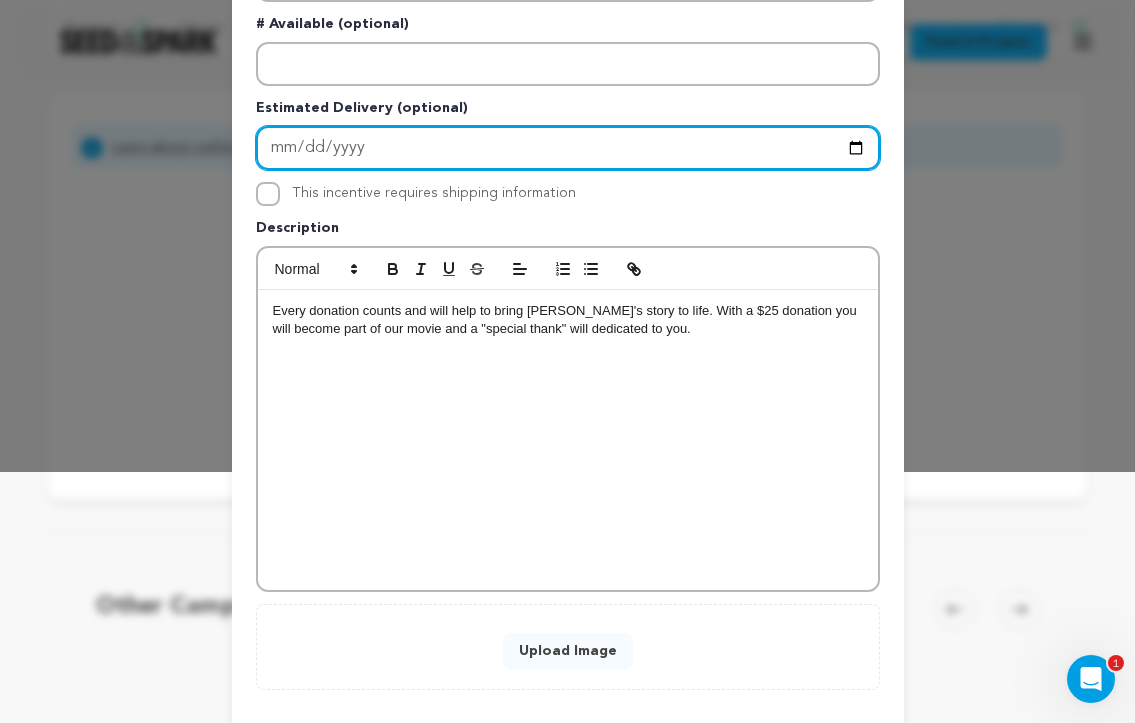 type on "[DATE]" 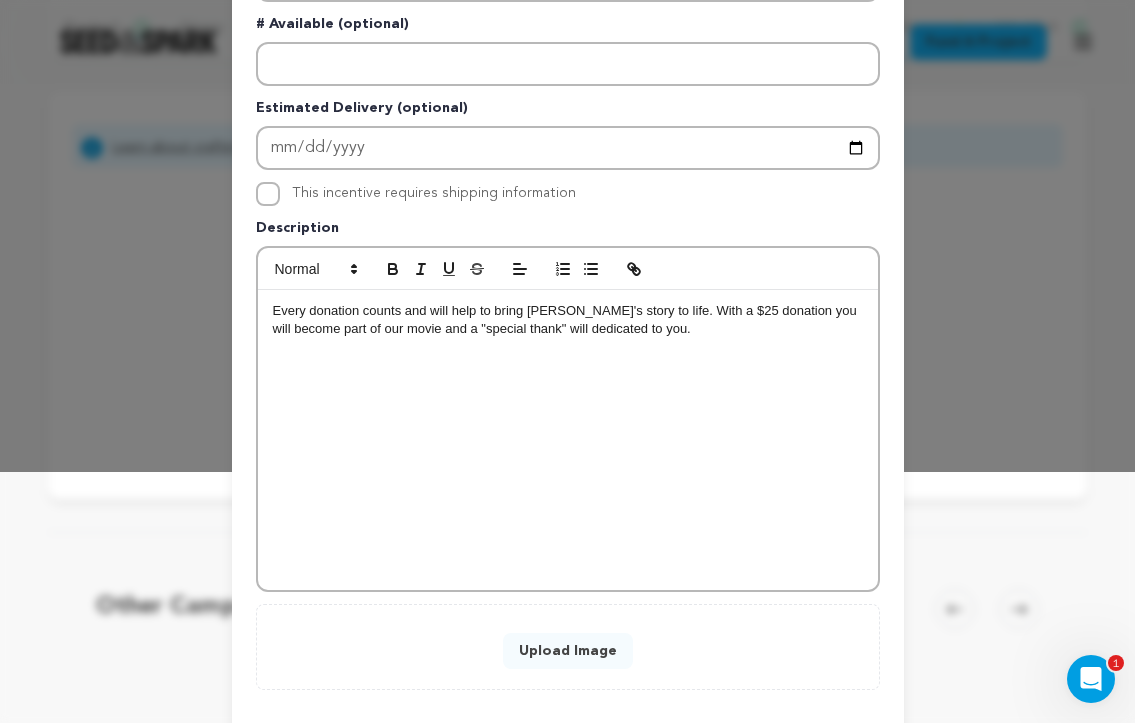 click on "Estimated Delivery (optional)" at bounding box center (568, 112) 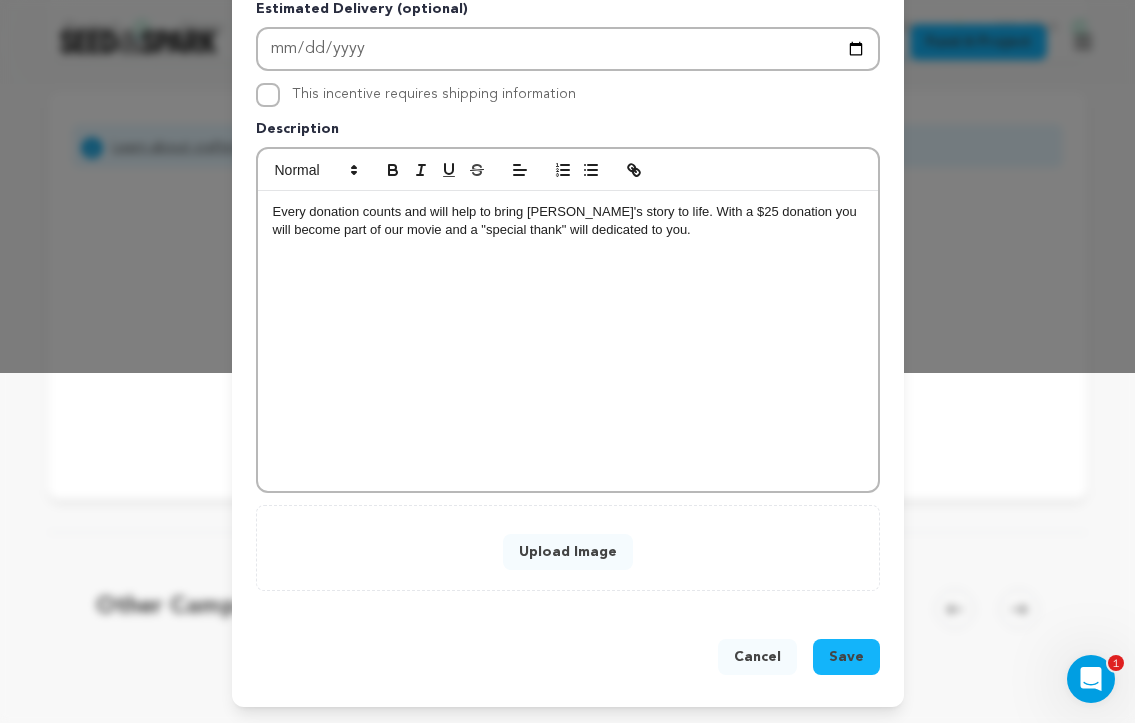 scroll, scrollTop: 351, scrollLeft: 0, axis: vertical 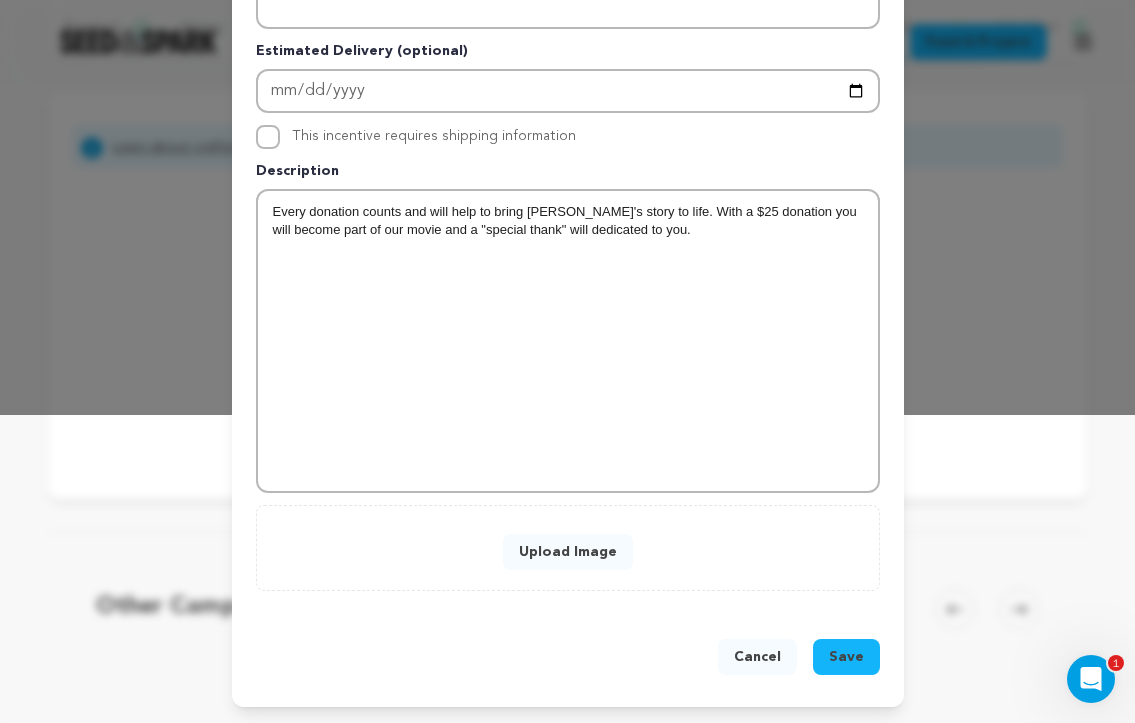 click on "Upload Image" at bounding box center [568, 552] 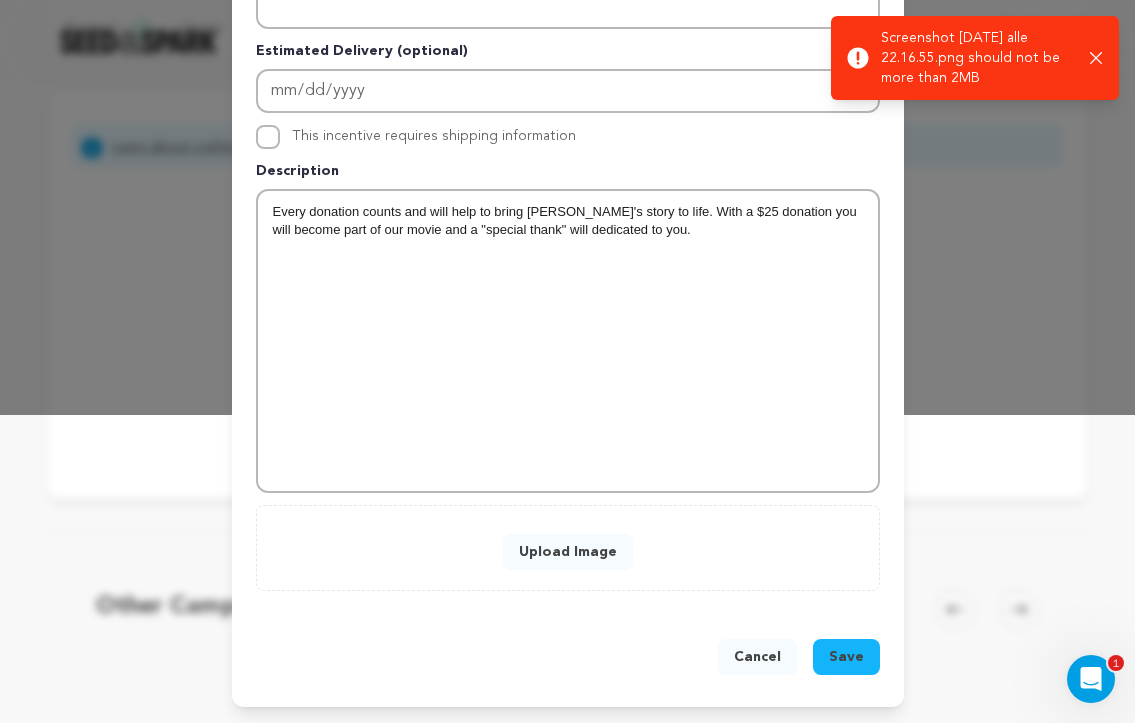 click 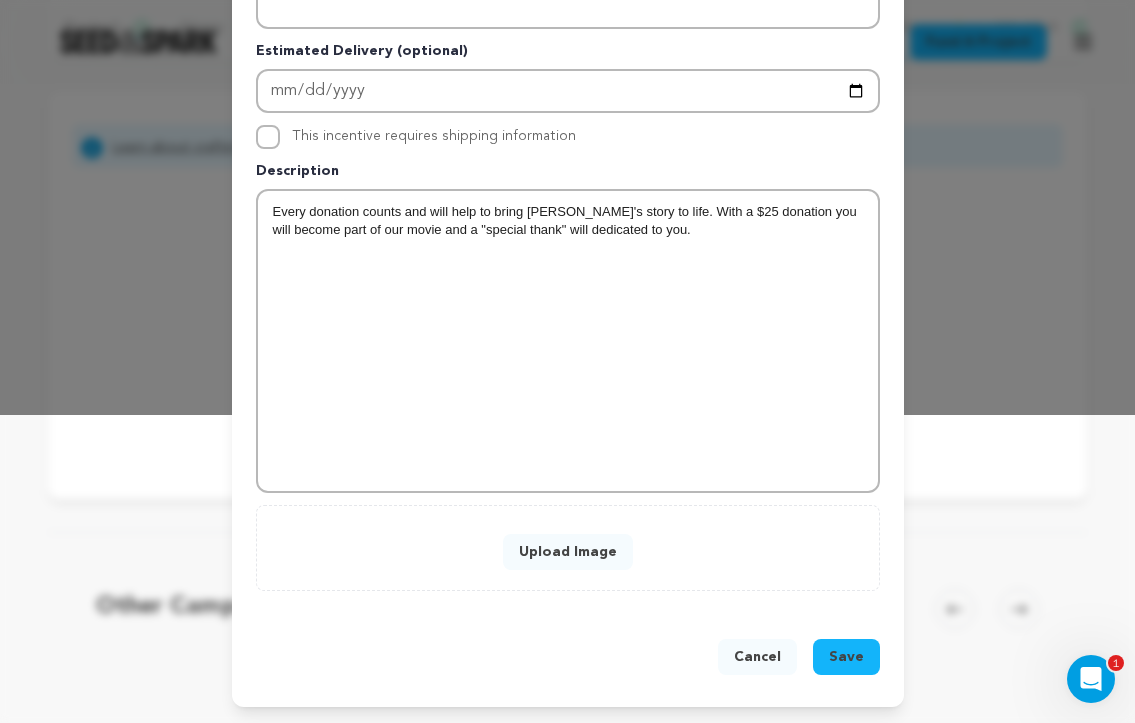 click on "Upload Image" at bounding box center [568, 552] 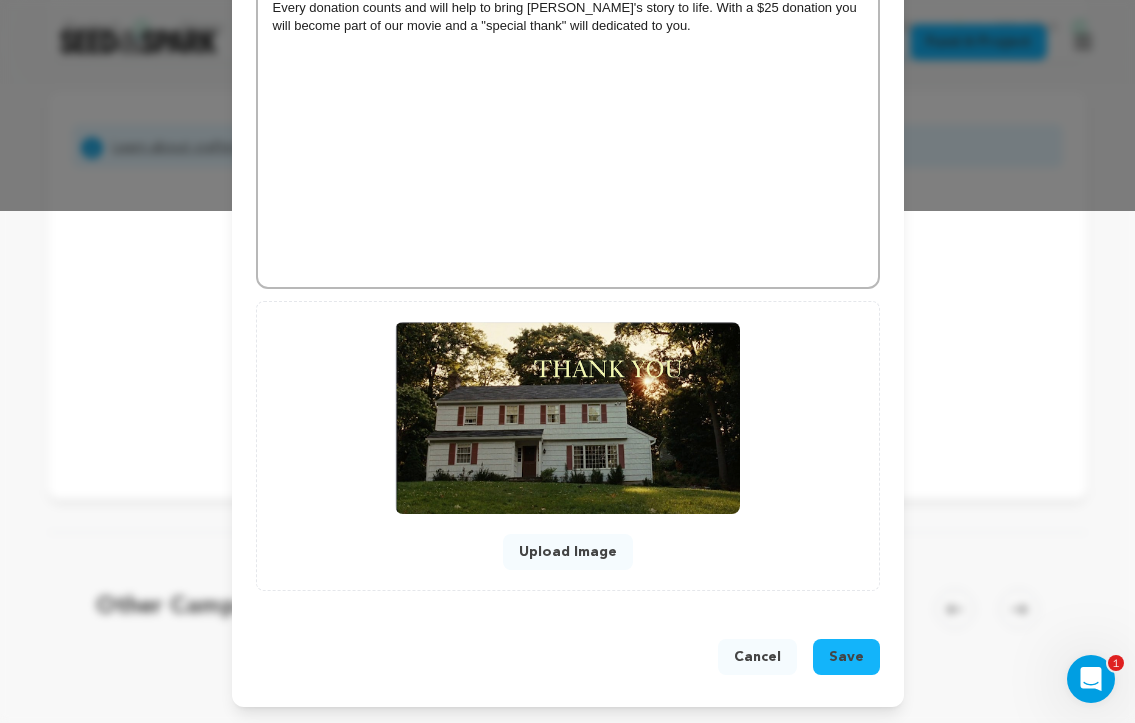 scroll, scrollTop: 512, scrollLeft: 0, axis: vertical 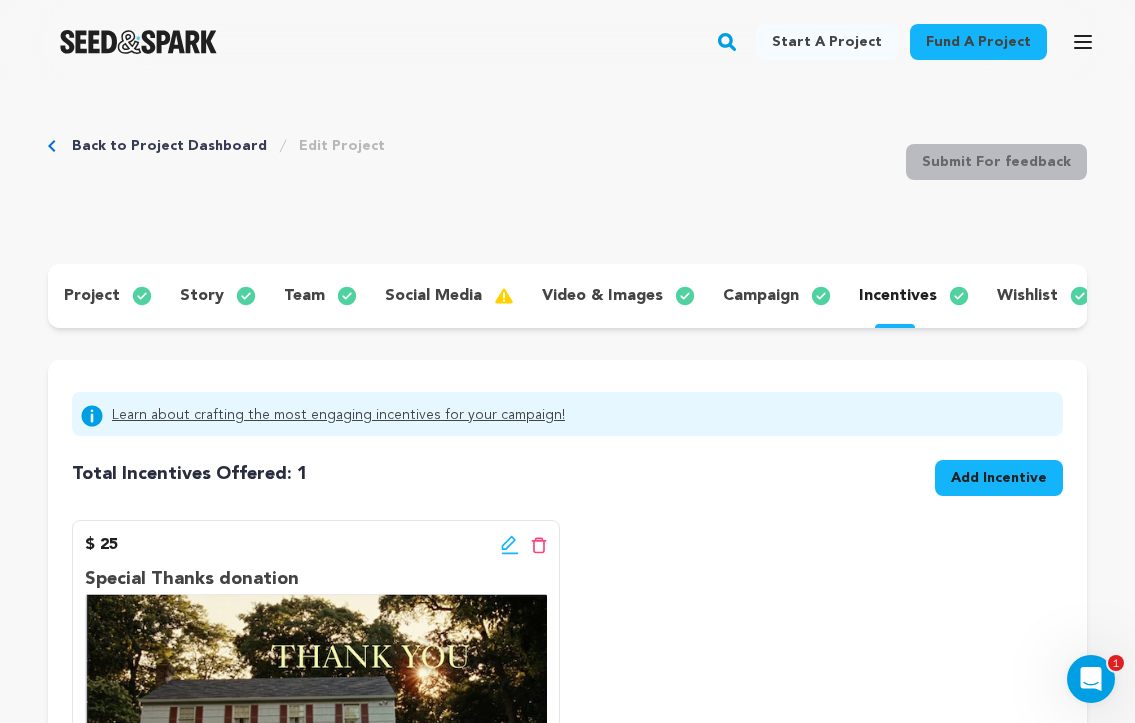 click on "Add Incentive" at bounding box center (999, 478) 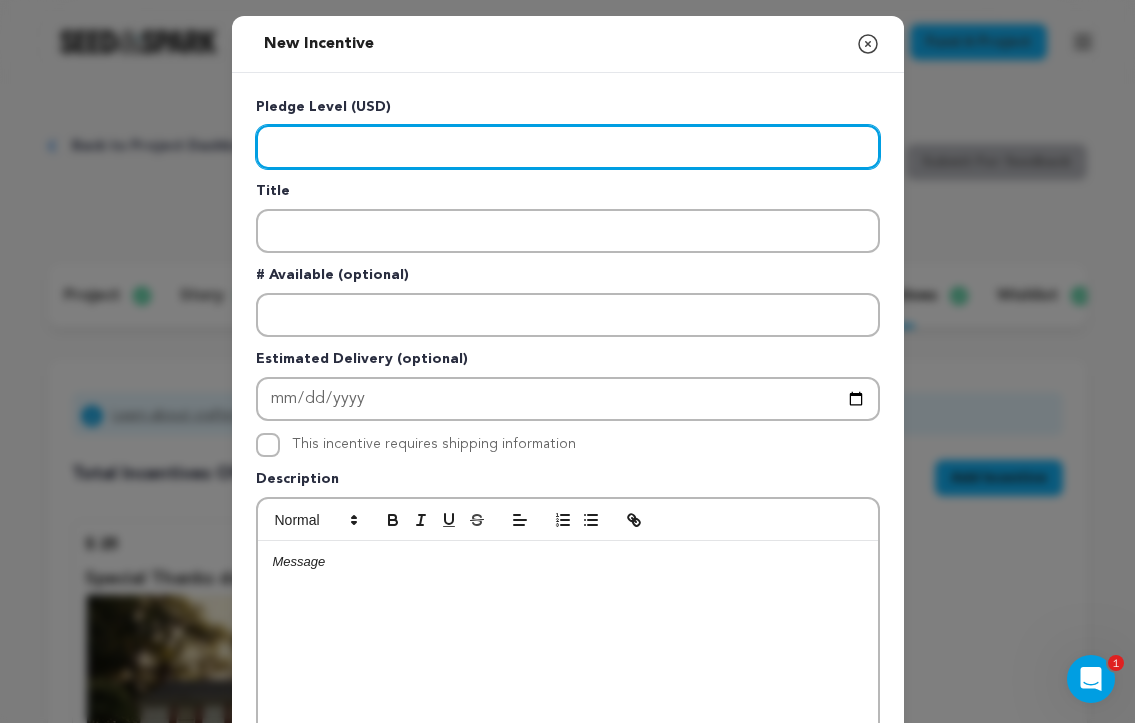 click at bounding box center (568, 147) 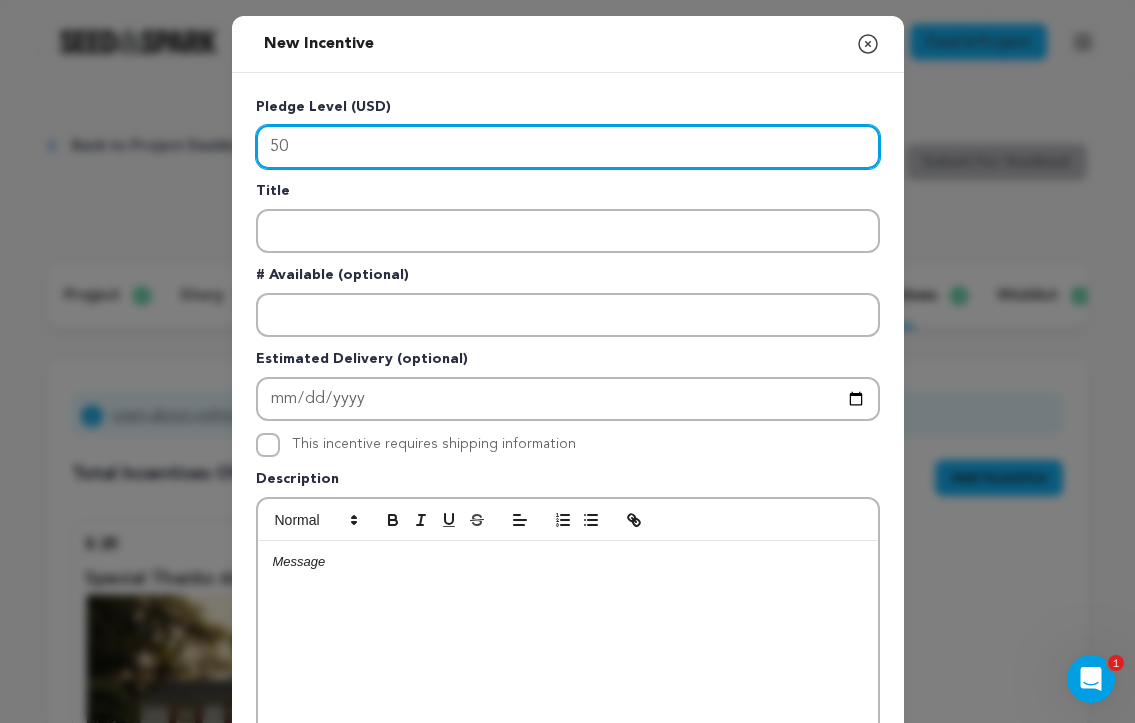 type on "50" 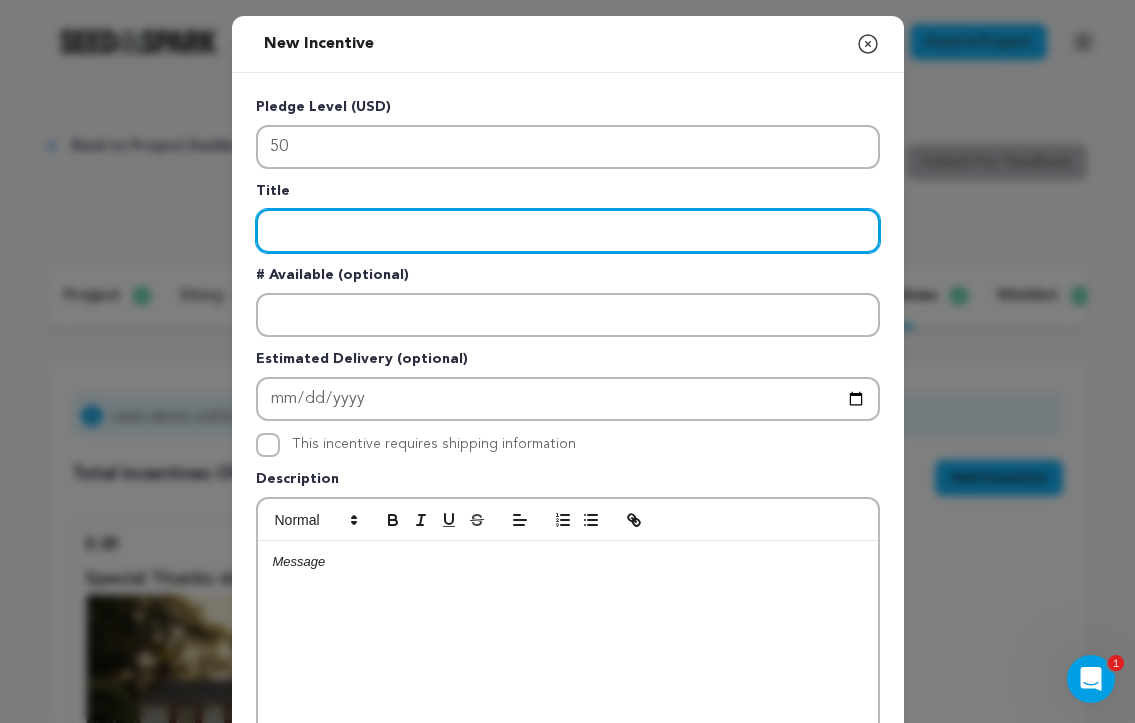 click at bounding box center (568, 231) 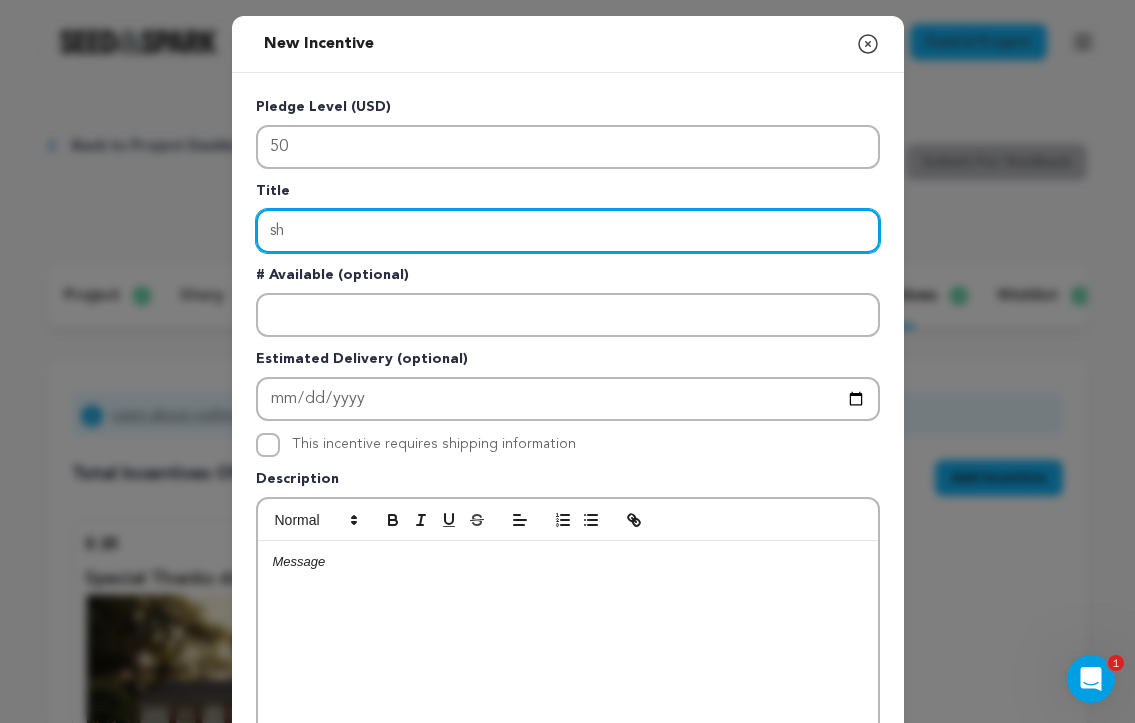 type on "s" 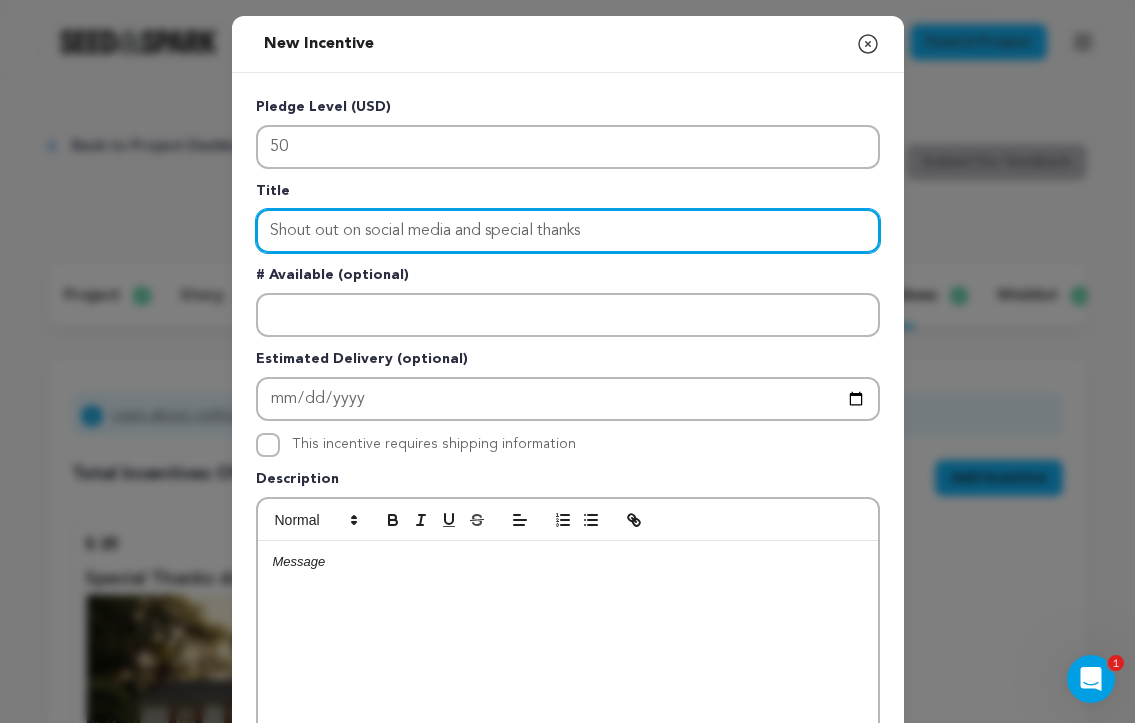 type on "Shout out on social media and special thanks" 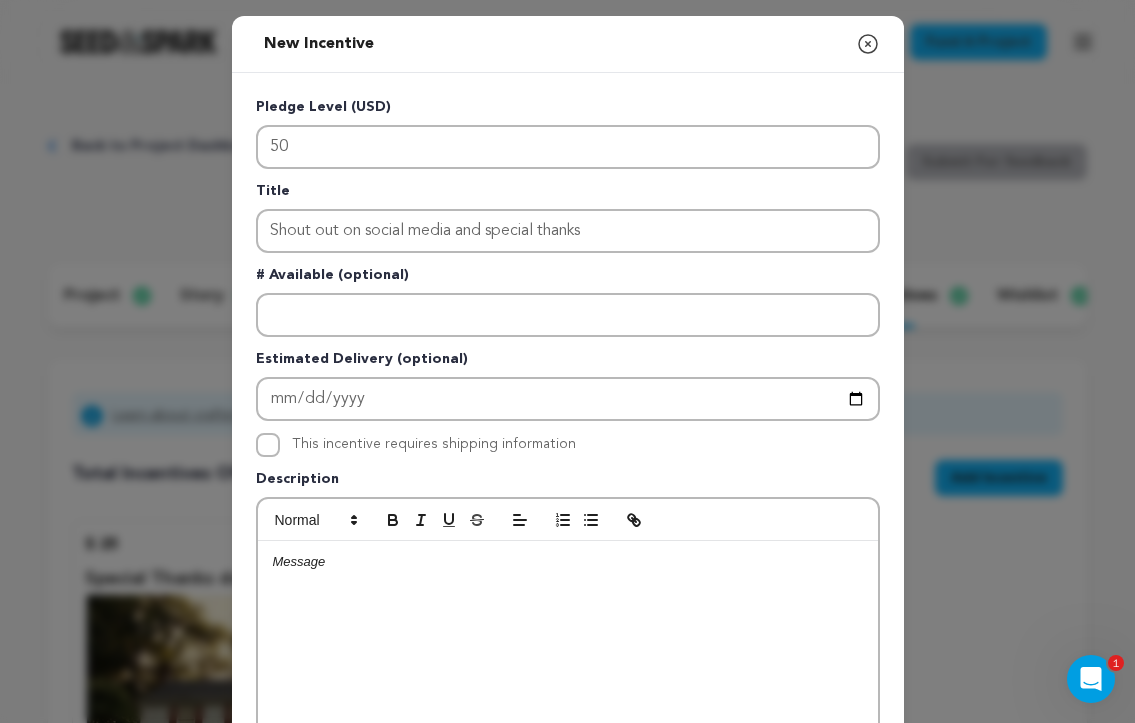 click at bounding box center [568, 562] 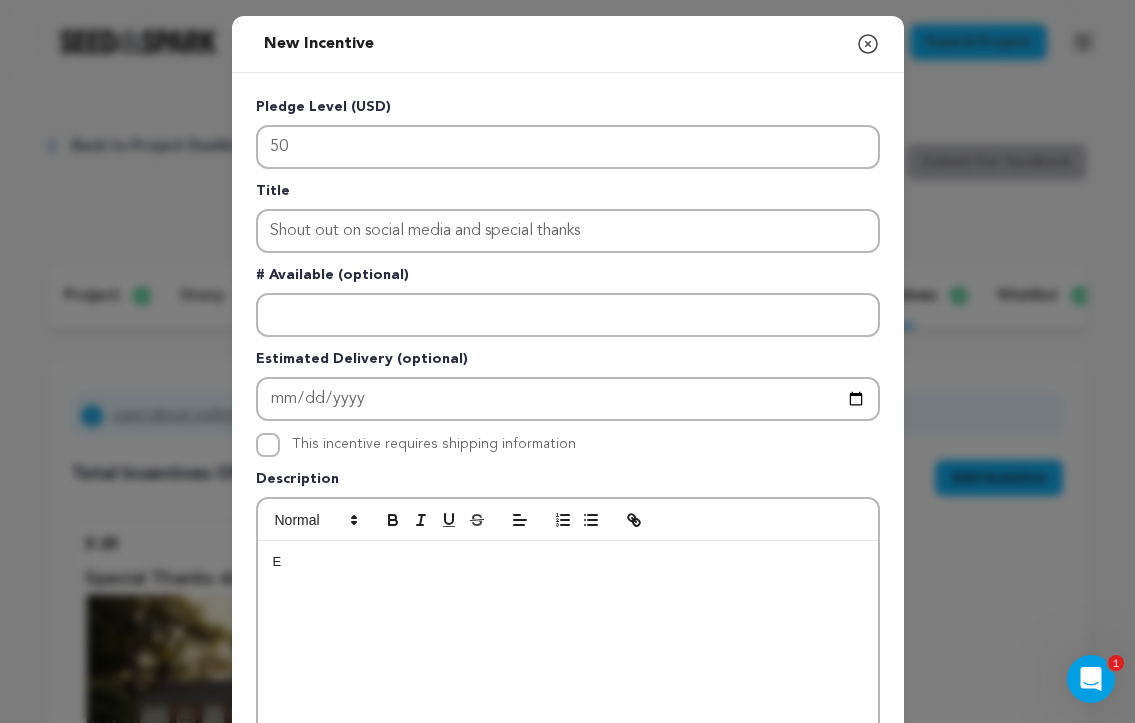 type 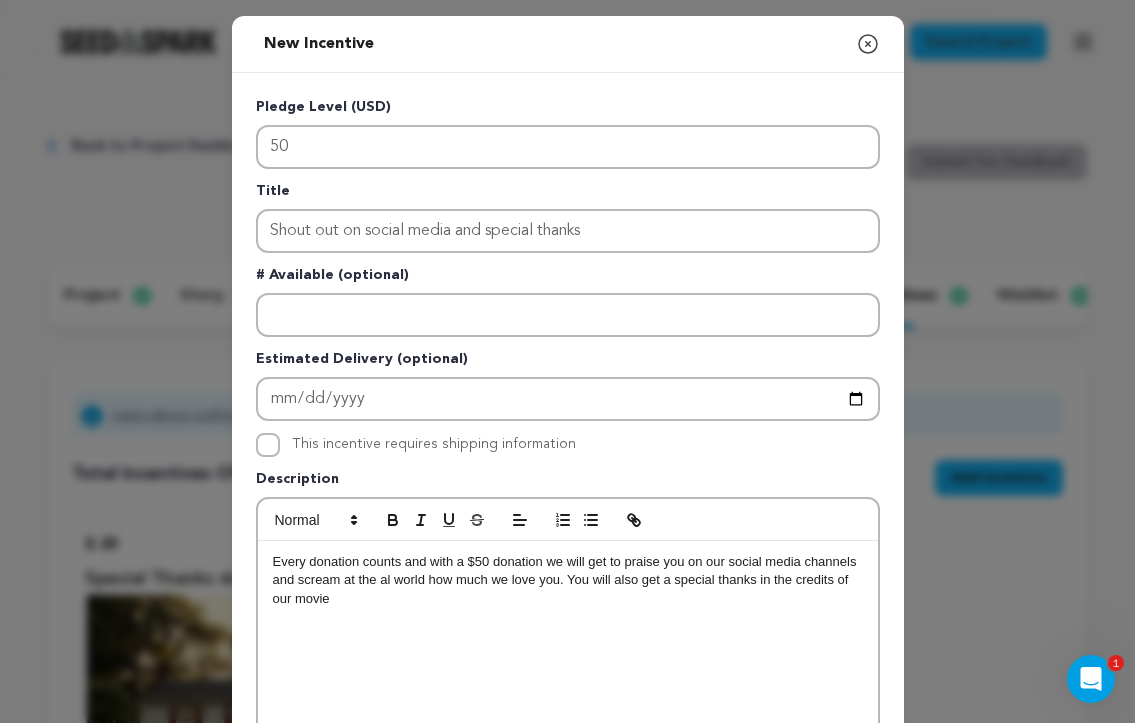 scroll, scrollTop: 3, scrollLeft: 0, axis: vertical 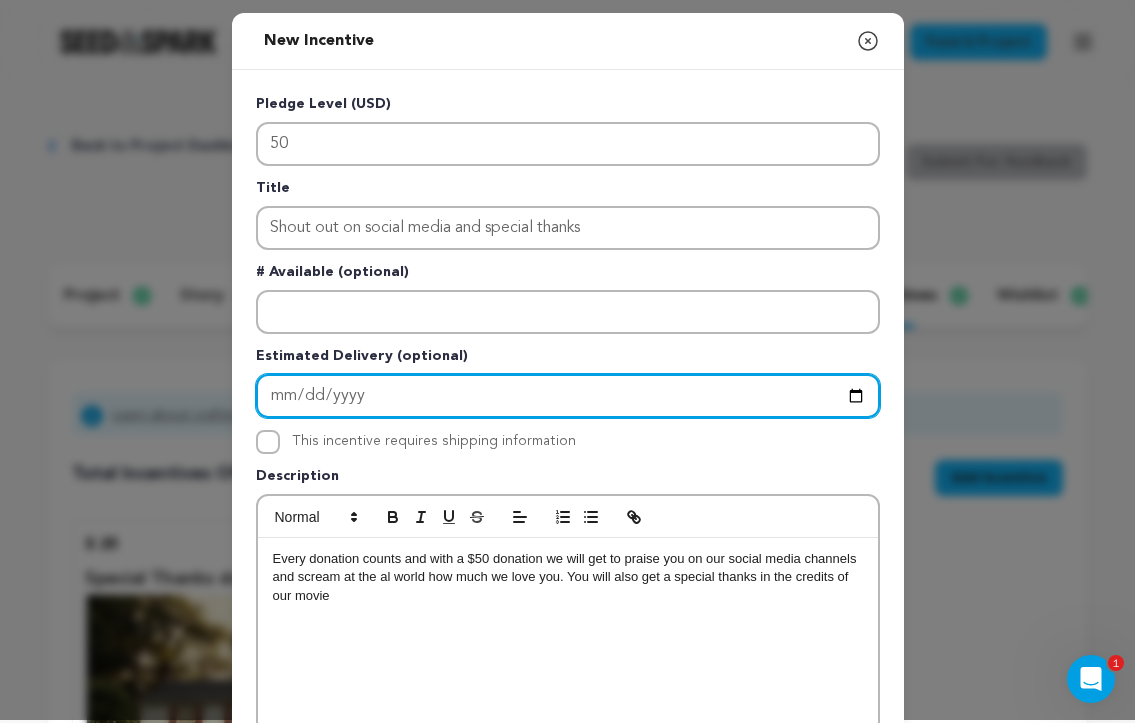 click at bounding box center [568, 396] 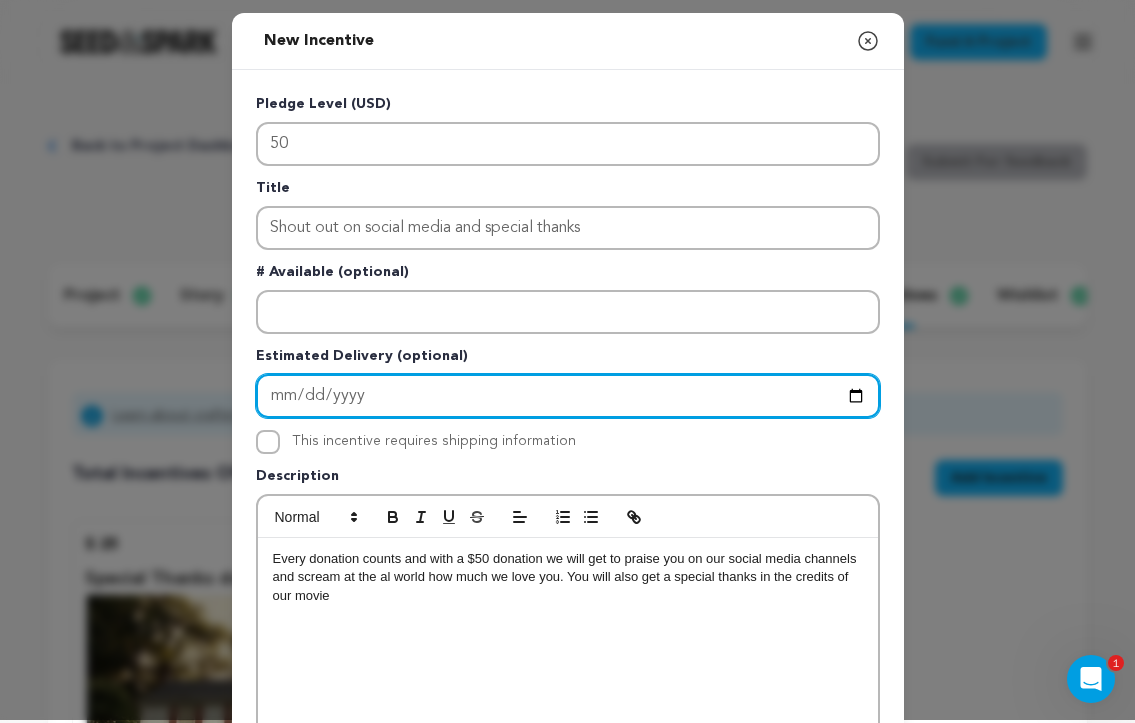 type on "[DATE]" 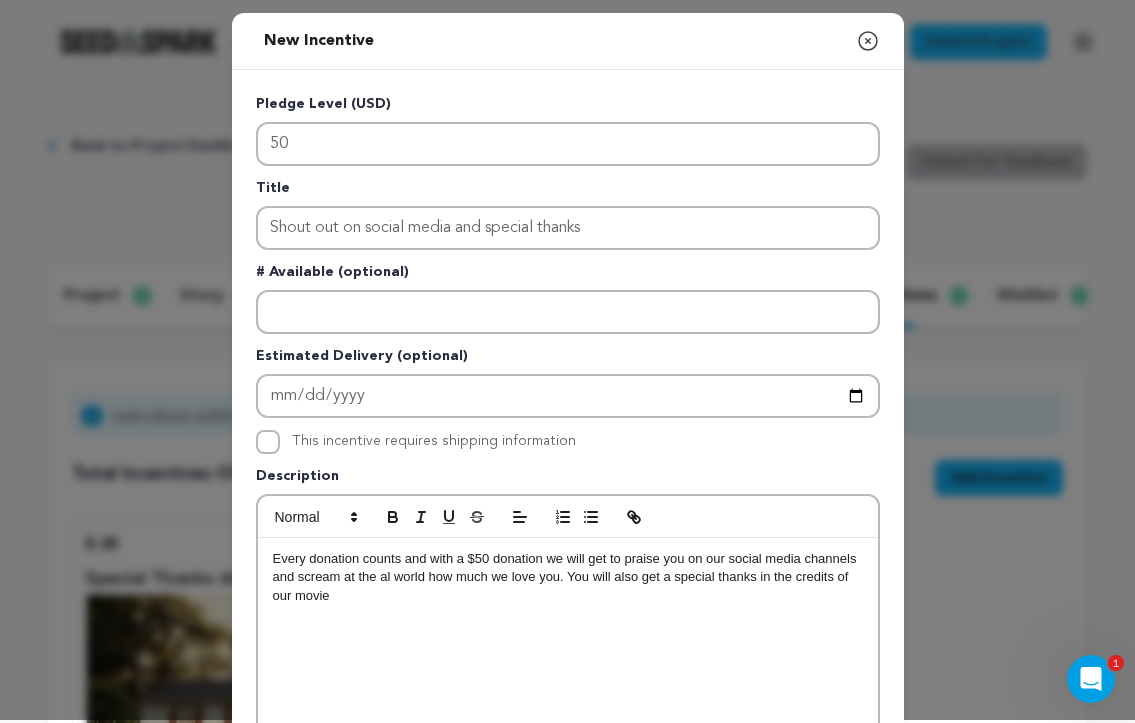 click on "Pledge Level (USD)
50
Title
Shout out on social media and special thanks
# Available (optional)
Estimated Delivery (optional)
2025-10-25
This incentive requires shipping information" at bounding box center [568, 516] 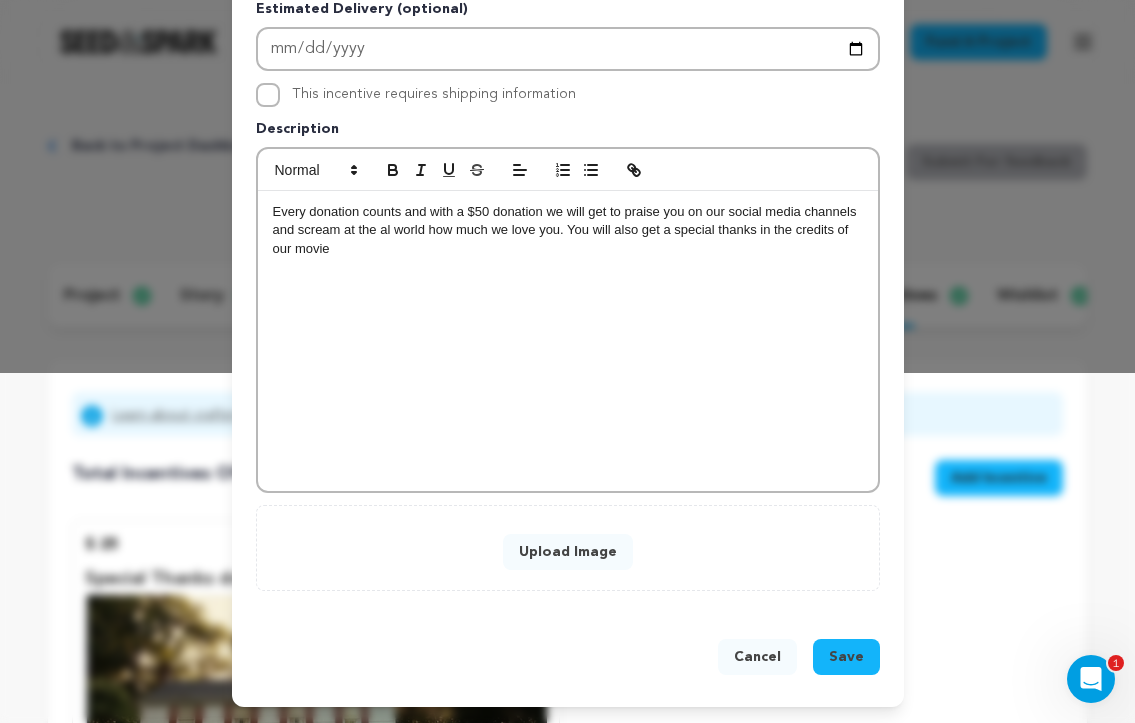 scroll, scrollTop: 351, scrollLeft: 0, axis: vertical 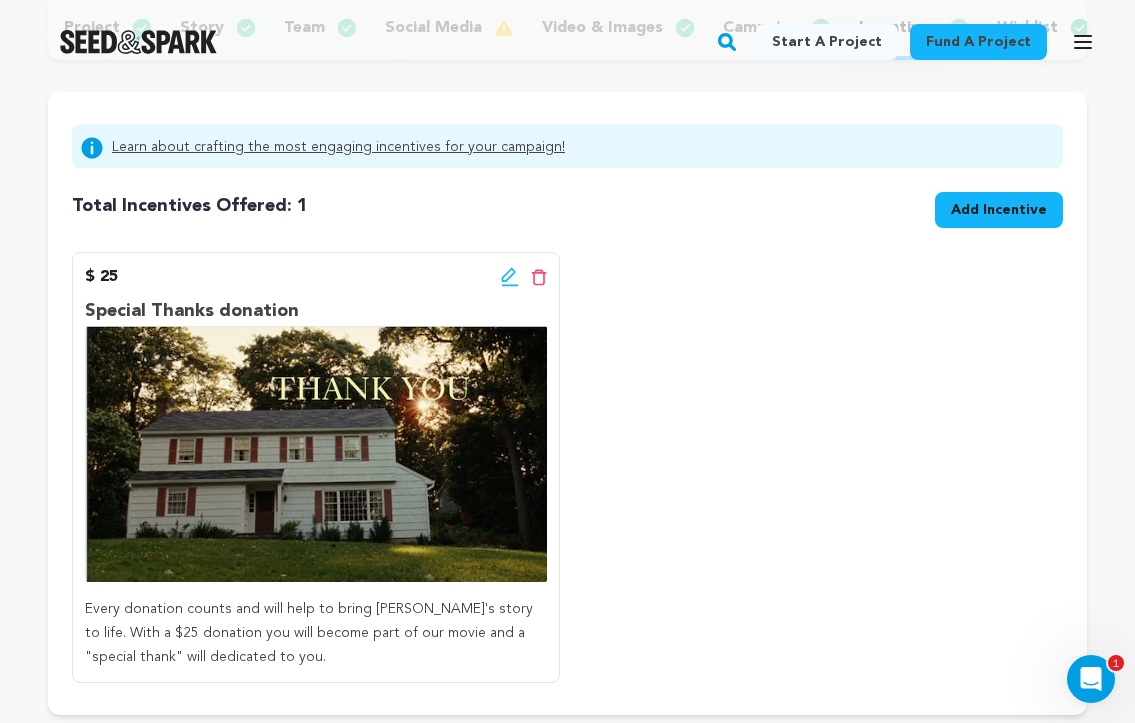 click on "Add Incentive" at bounding box center (999, 210) 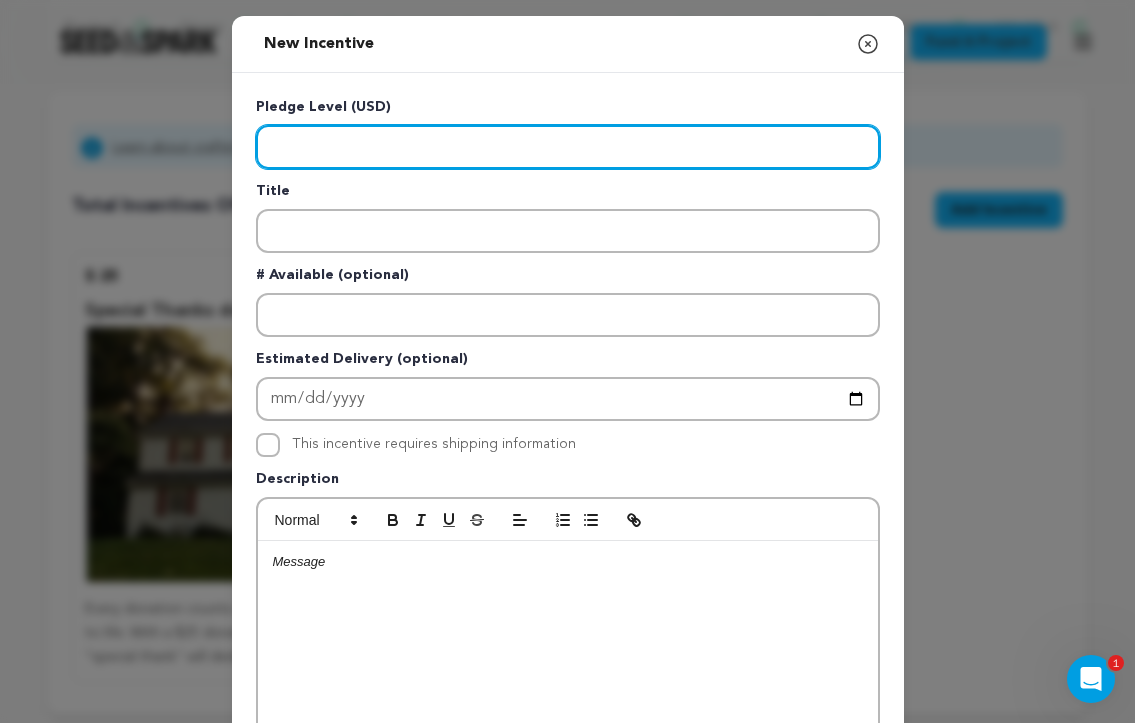 click at bounding box center [568, 147] 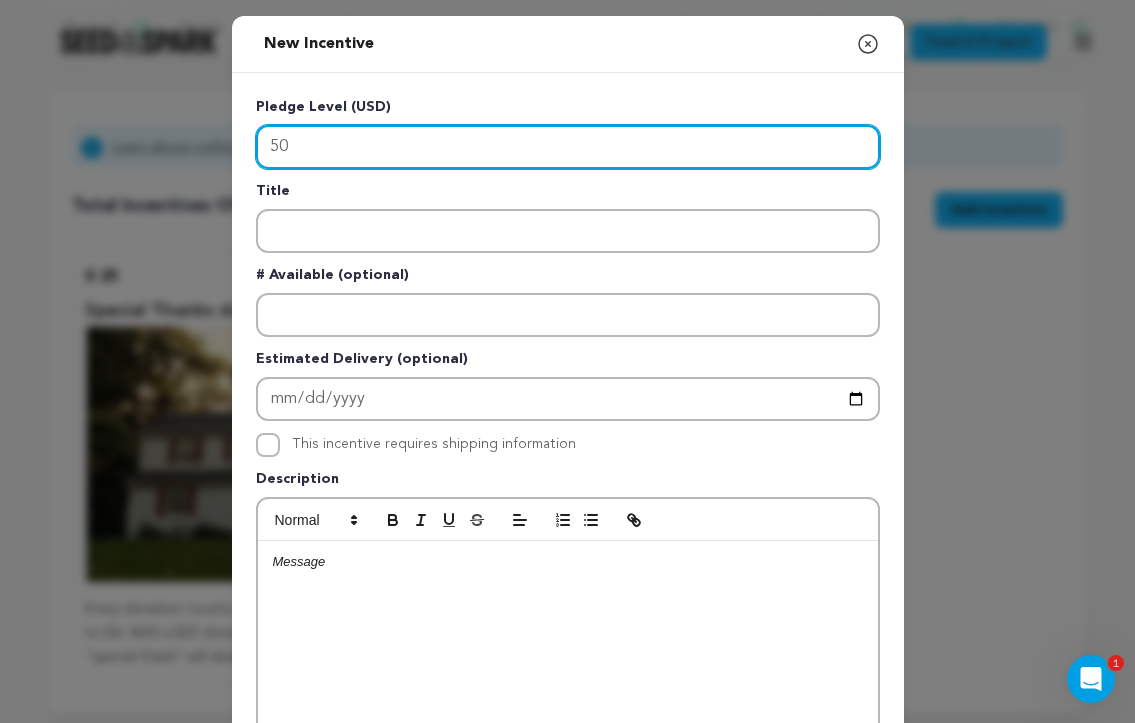 type on "50" 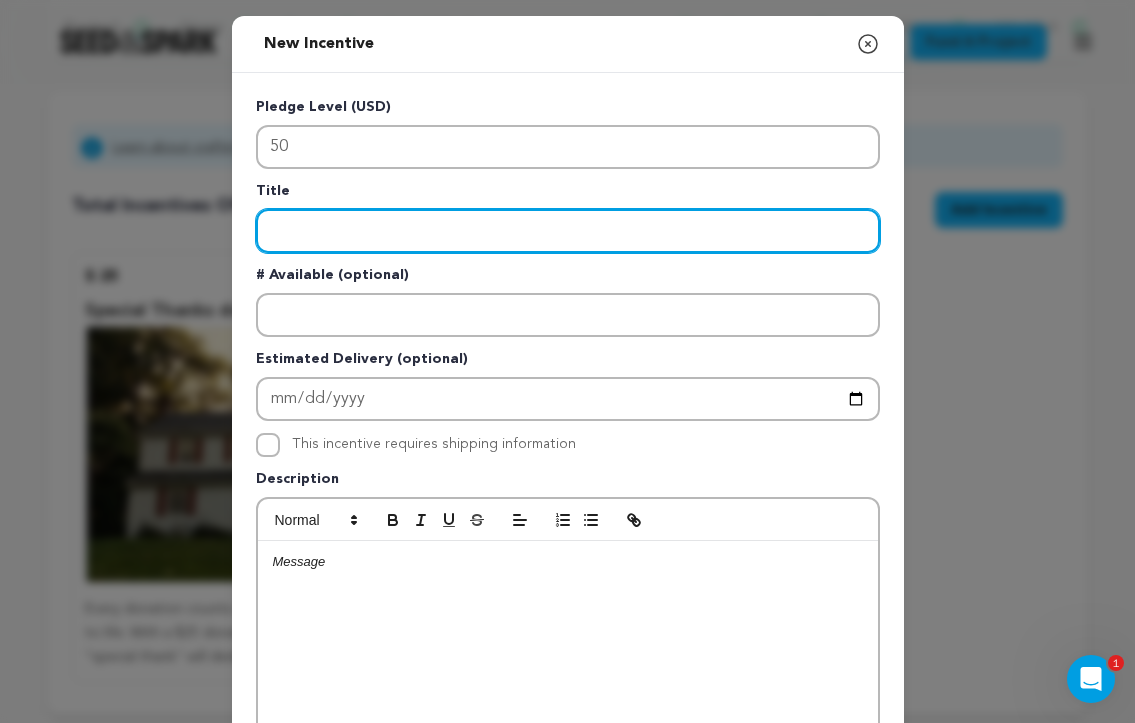 click at bounding box center (568, 231) 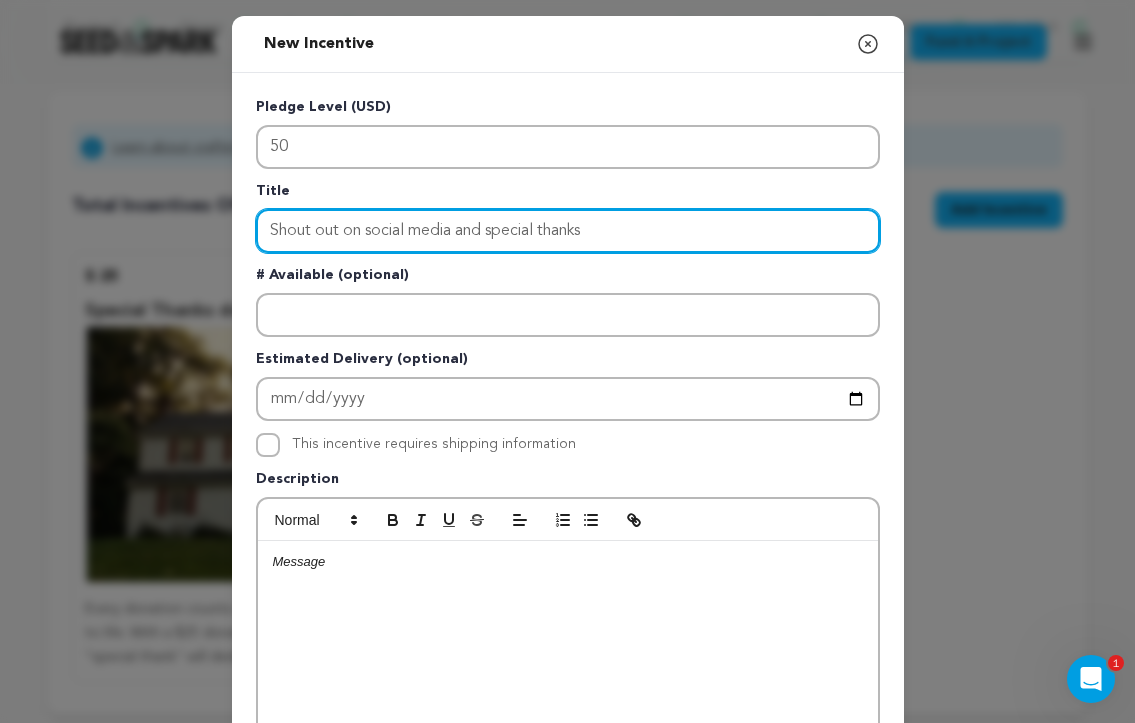 type on "Shout out on social media and special thanks" 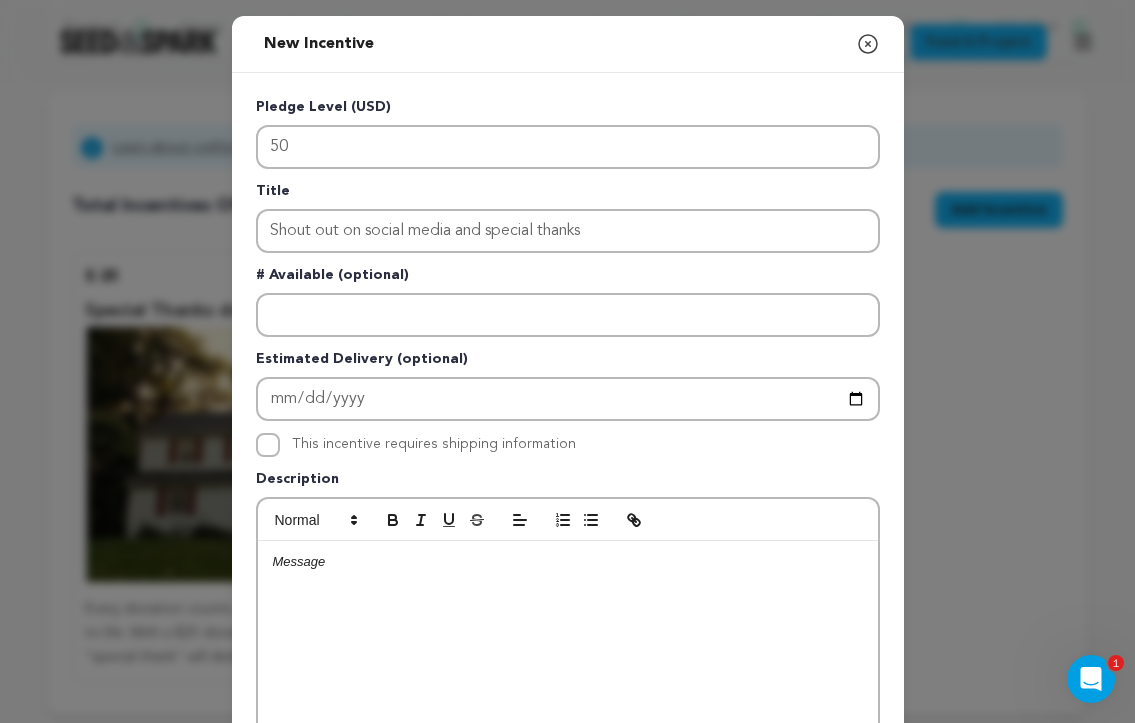 click at bounding box center (568, 562) 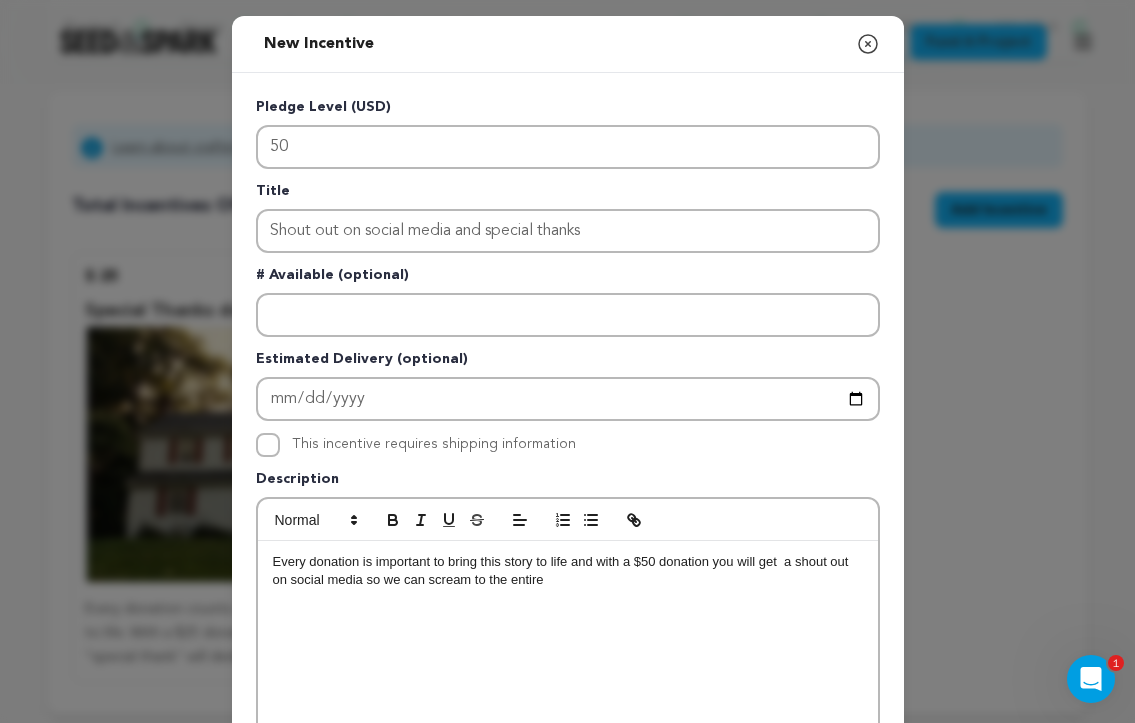 click on "Every donation is important to bring this story to life and with a $50 donation you will get  a shout out on social media so we can scream to the entire" at bounding box center [568, 571] 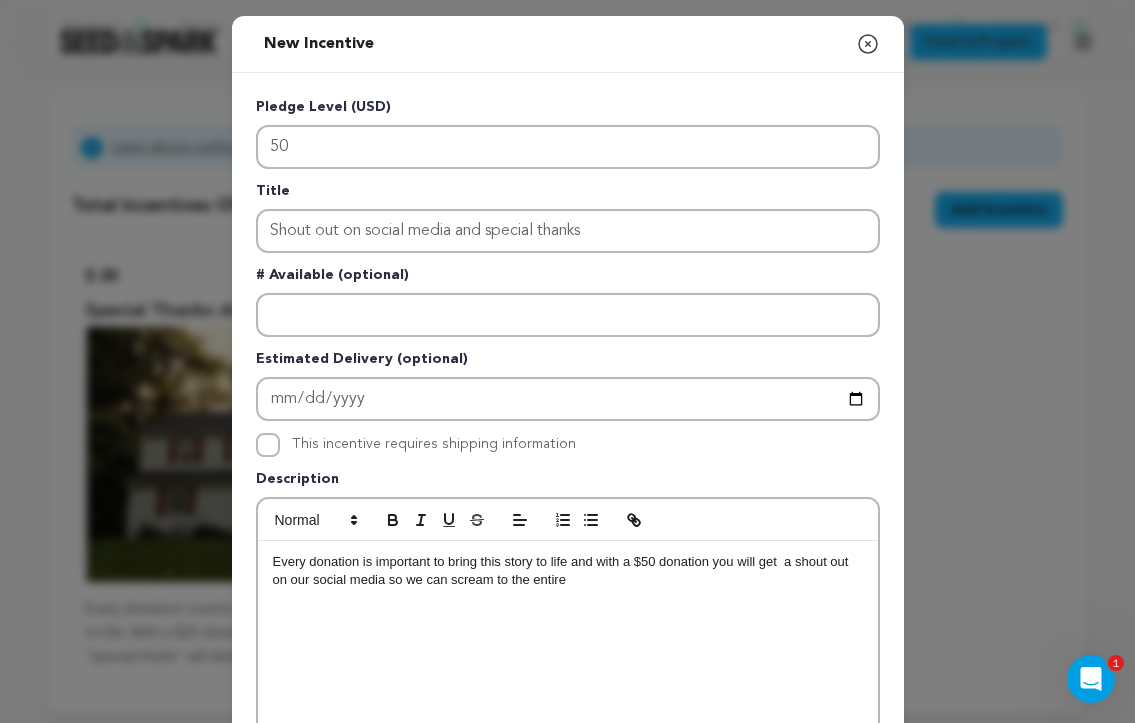 click on "Every donation is important to bring this story to life and with a $50 donation you will get  a shout out on our social media so we can scream to the entire" at bounding box center [568, 571] 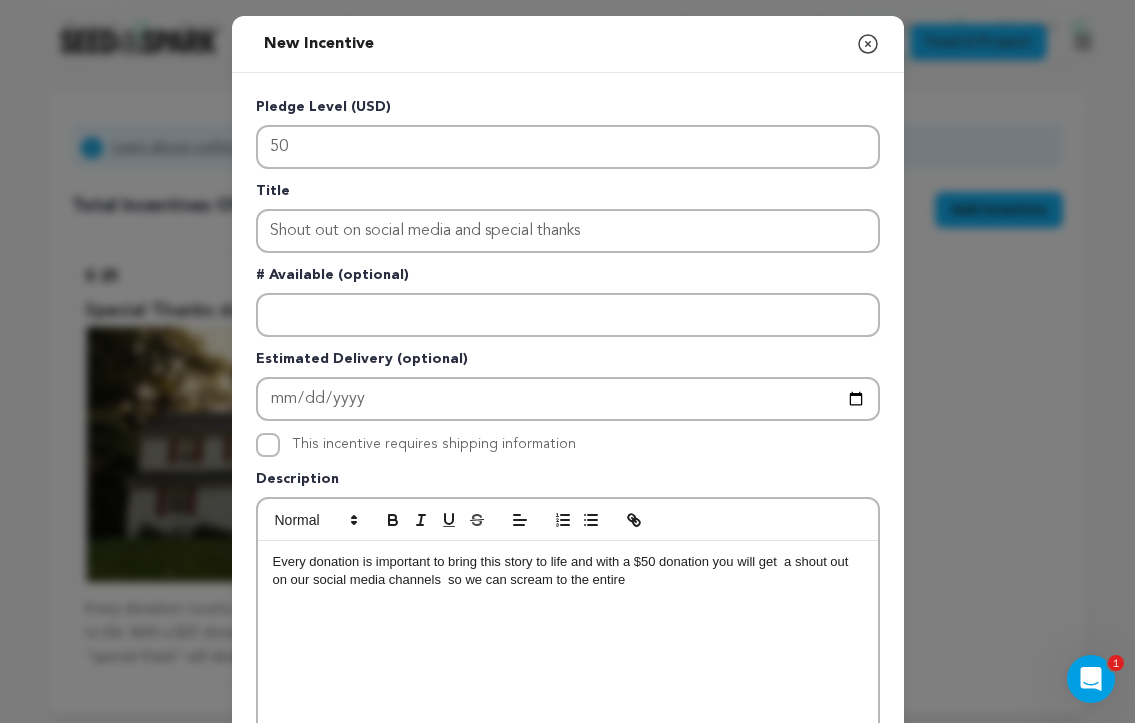 click on "Every donation is important to bring this story to life and with a $50 donation you will get  a shout out on our social media channels  so we can scream to the entire" at bounding box center (568, 571) 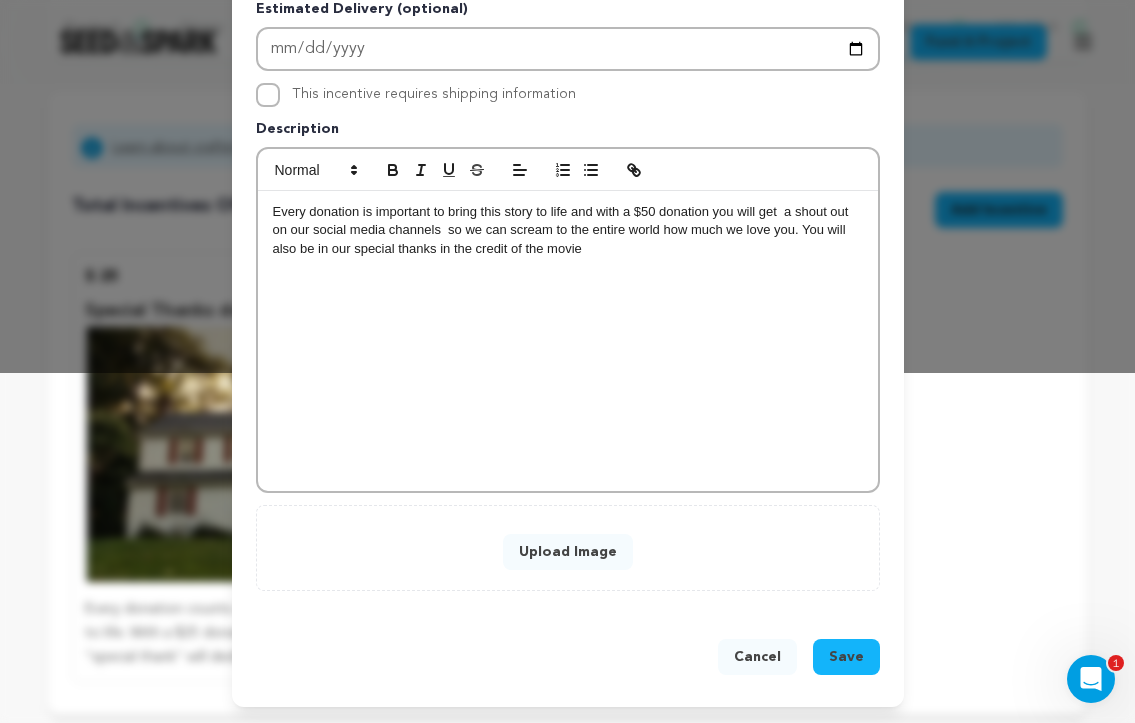 scroll, scrollTop: 351, scrollLeft: 0, axis: vertical 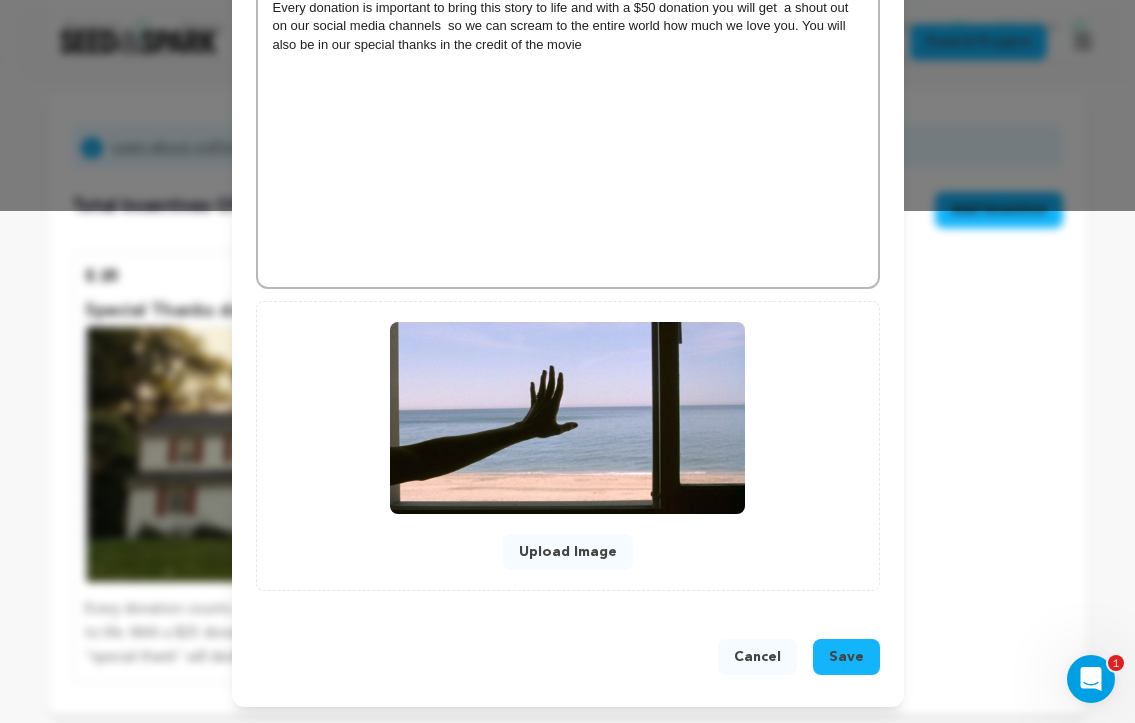 click on "Save" at bounding box center (846, 657) 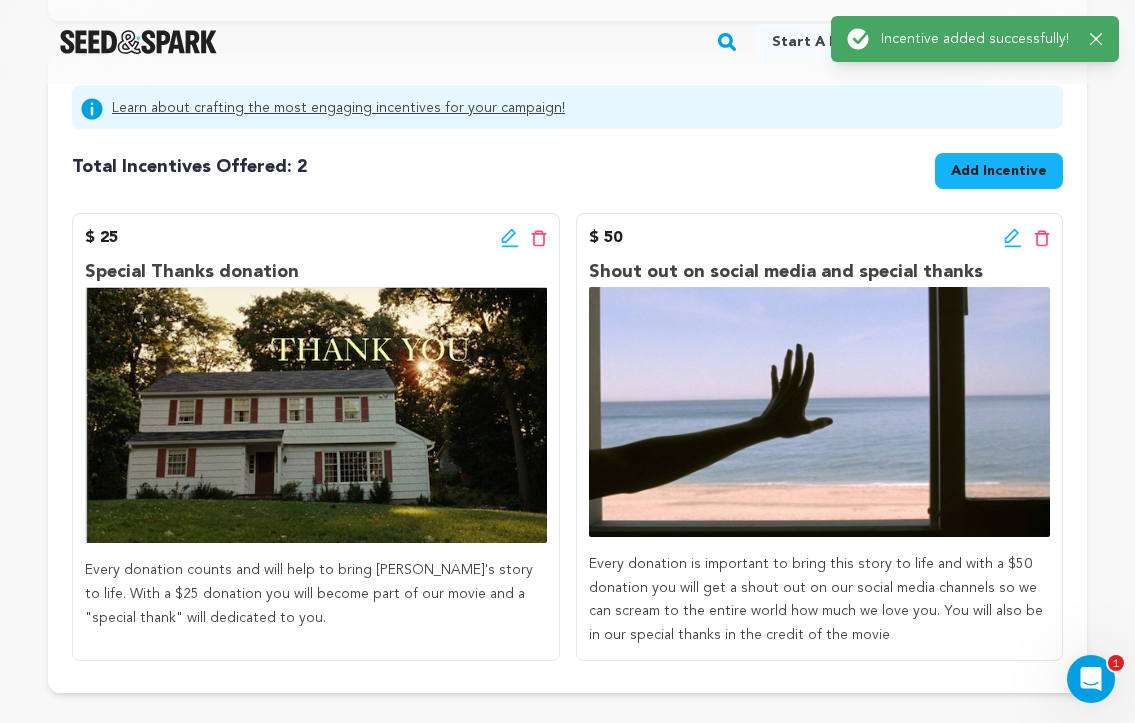 scroll, scrollTop: 303, scrollLeft: 0, axis: vertical 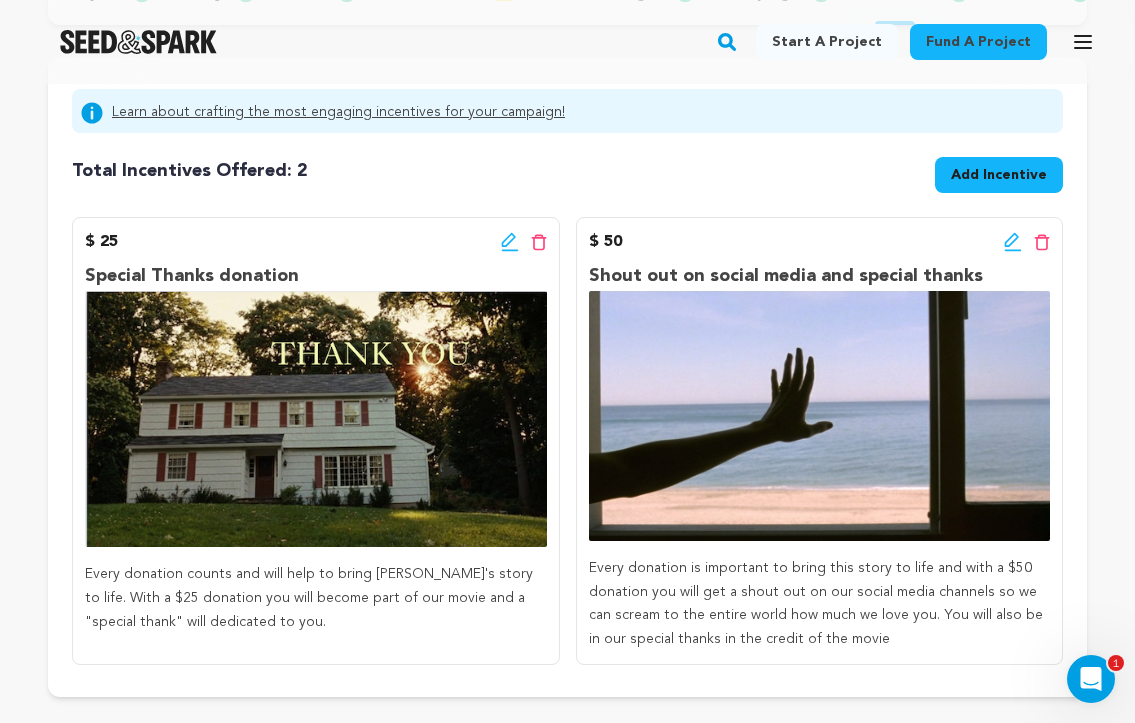 click on "Add Incentive" at bounding box center (999, 175) 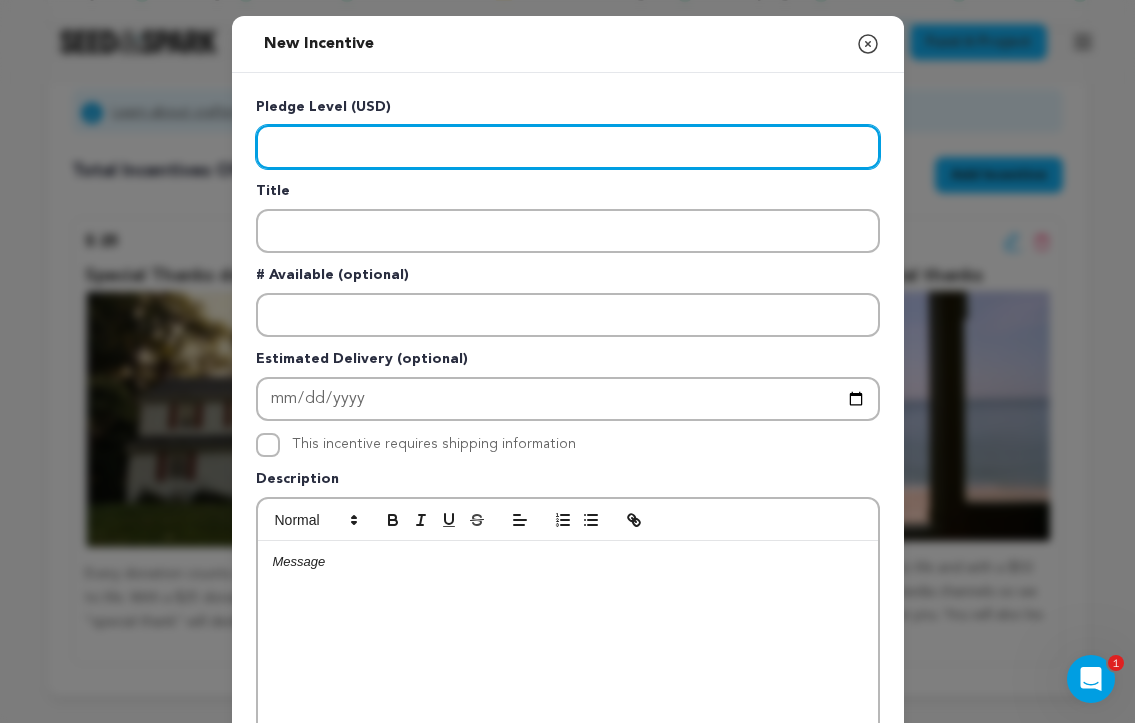 click at bounding box center [568, 147] 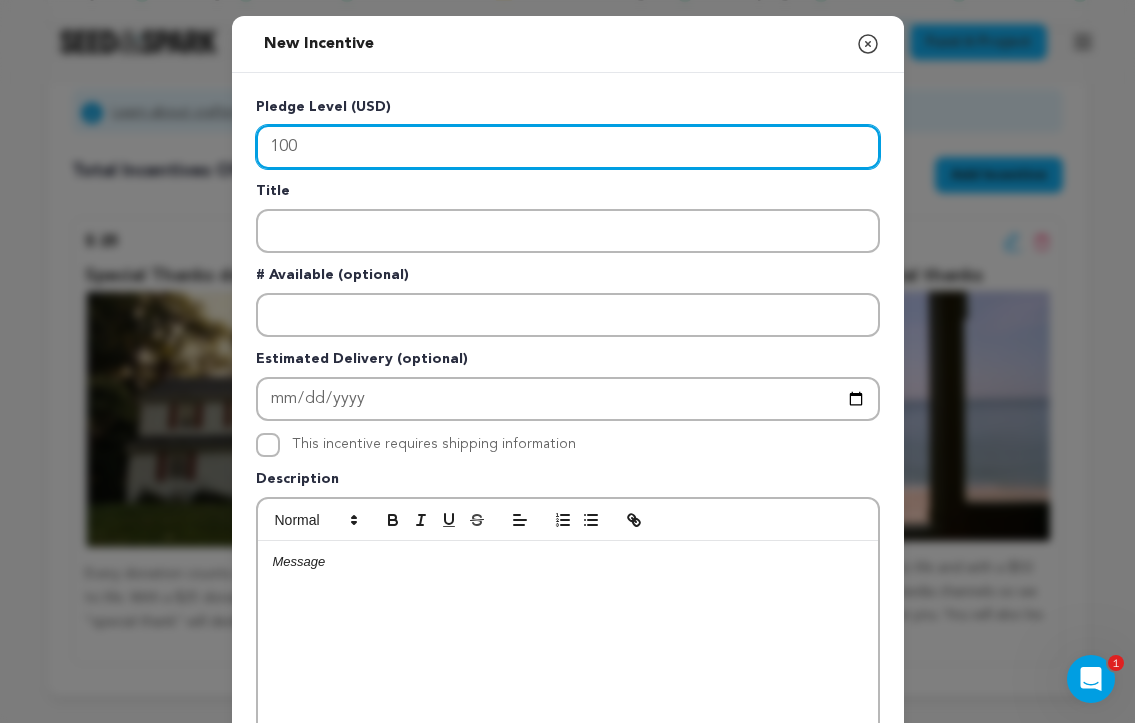 type on "100" 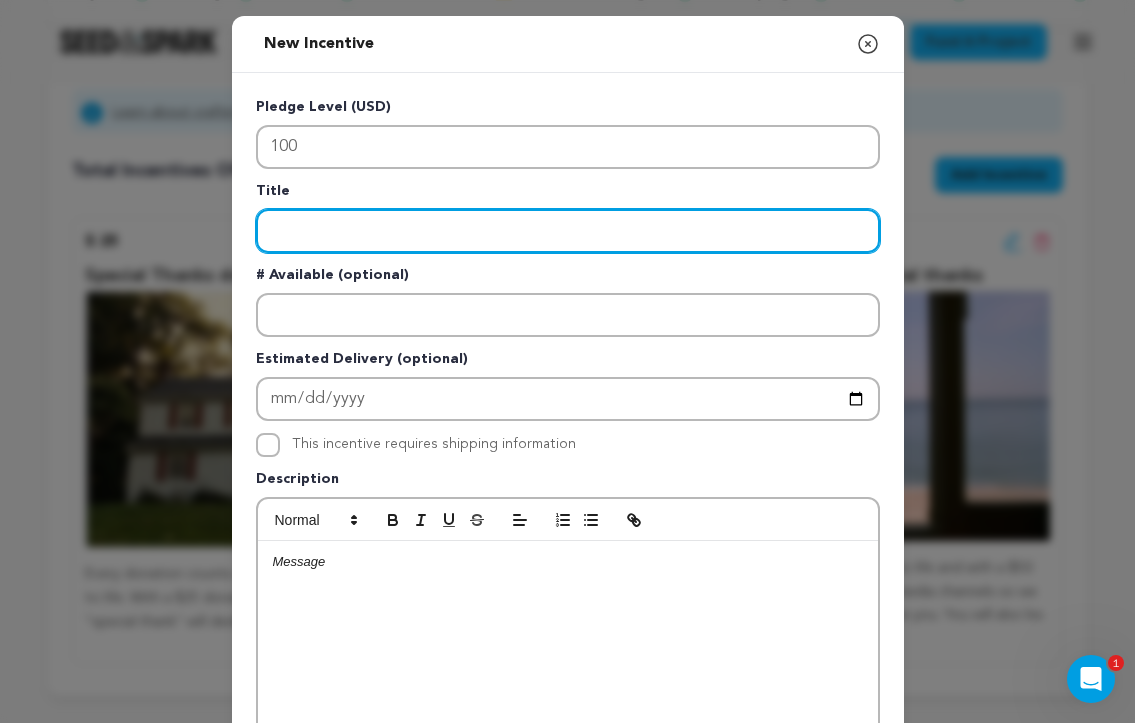 click at bounding box center (568, 231) 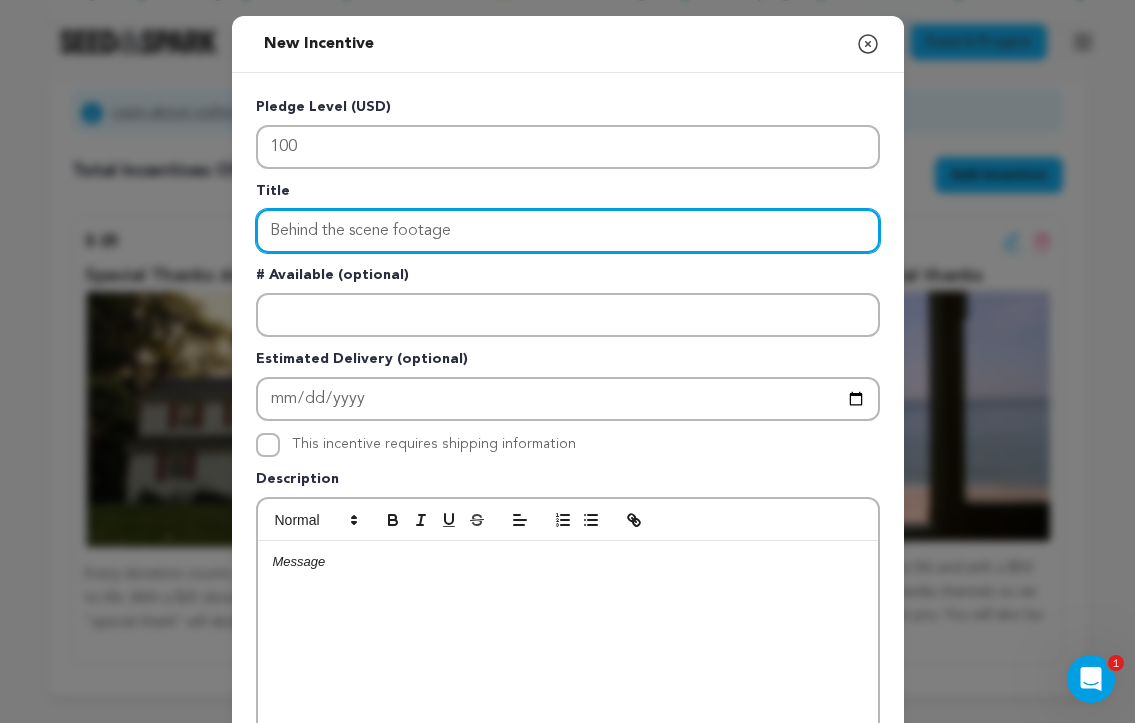 type on "Behind the scene footage" 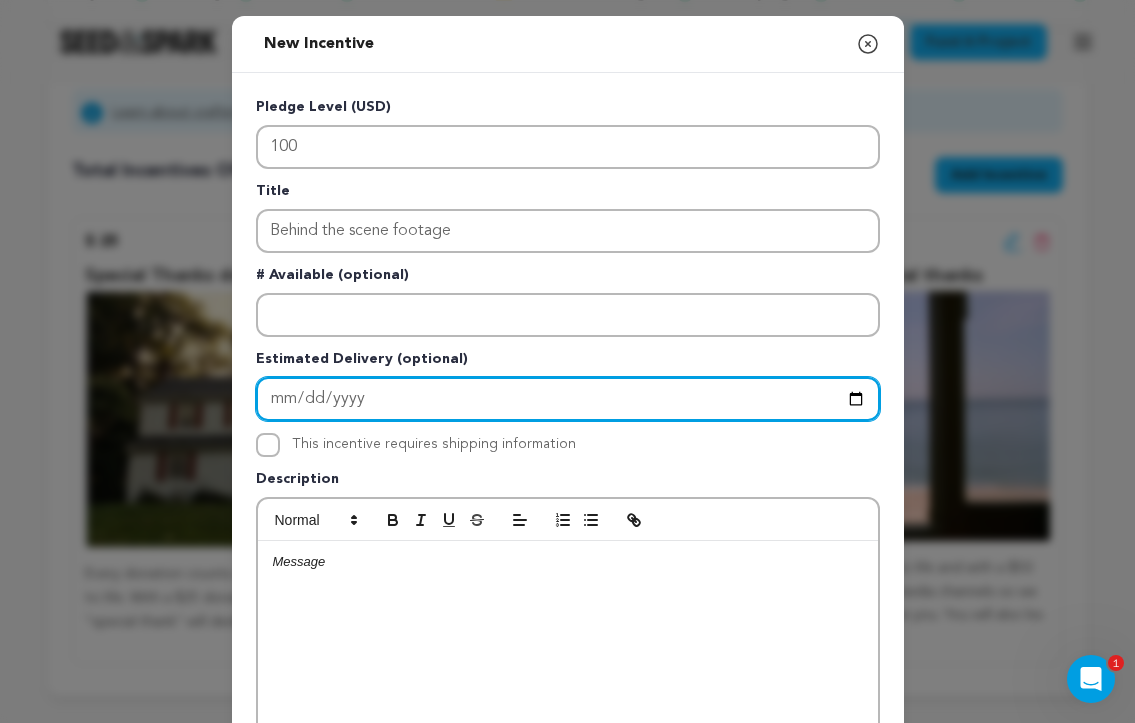 click at bounding box center (568, 399) 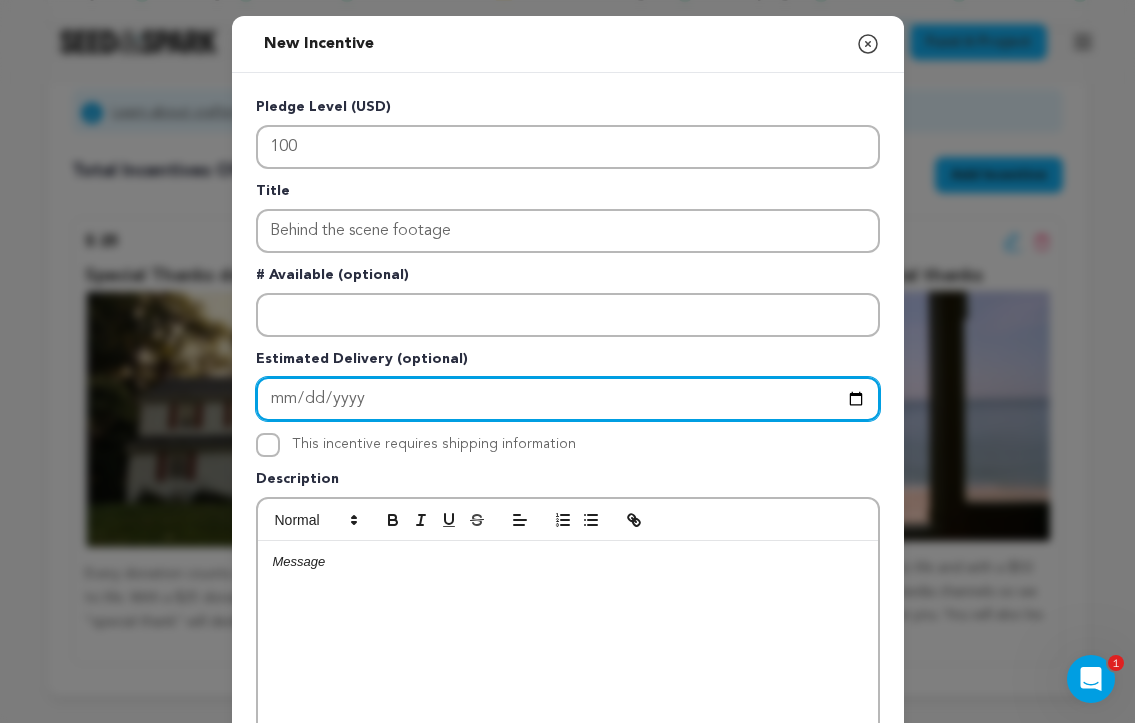 type on "[DATE]" 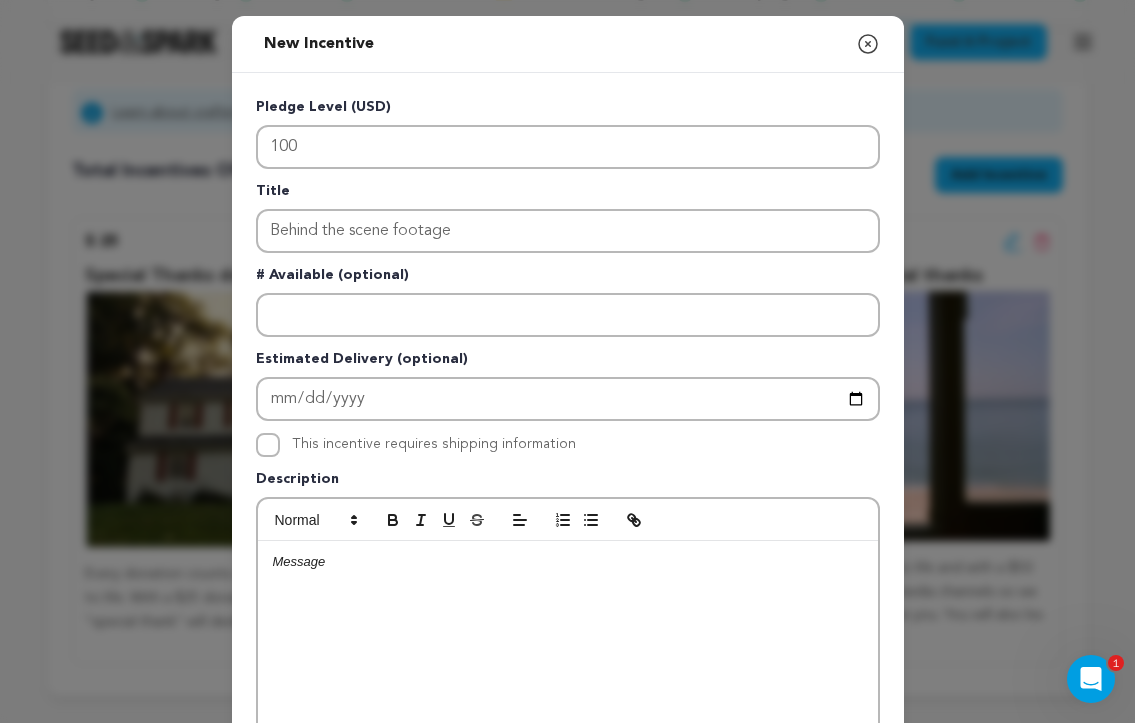 click at bounding box center (568, 691) 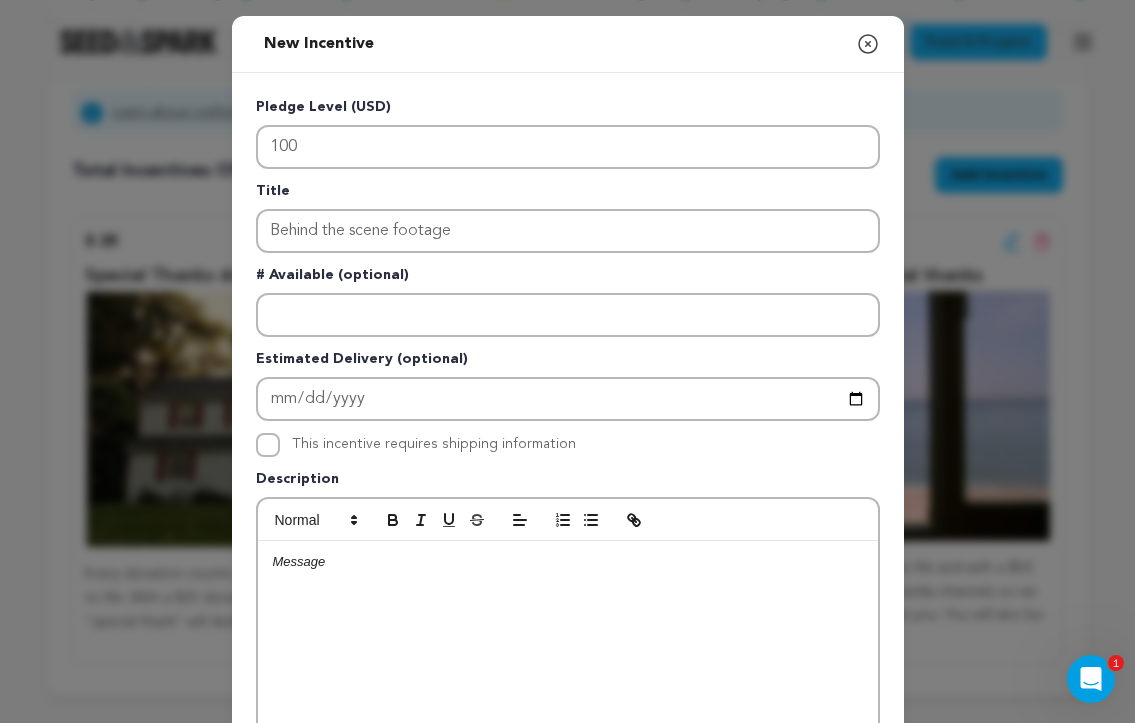 type 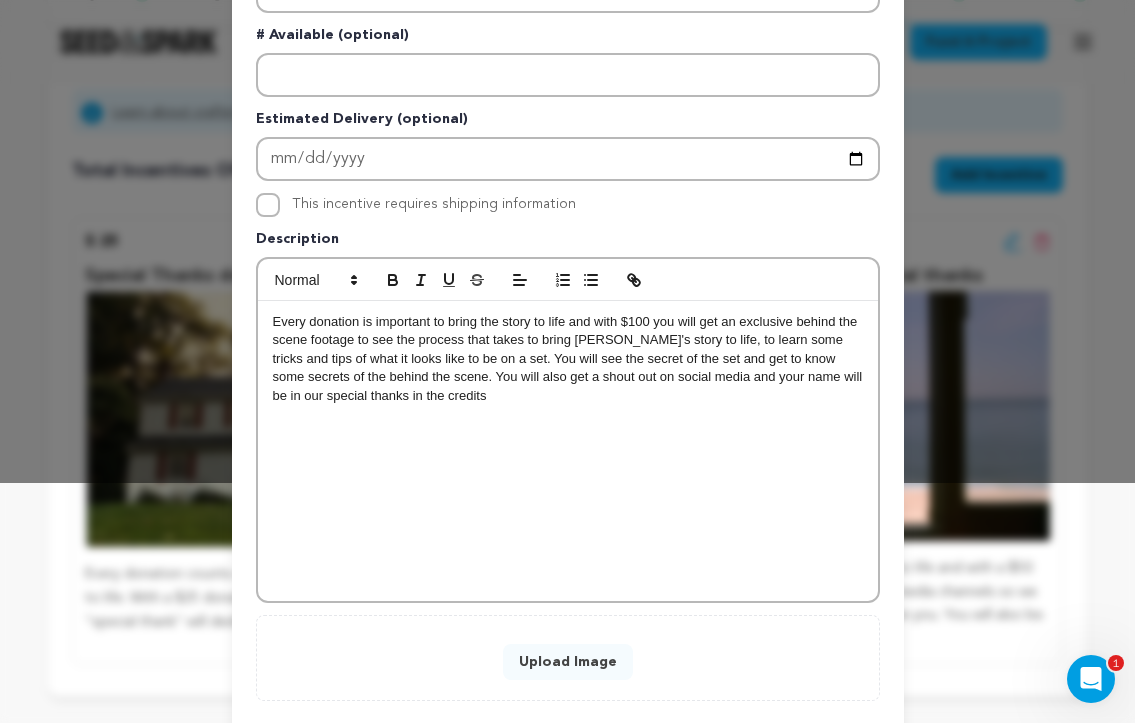 scroll, scrollTop: 255, scrollLeft: 0, axis: vertical 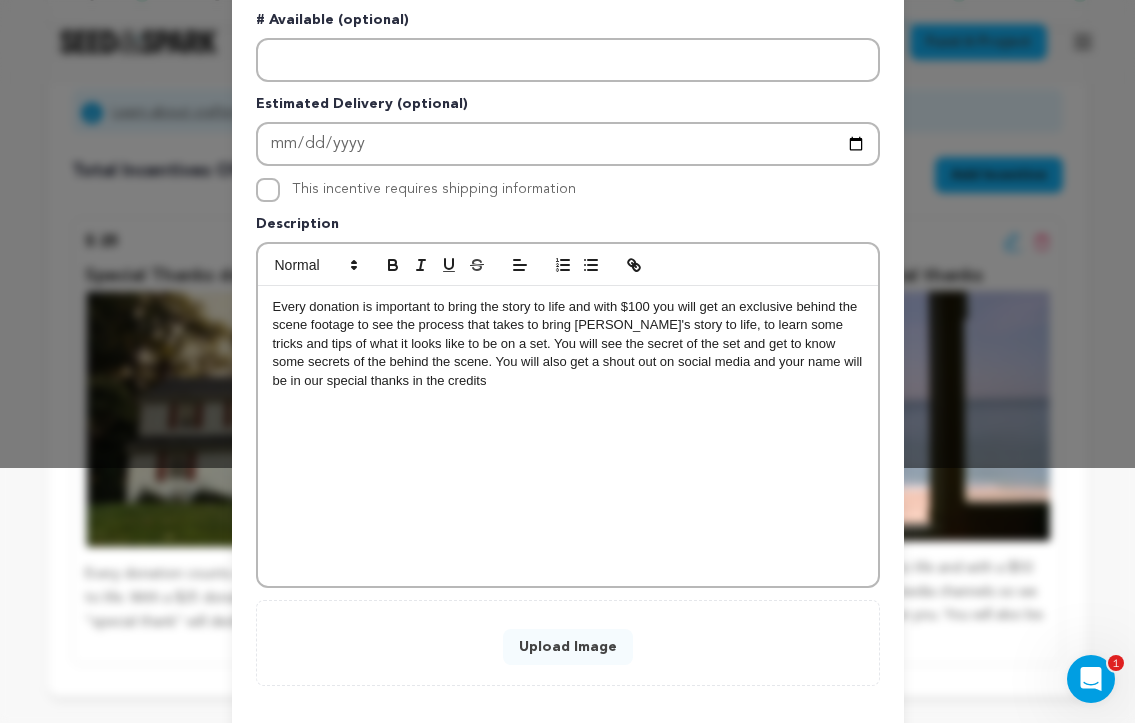 click on "Upload Image" at bounding box center (568, 647) 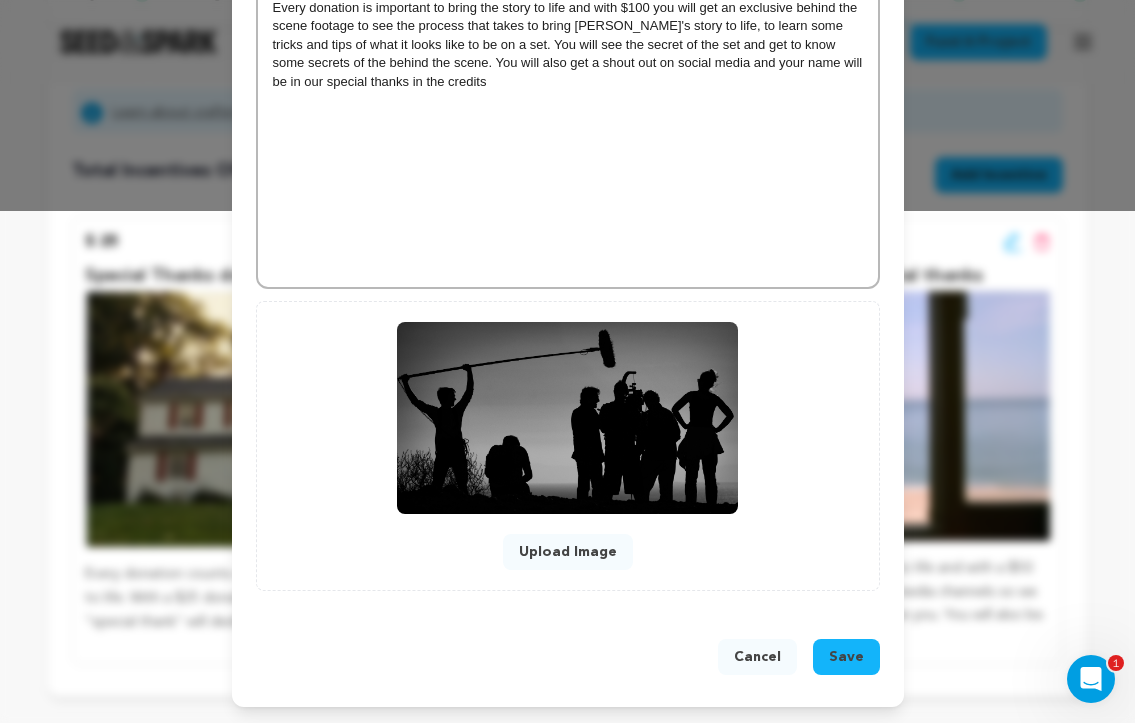 scroll, scrollTop: 512, scrollLeft: 0, axis: vertical 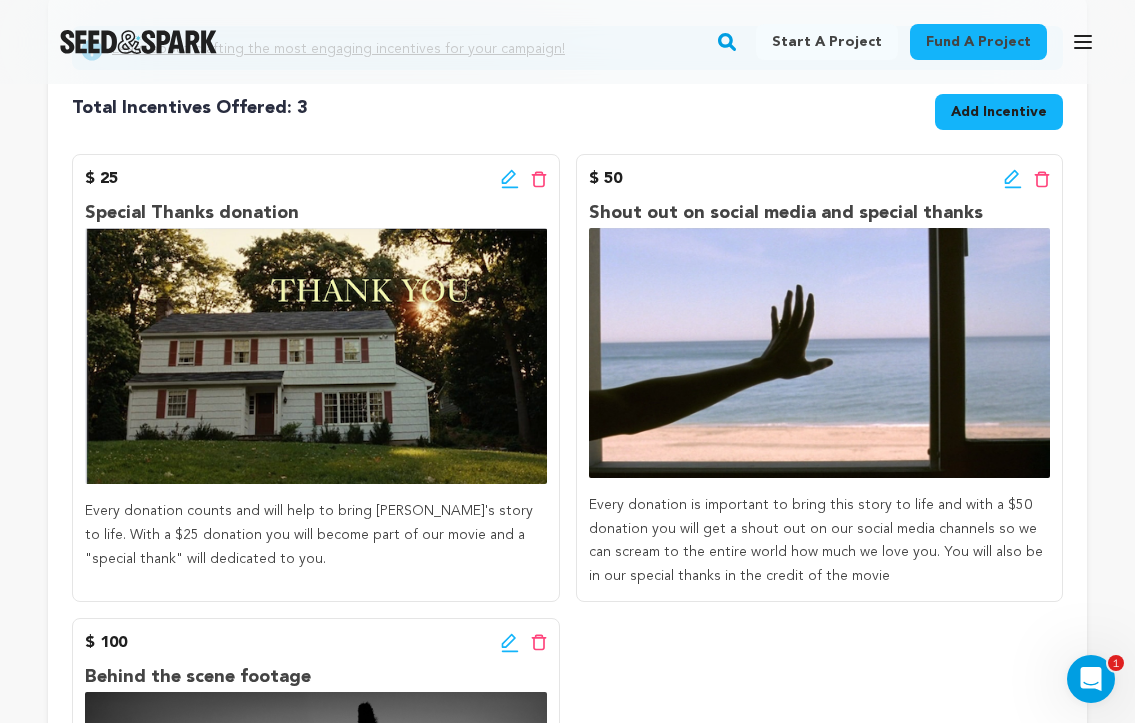 click on "Add Incentive" at bounding box center [999, 112] 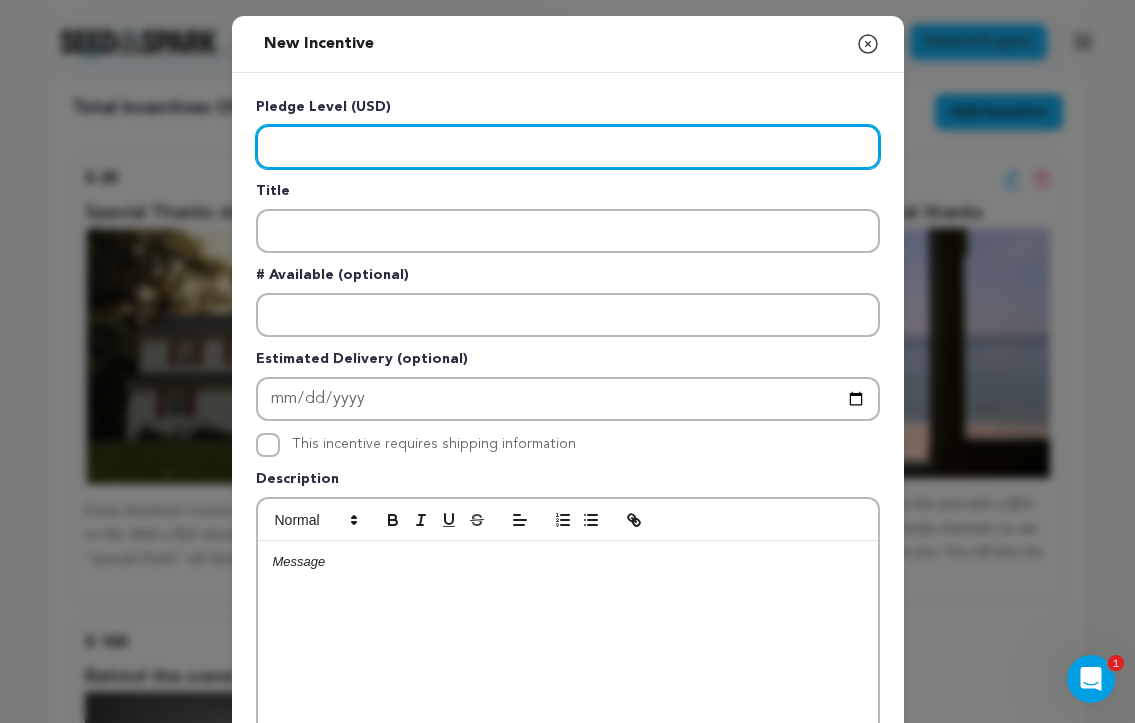 click at bounding box center (568, 147) 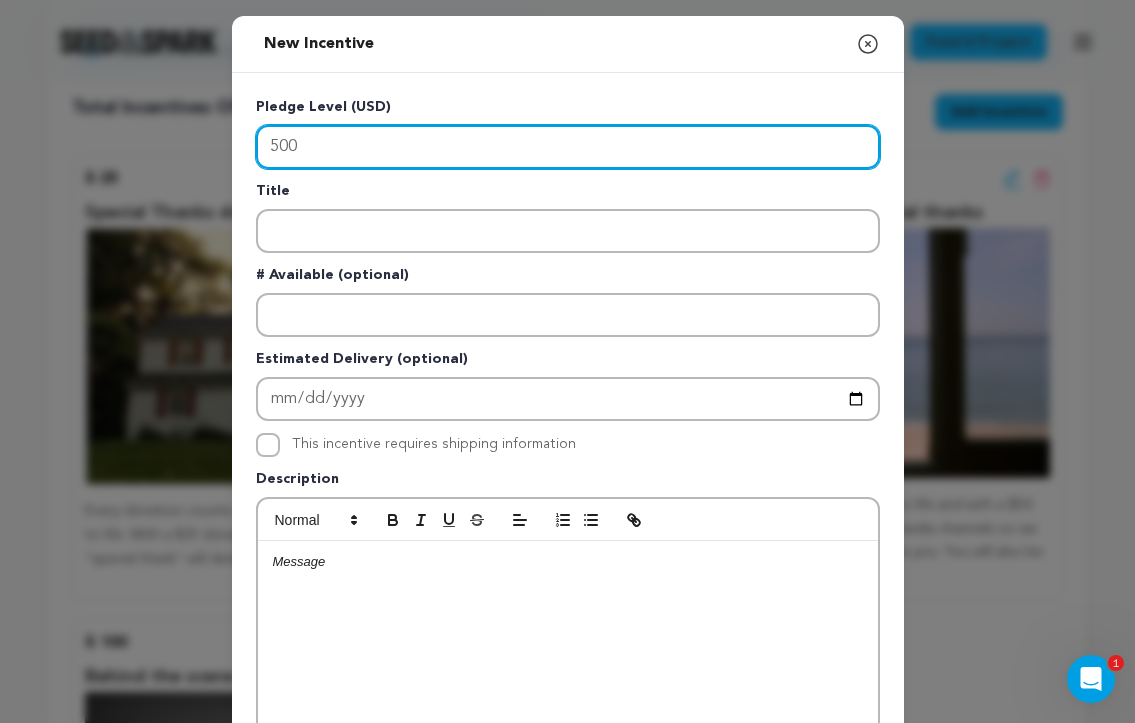 type on "500" 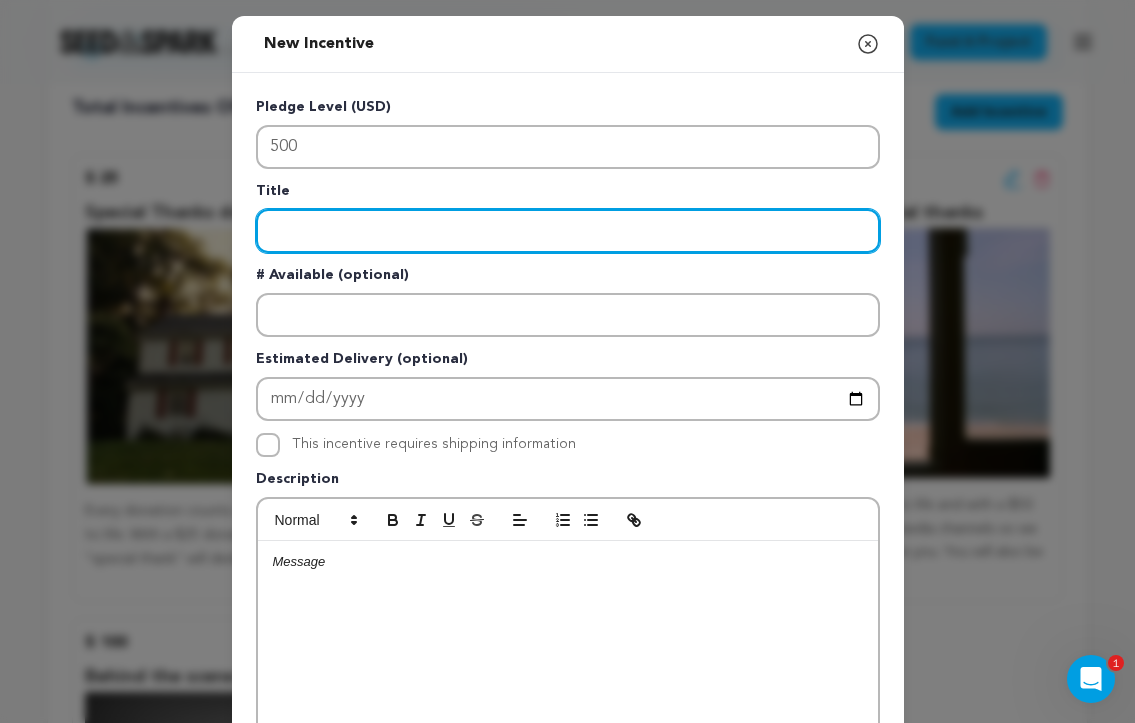 click at bounding box center (568, 231) 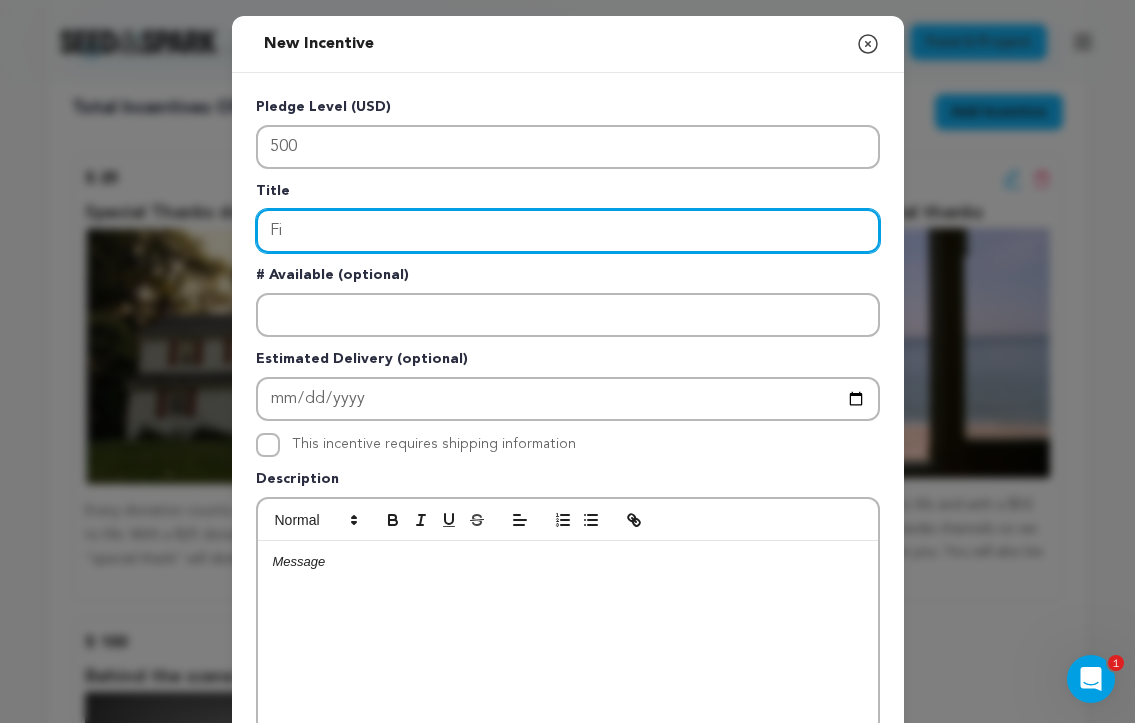 type on "F" 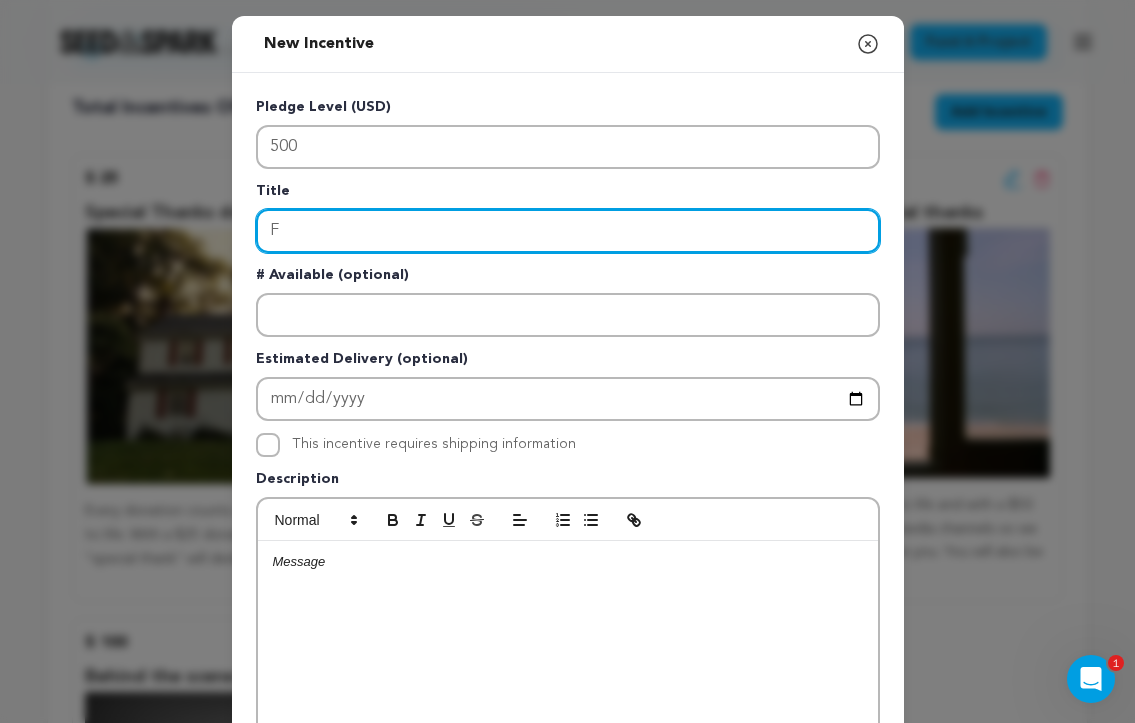 type 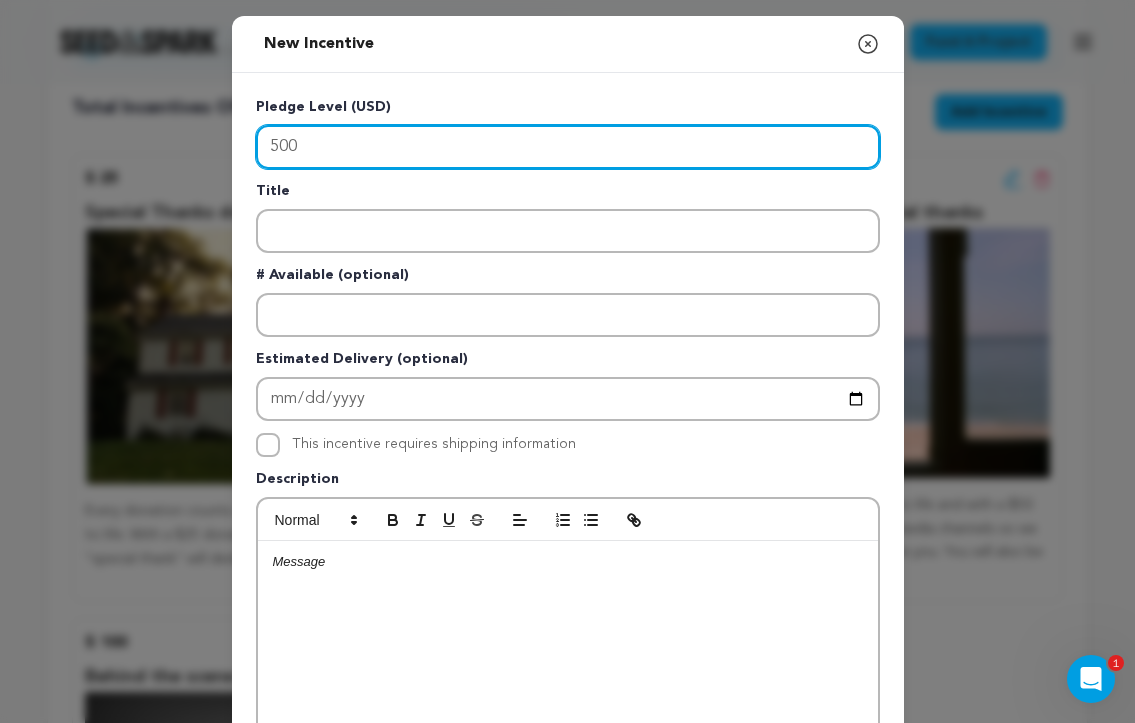 click on "500" at bounding box center (568, 147) 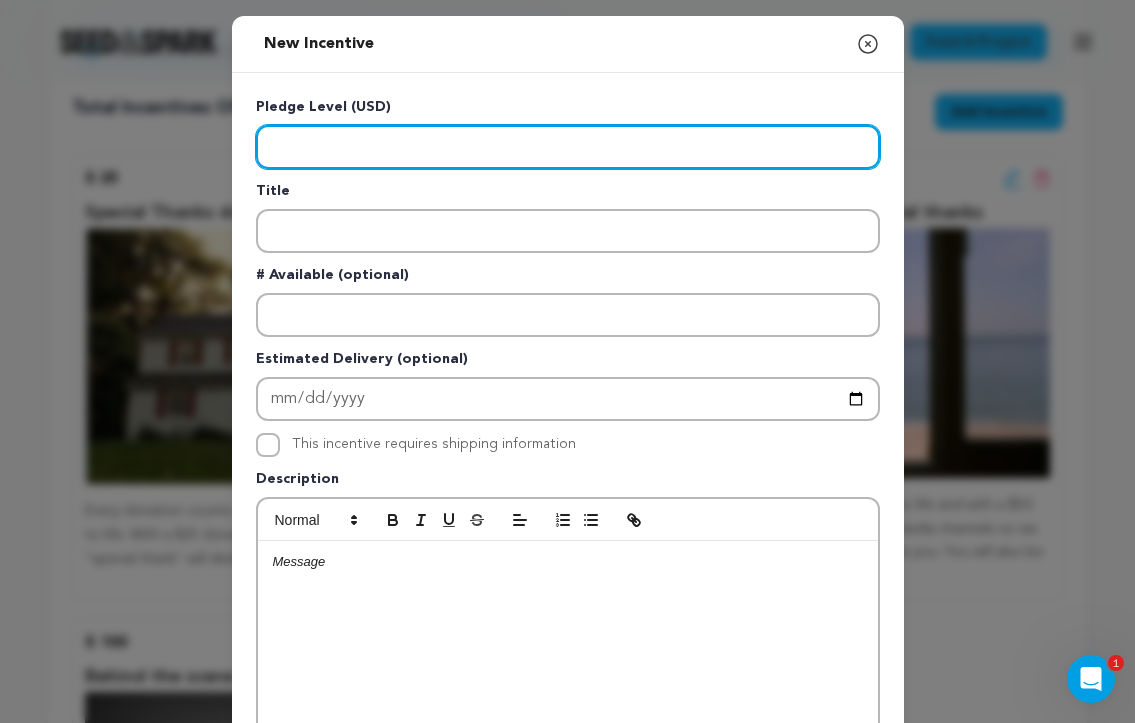 type on "500" 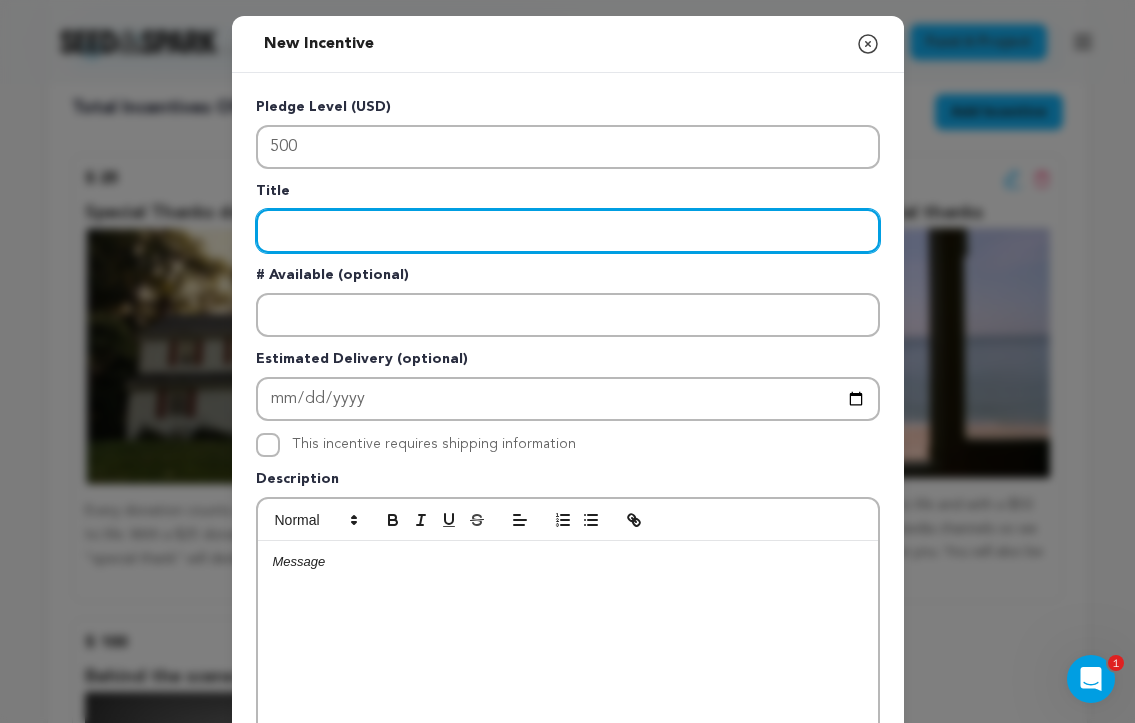 click at bounding box center [568, 231] 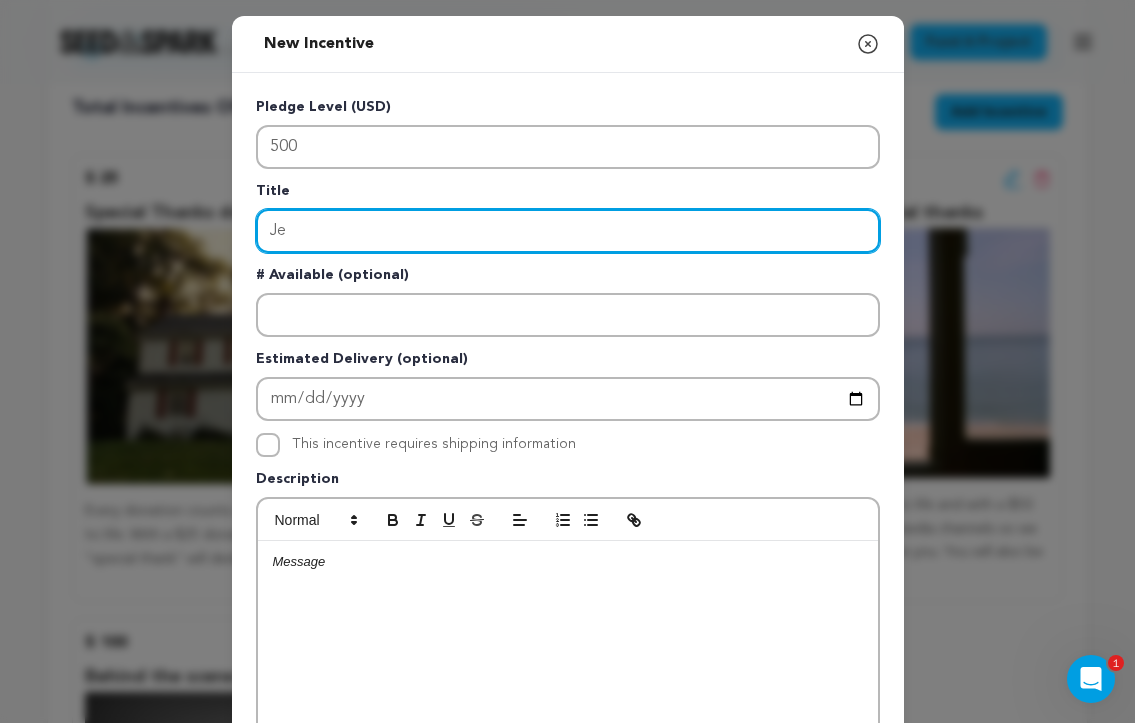type on "J" 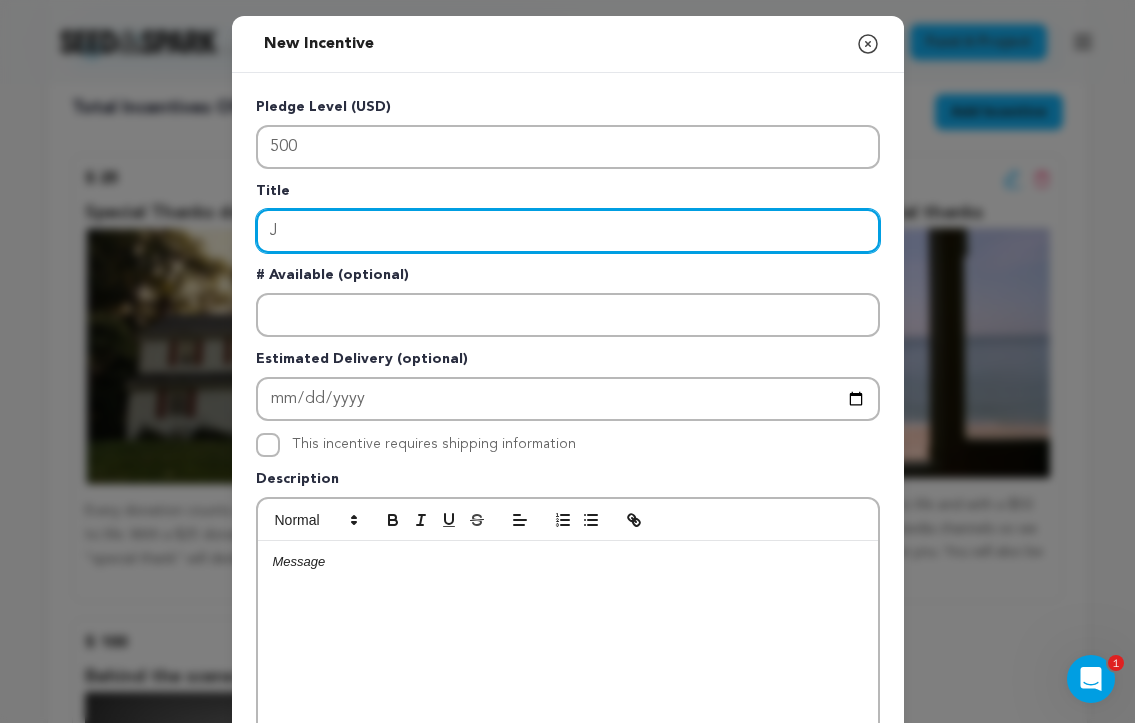 type 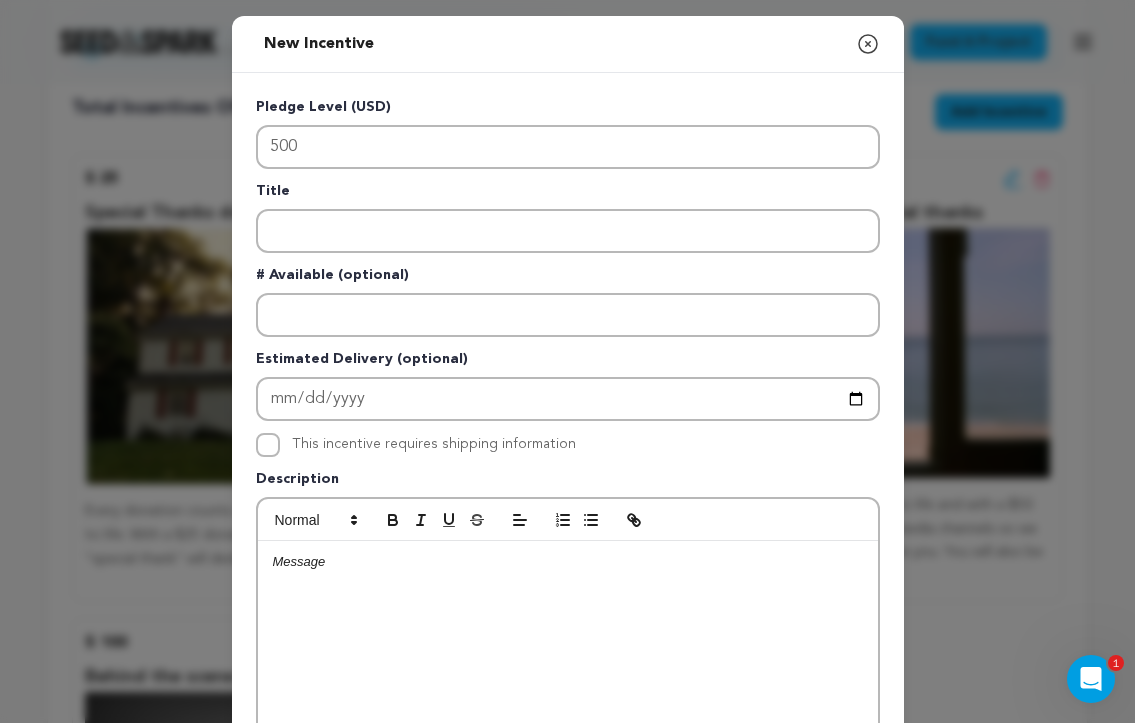 click 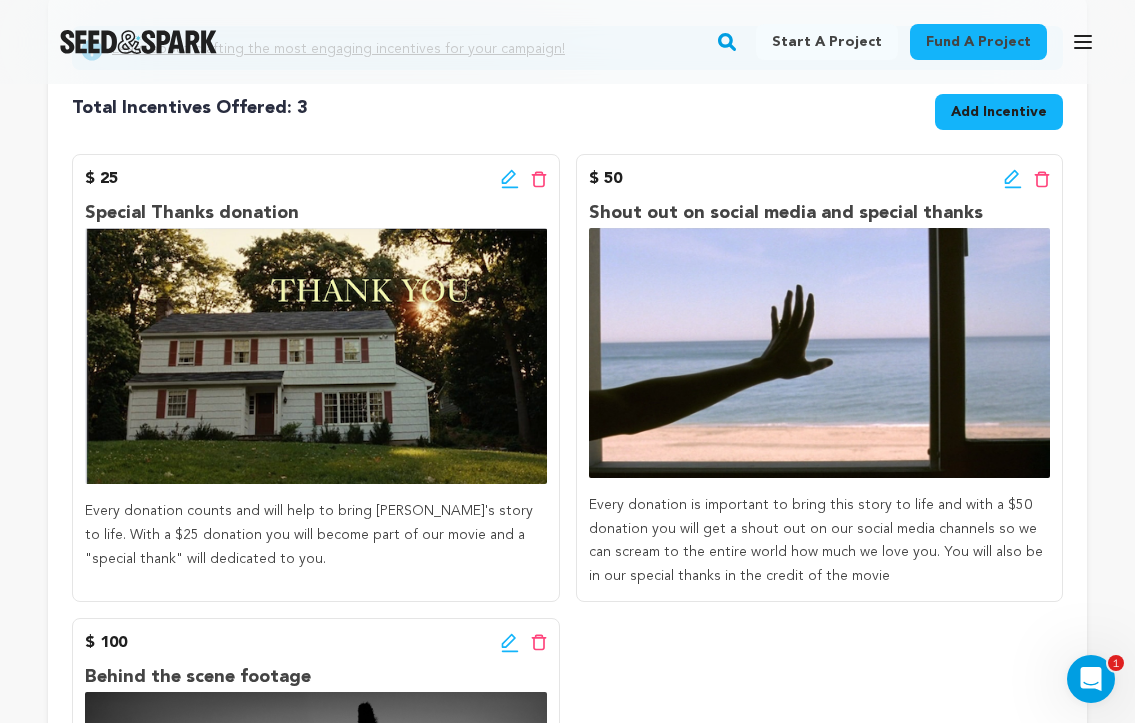 click on "Add Incentive" at bounding box center (999, 112) 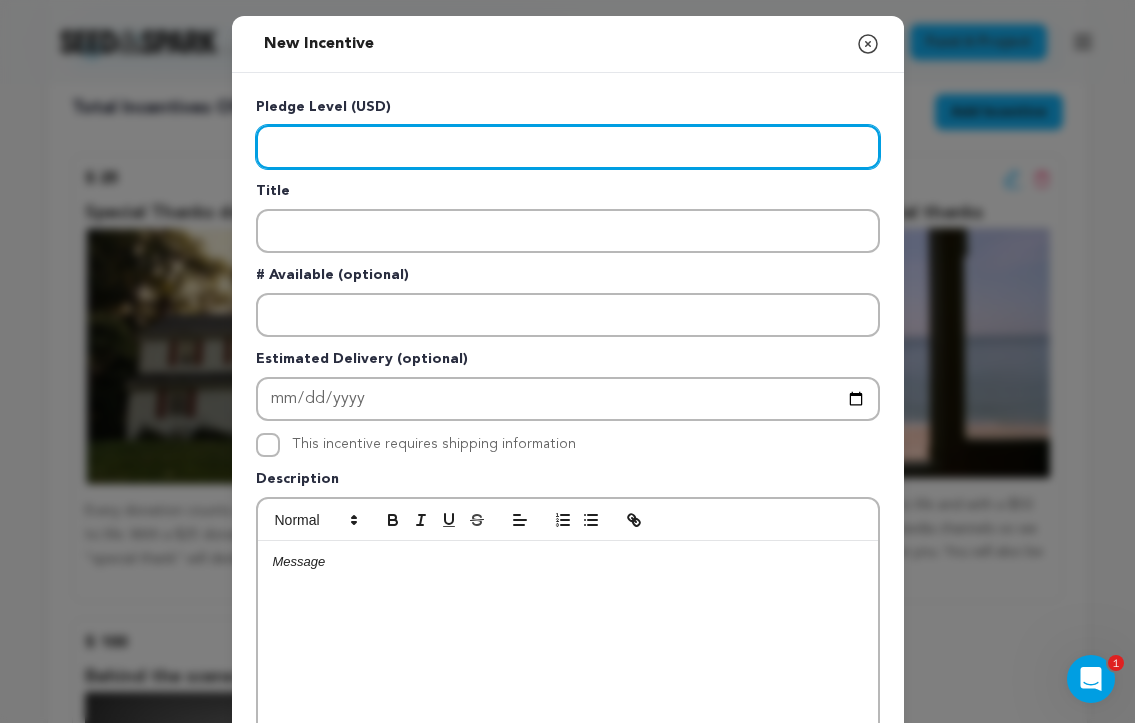click at bounding box center (568, 147) 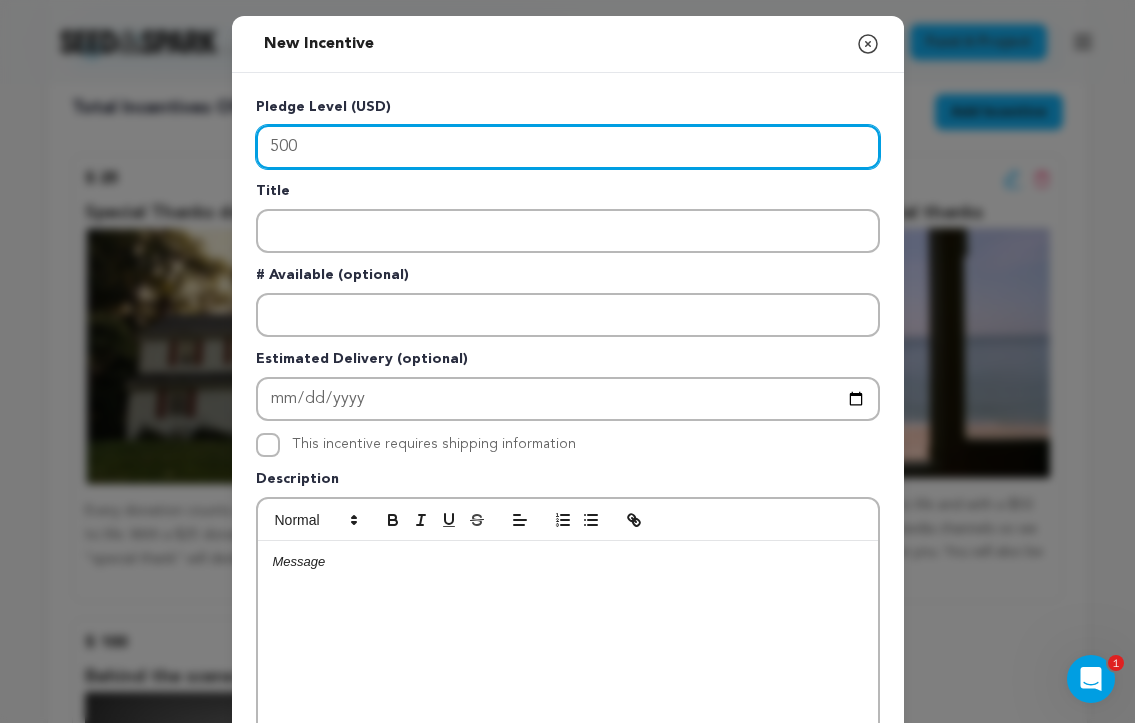 type on "500" 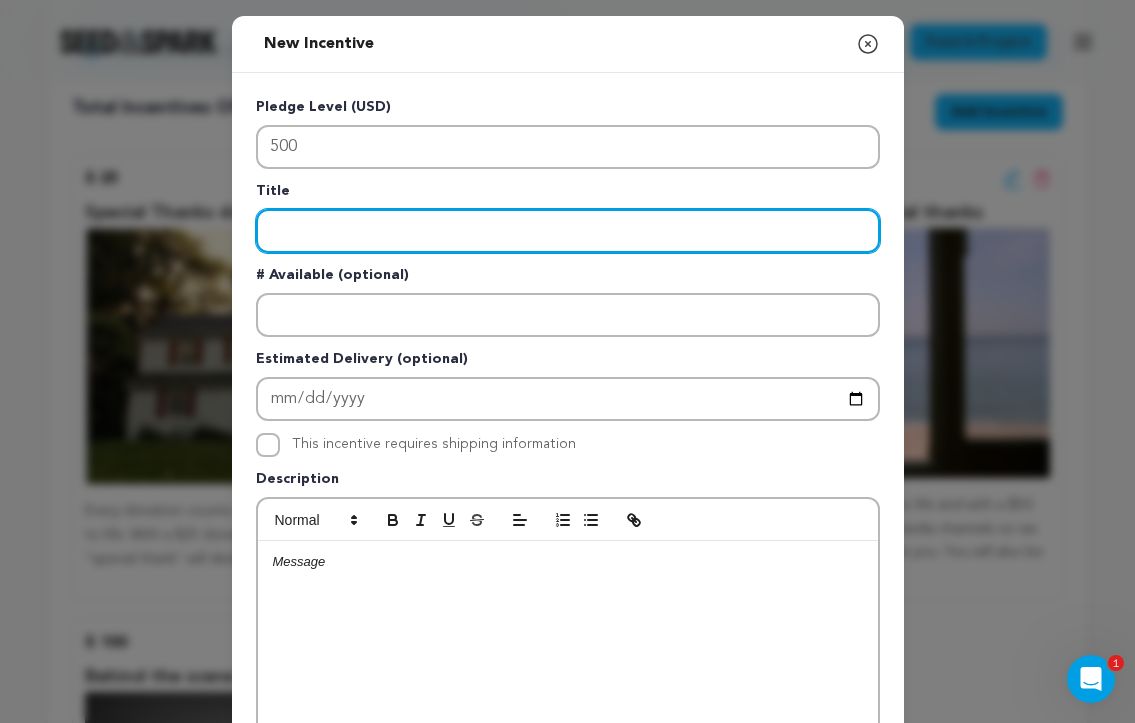 click at bounding box center [568, 231] 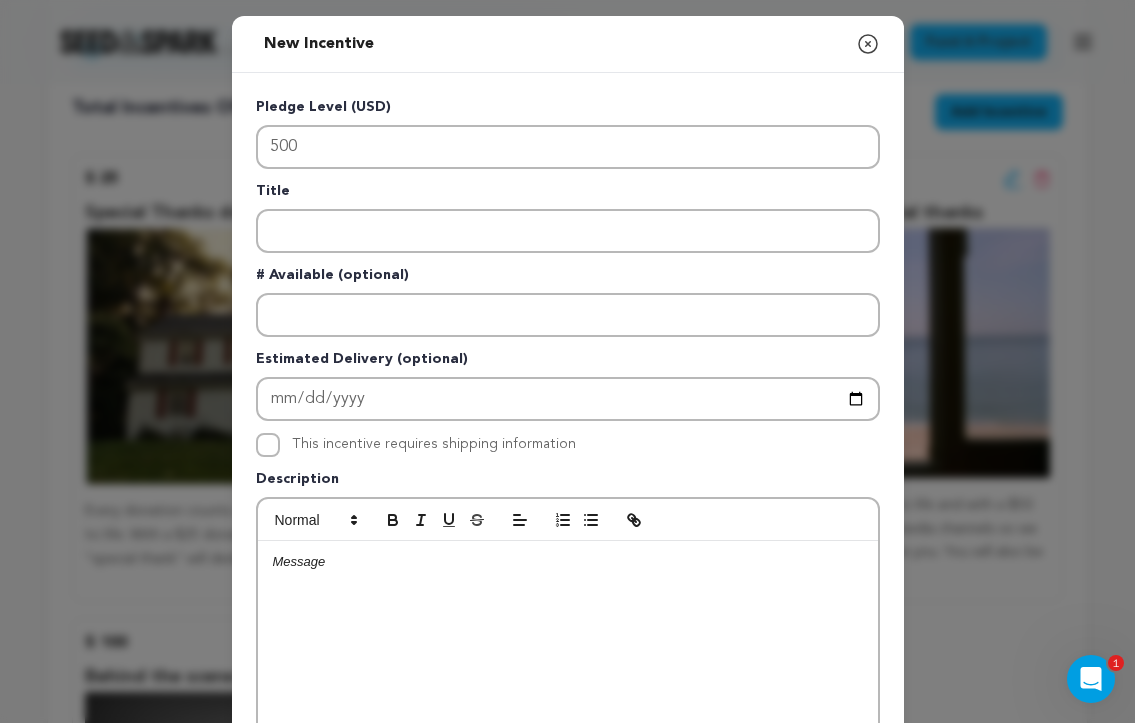 click at bounding box center (568, 562) 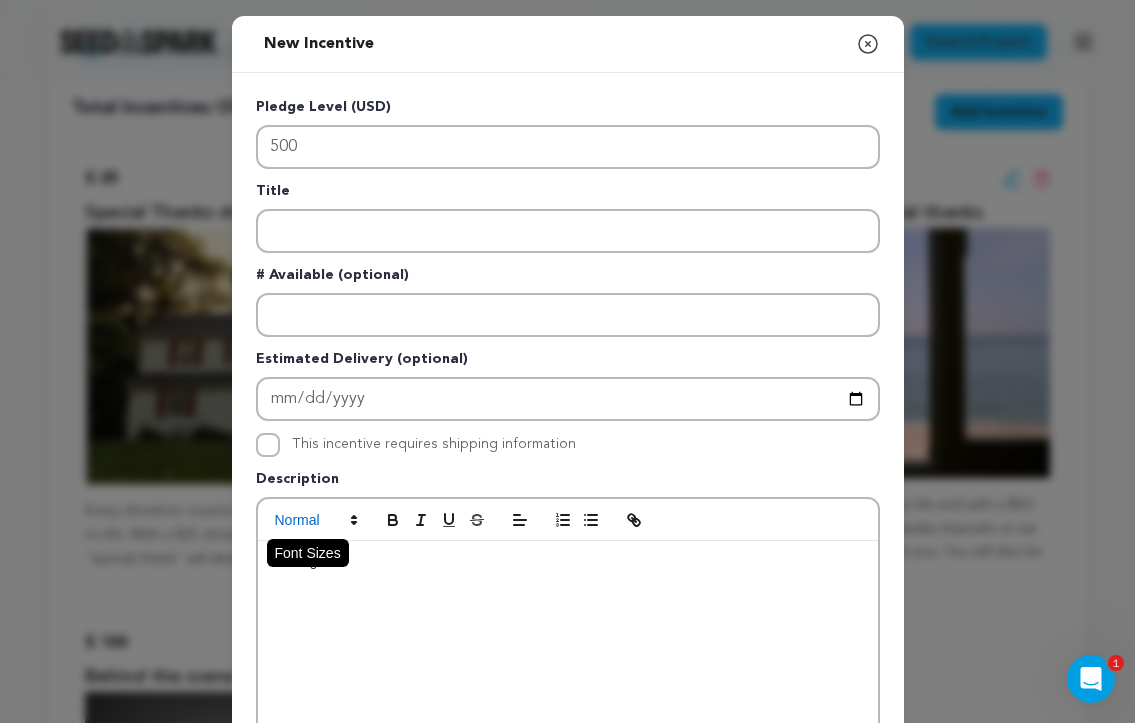 scroll, scrollTop: 18, scrollLeft: 0, axis: vertical 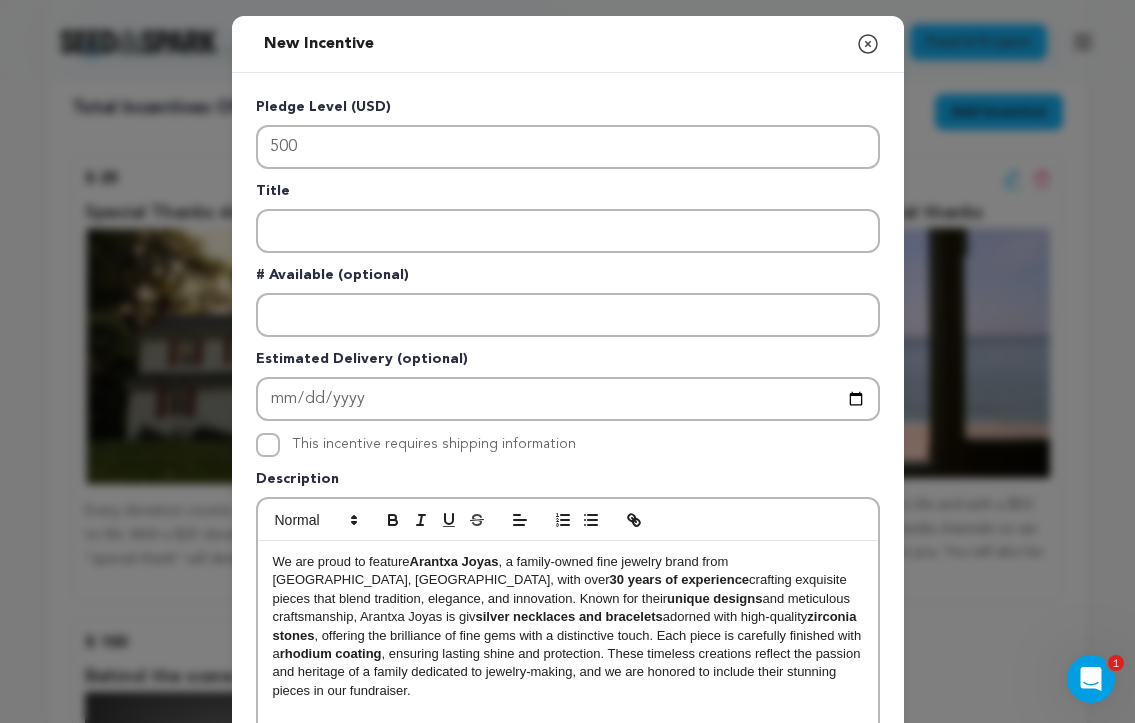 click on "We are proud to feature  [PERSON_NAME] , a family-owned fine jewelry brand from [GEOGRAPHIC_DATA], [GEOGRAPHIC_DATA], with over  30 years of experience  crafting exquisite pieces that blend tradition, elegance, and innovation. Known for their  unique designs  and meticulous craftsmanship, Arantxa Joyas is giv  silver necklaces and bracelets  adorned with high-quality  zirconia stones , offering the brilliance of fine gems with a distinctive touch. Each piece is carefully finished with a  rhodium coating , ensuring lasting shine and protection. These timeless creations reflect the passion and heritage of a family dedicated to jewelry-making, and we are honored to include their stunning pieces in our fundraiser. [URL][DOMAIN_NAME] IG@Arantxajoyas" at bounding box center (568, 691) 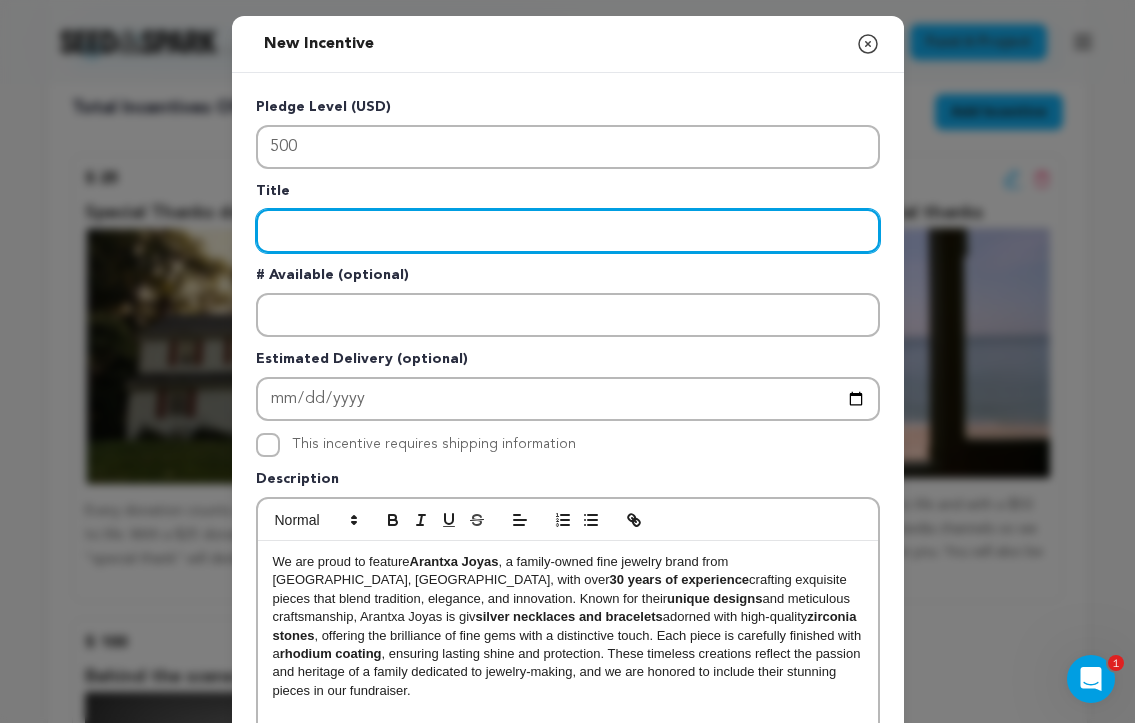 click at bounding box center [568, 231] 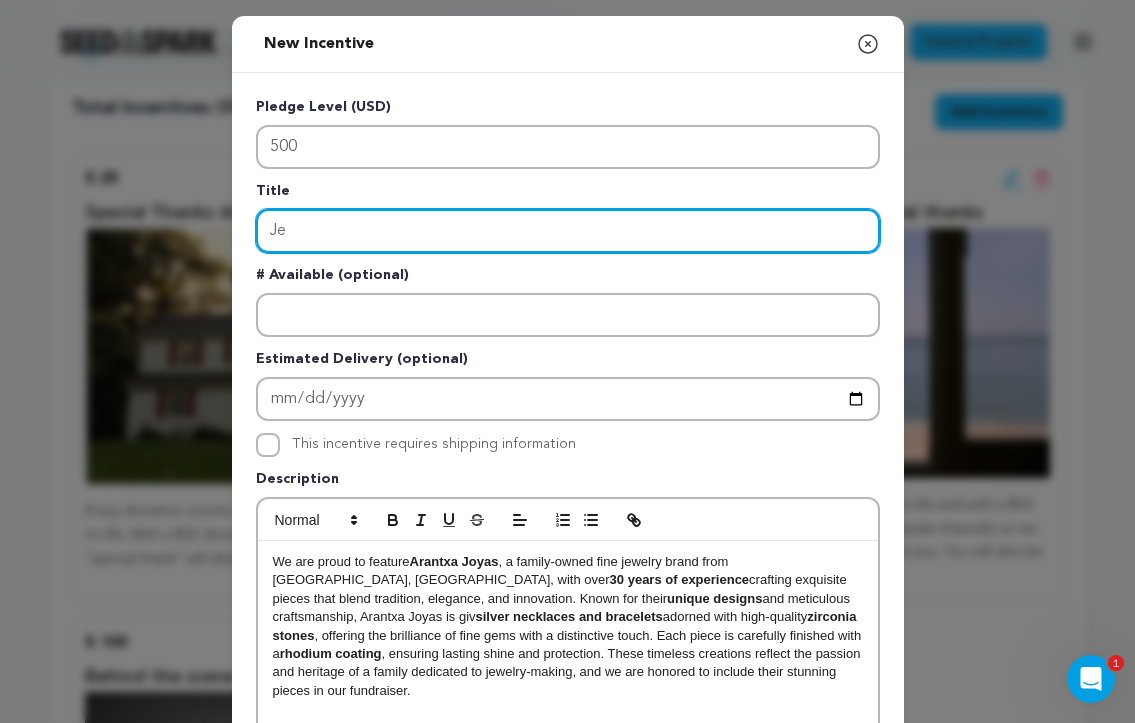 type on "J" 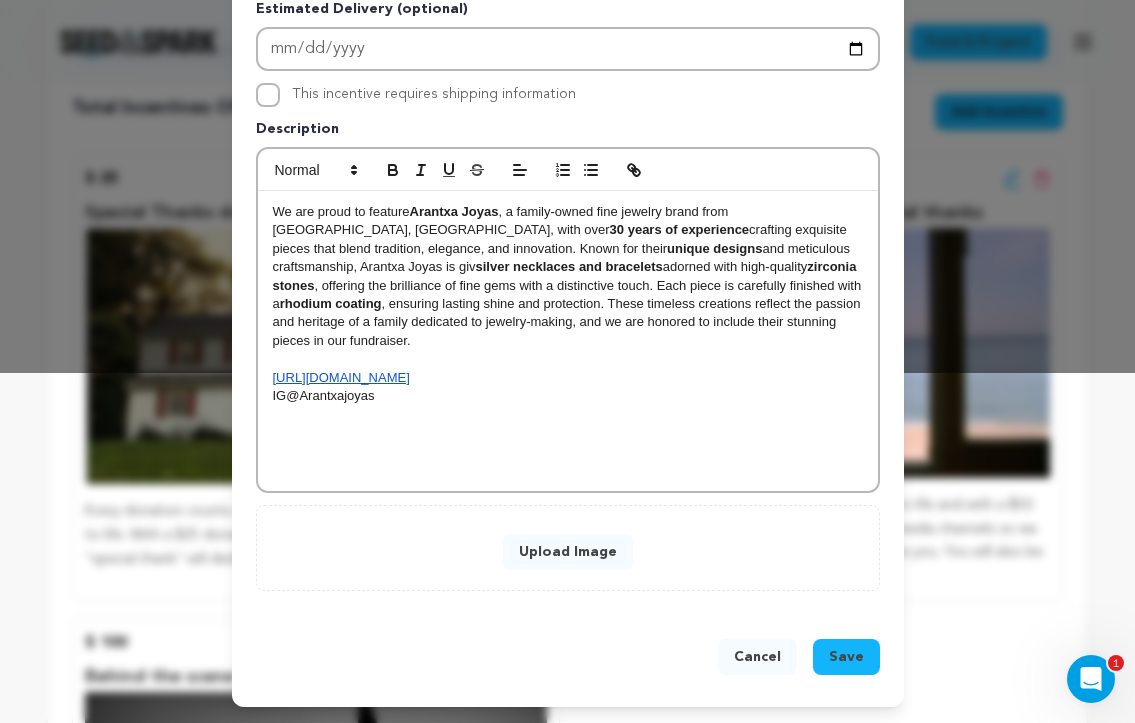 scroll, scrollTop: 351, scrollLeft: 0, axis: vertical 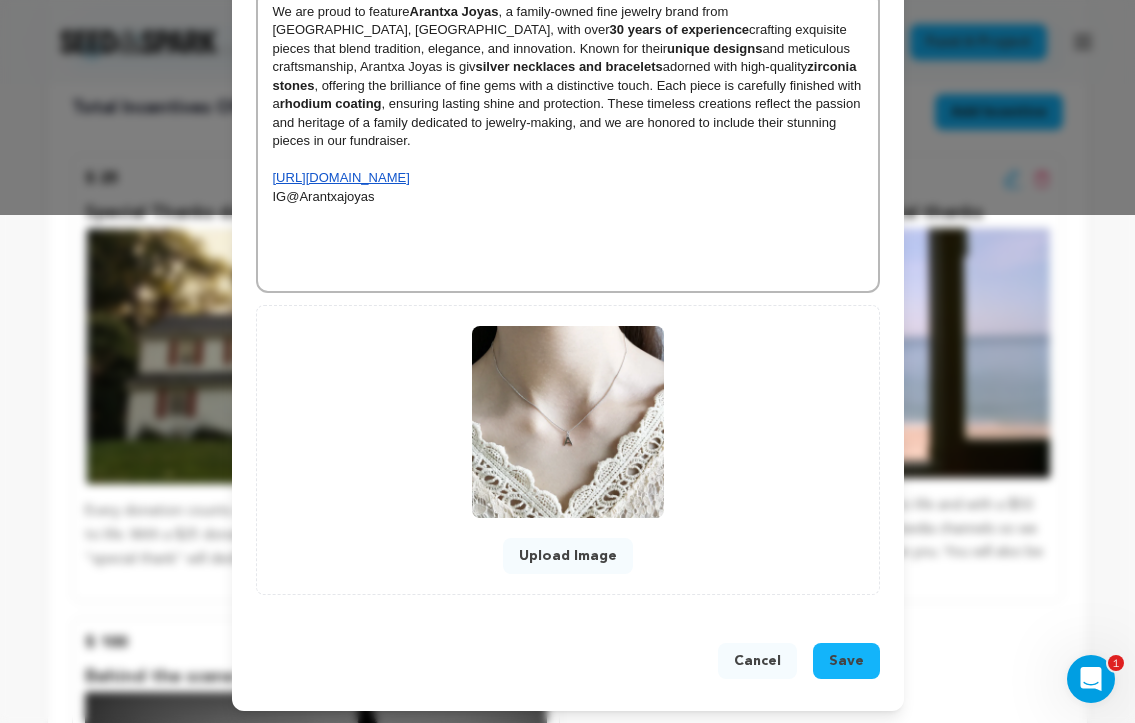 click on "Upload Image" at bounding box center [568, 556] 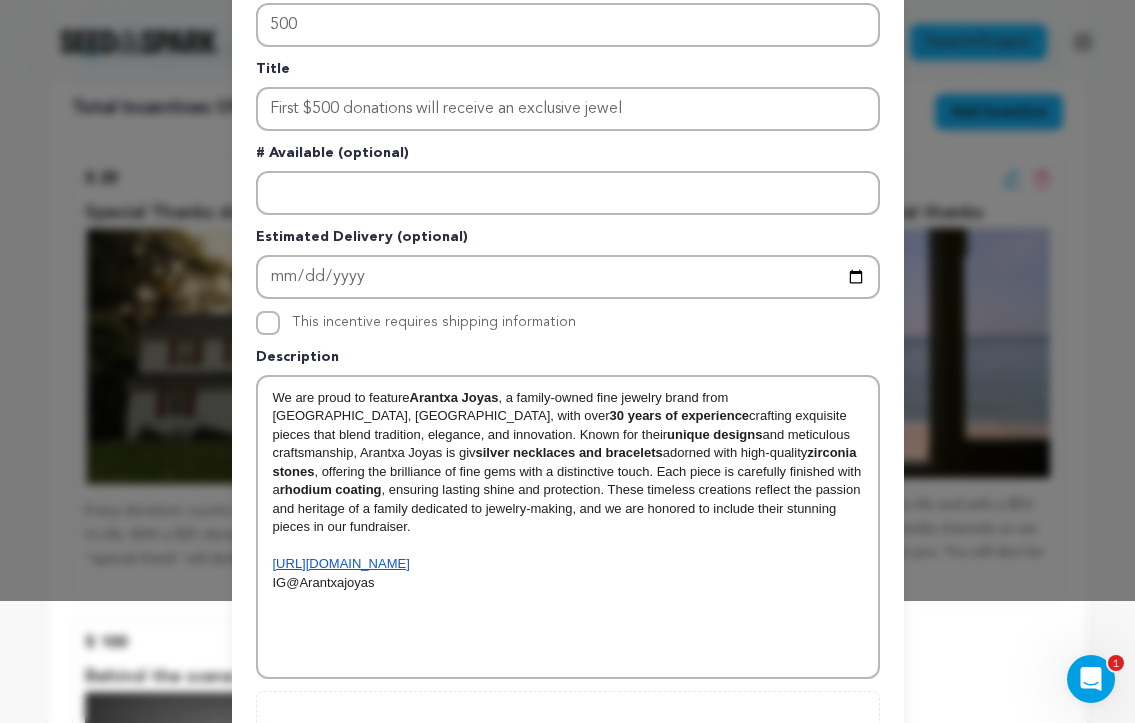 scroll, scrollTop: 108, scrollLeft: 0, axis: vertical 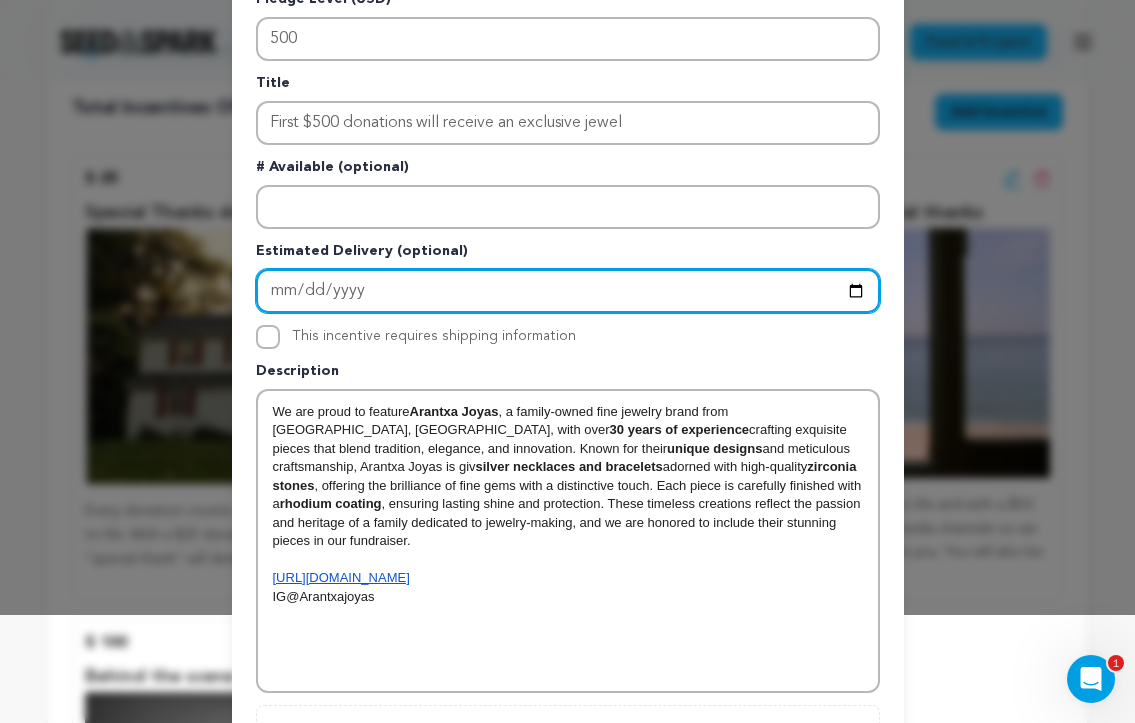click at bounding box center [568, 291] 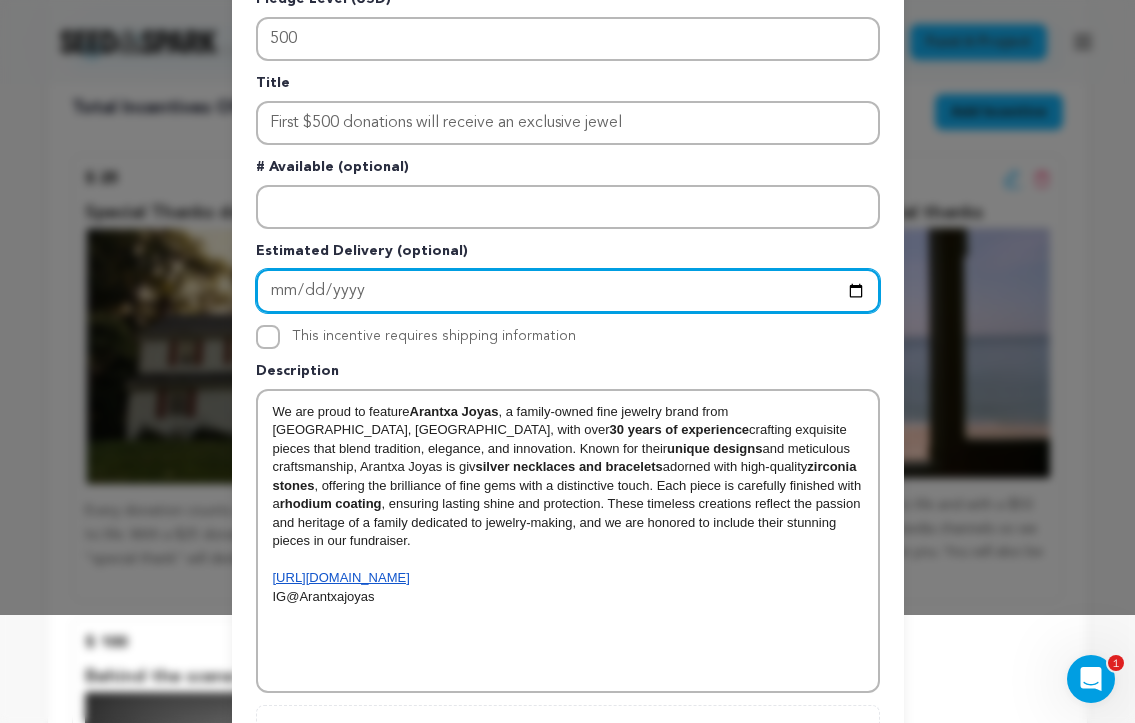 type on "[DATE]" 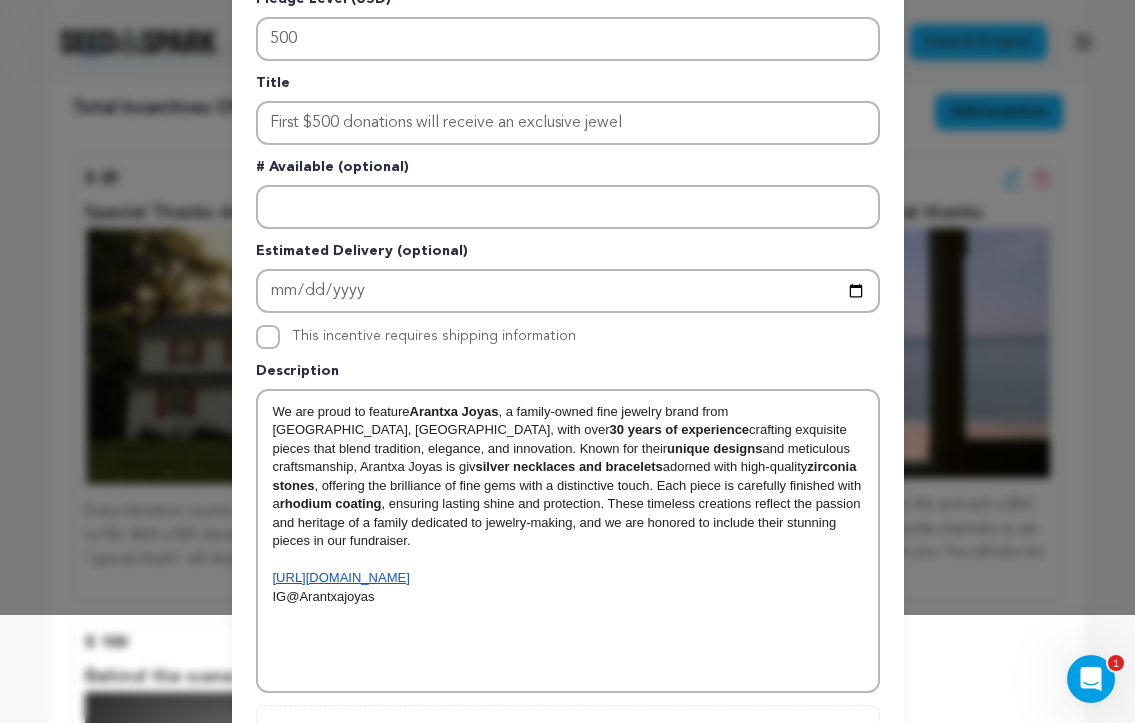 click on "Pledge Level (USD)
500
Title
First $500 donations will receive an exclusive jewel
# Available (optional)
Estimated Delivery (optional)
[DATE]
This incentive requires shipping information
Arantxa Joyas" at bounding box center [568, 492] 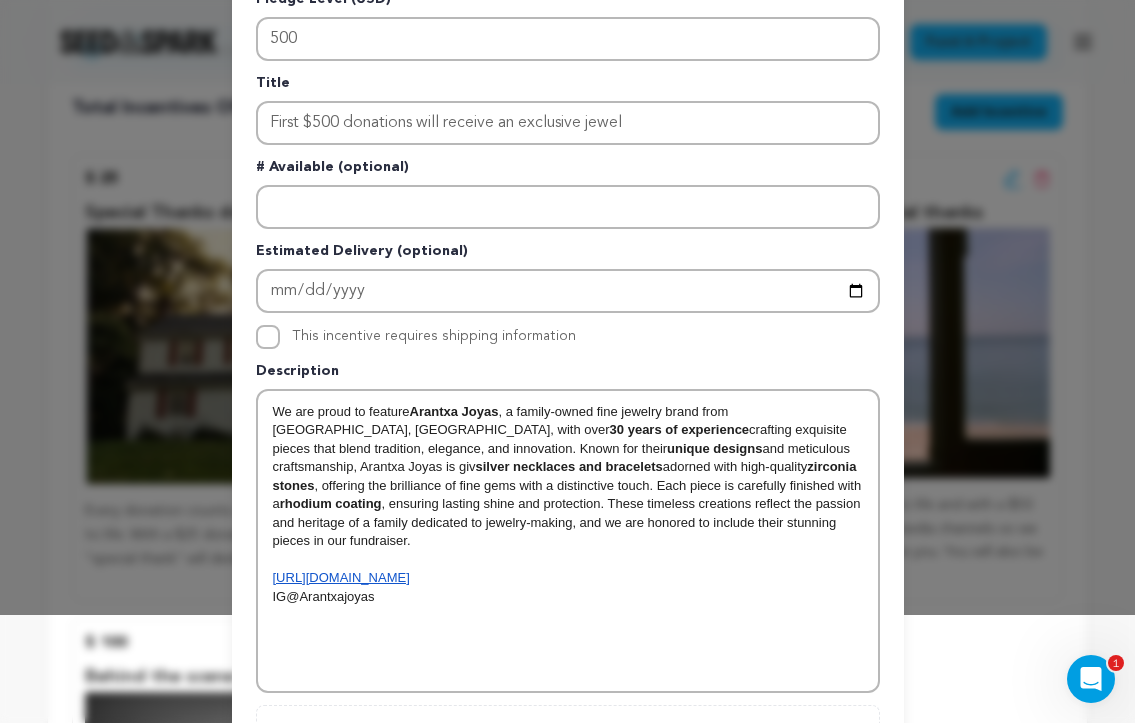 click on "This incentive requires shipping information" at bounding box center (268, 337) 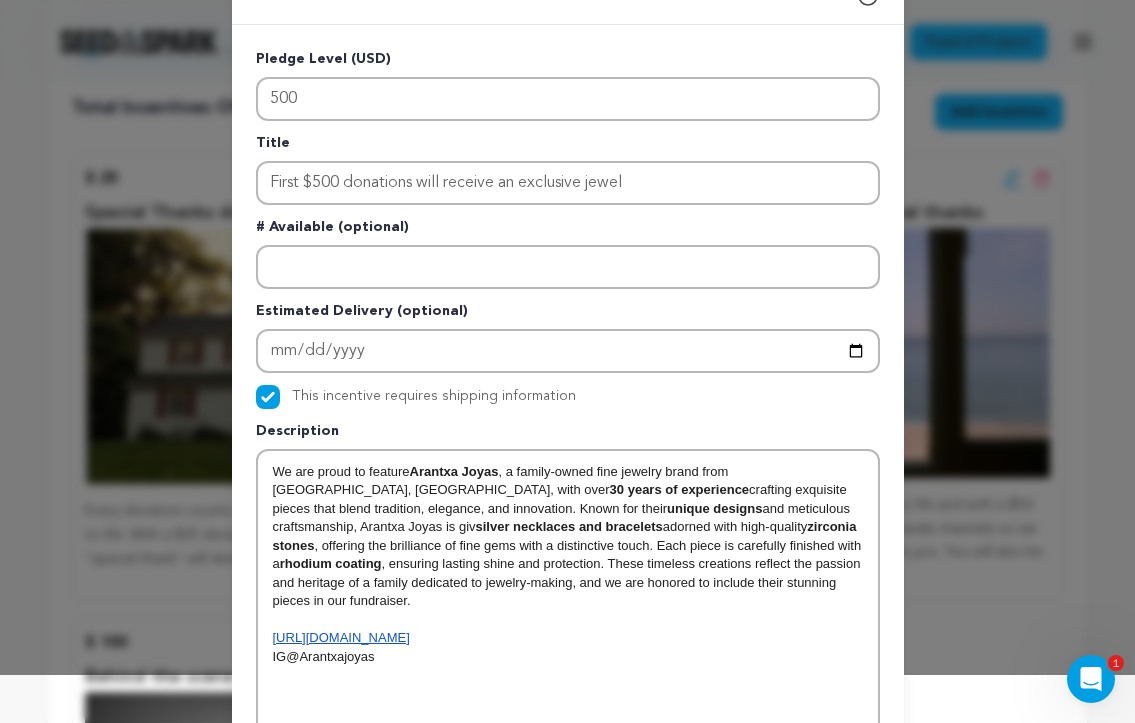 scroll, scrollTop: 50, scrollLeft: 0, axis: vertical 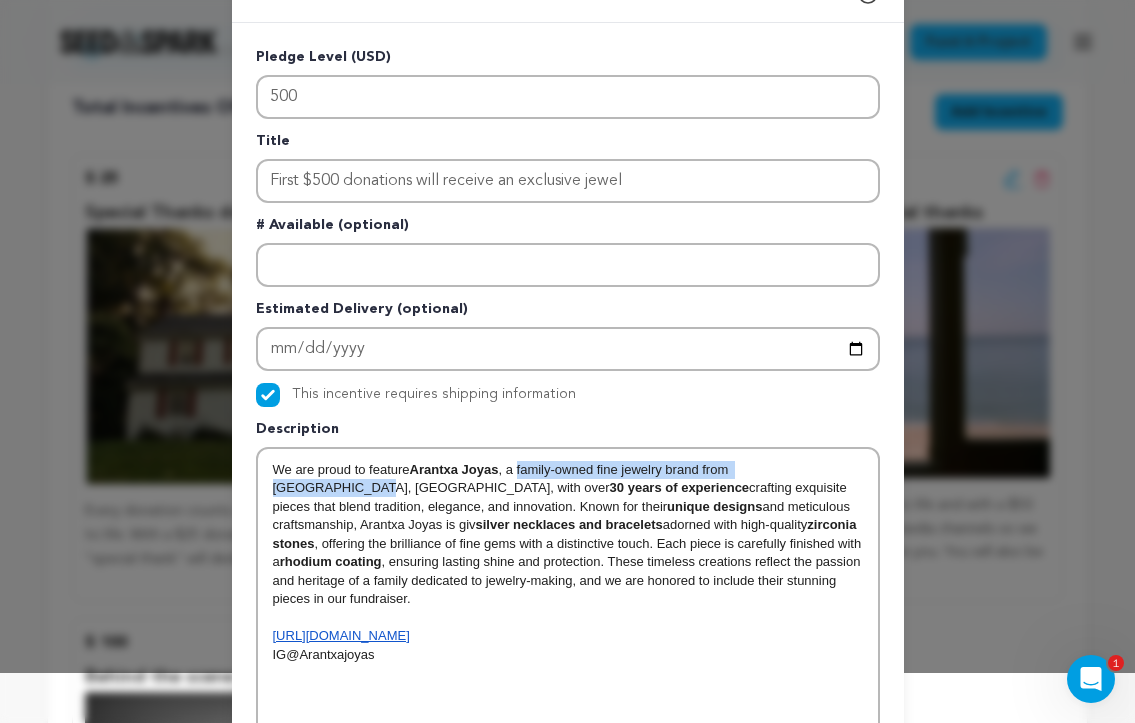 drag, startPoint x: 521, startPoint y: 466, endPoint x: 825, endPoint y: 465, distance: 304.00165 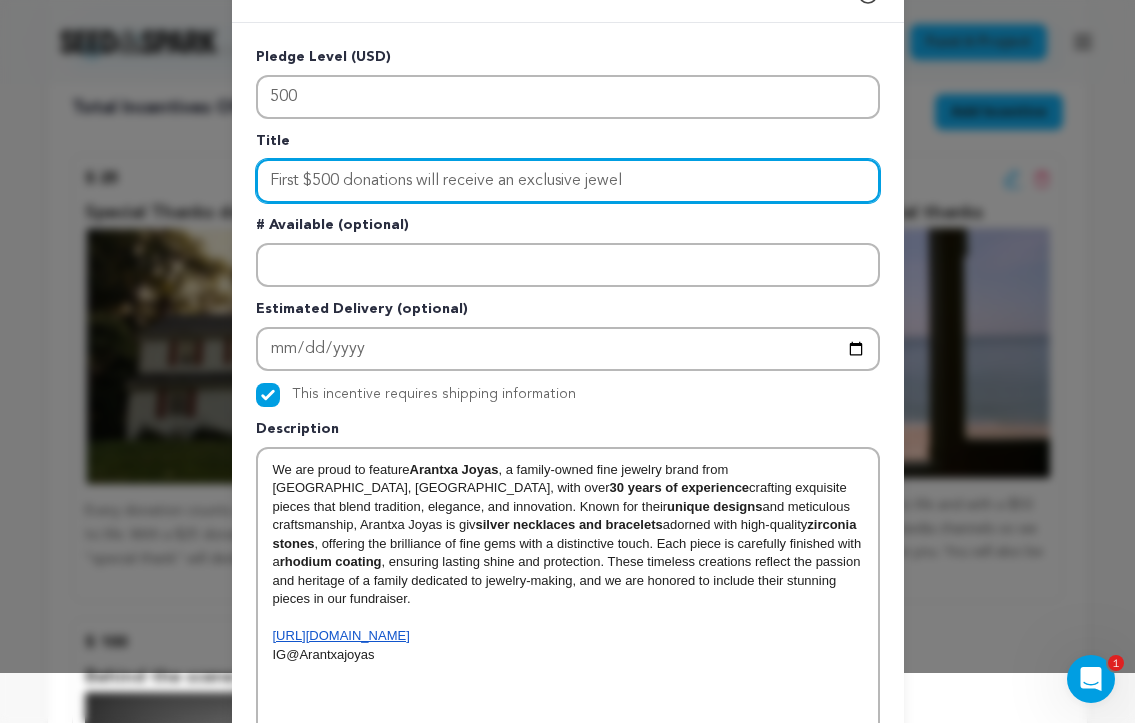 click on "First $500 donations will receive an exclusive jewel" at bounding box center (568, 181) 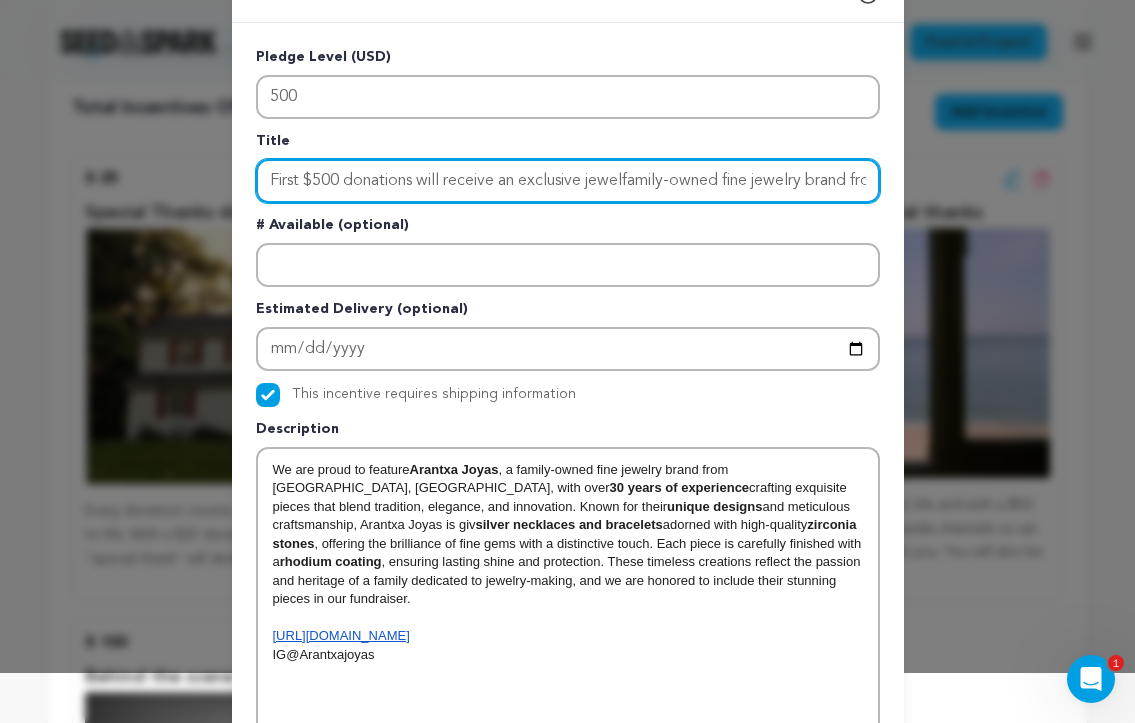 click on "First $500 donations will receive an exclusive jewelfamily-owned fine jewelry brand from [GEOGRAPHIC_DATA], [GEOGRAPHIC_DATA]" at bounding box center (568, 181) 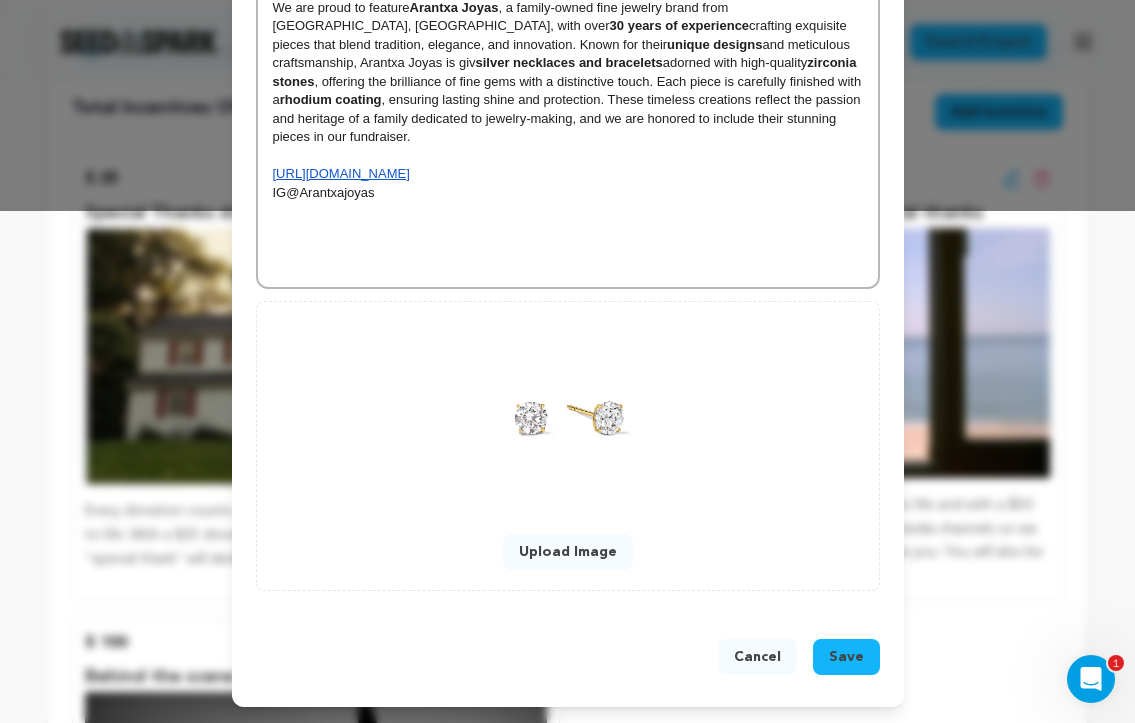 scroll, scrollTop: 512, scrollLeft: 0, axis: vertical 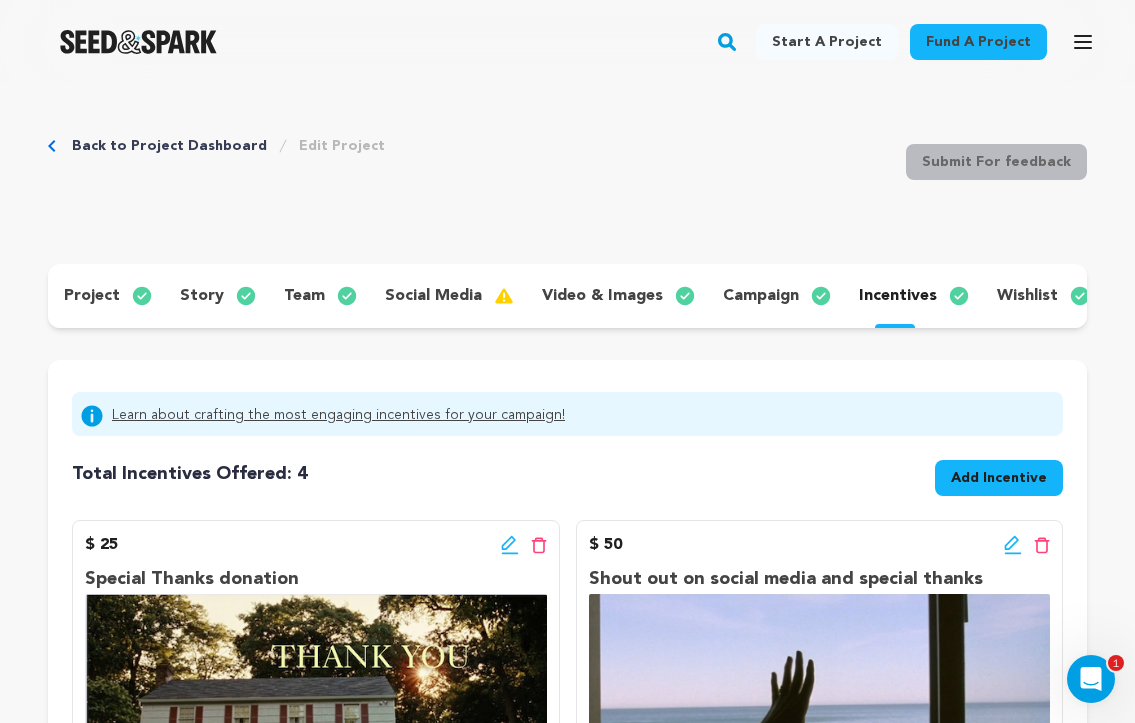 click on "Add Incentive" at bounding box center (999, 478) 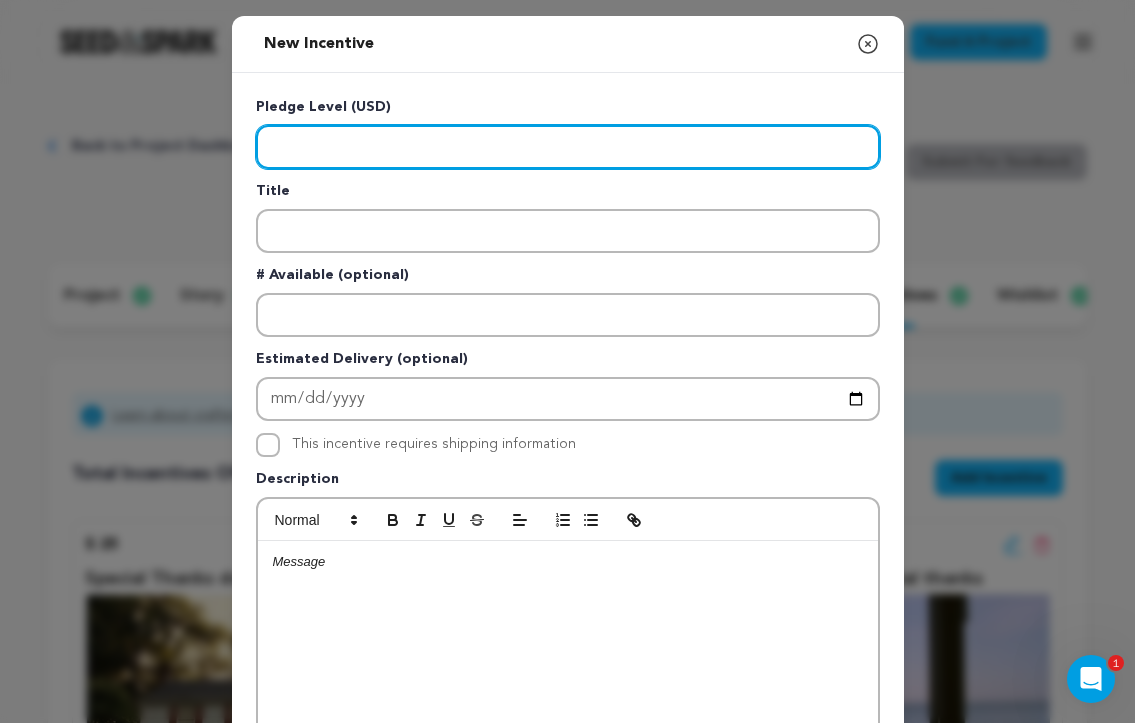 click at bounding box center [568, 147] 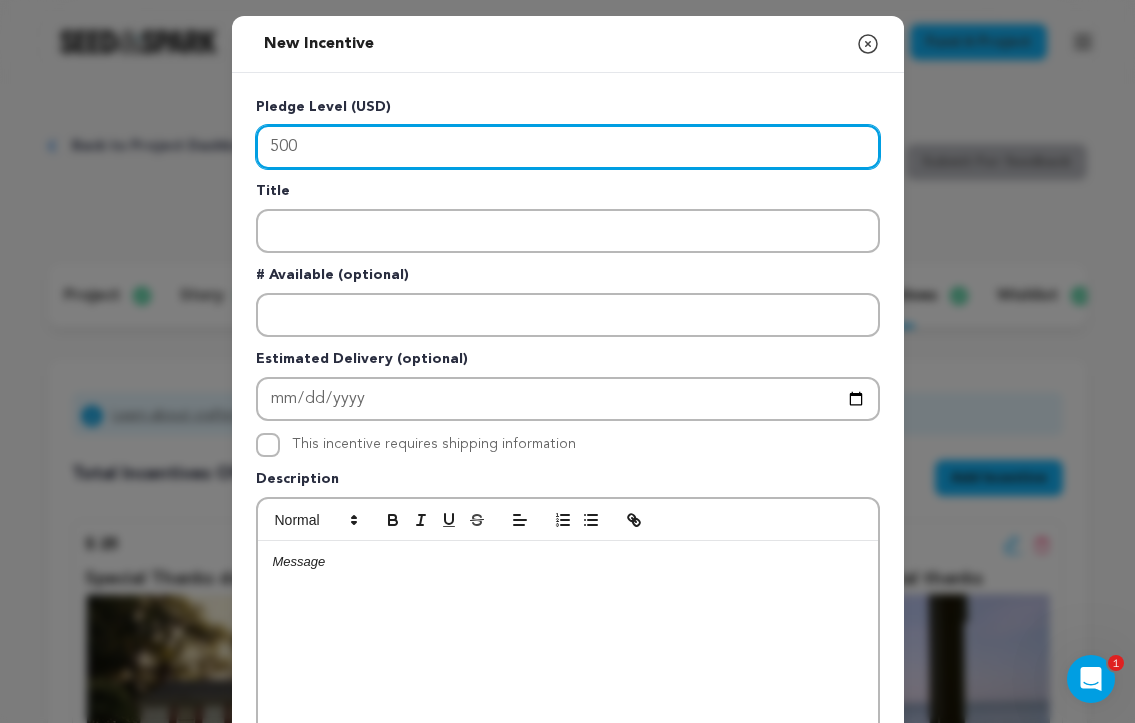 type on "500" 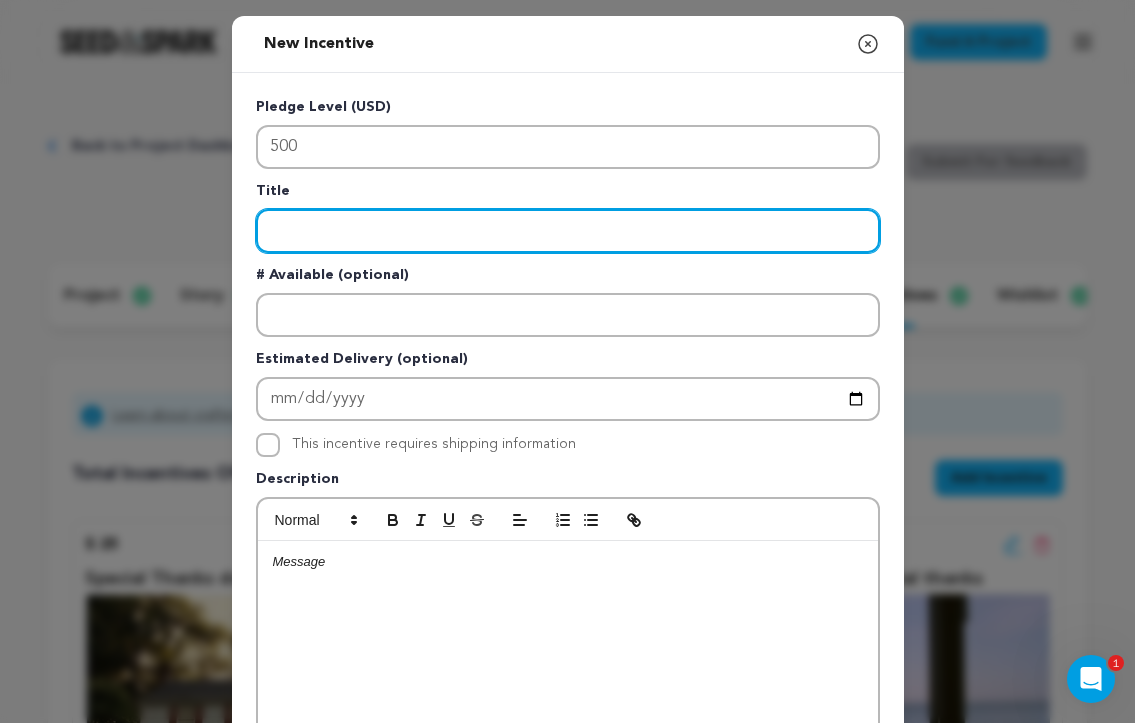 click at bounding box center (568, 231) 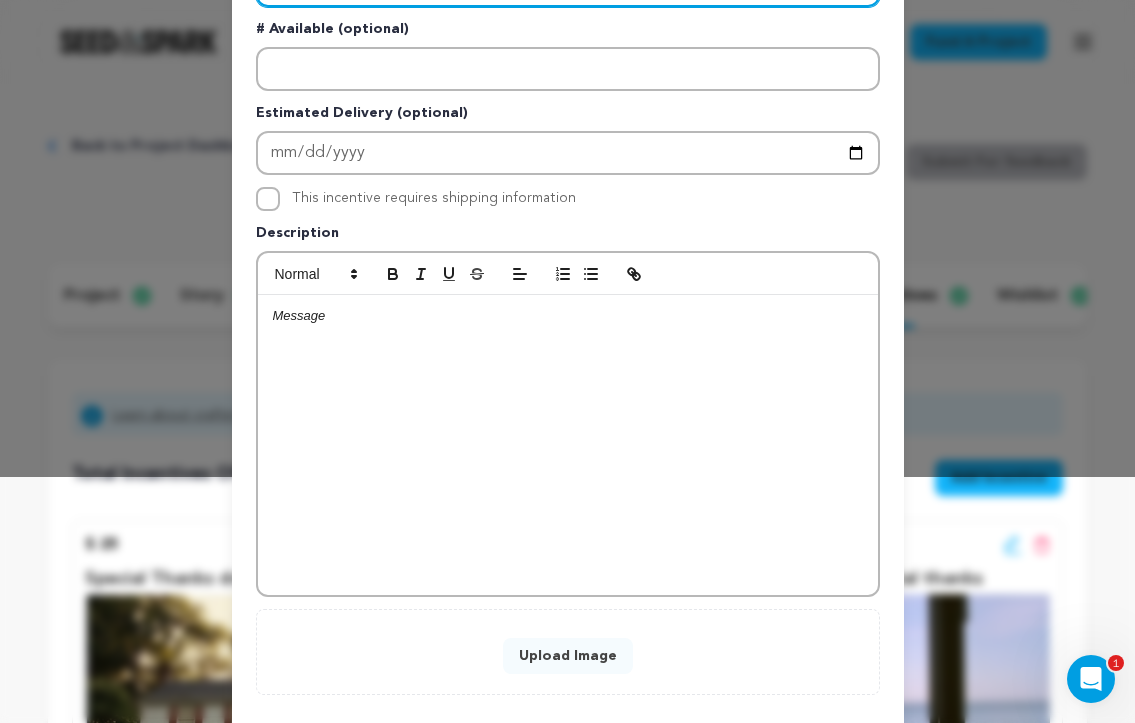 scroll, scrollTop: 256, scrollLeft: 0, axis: vertical 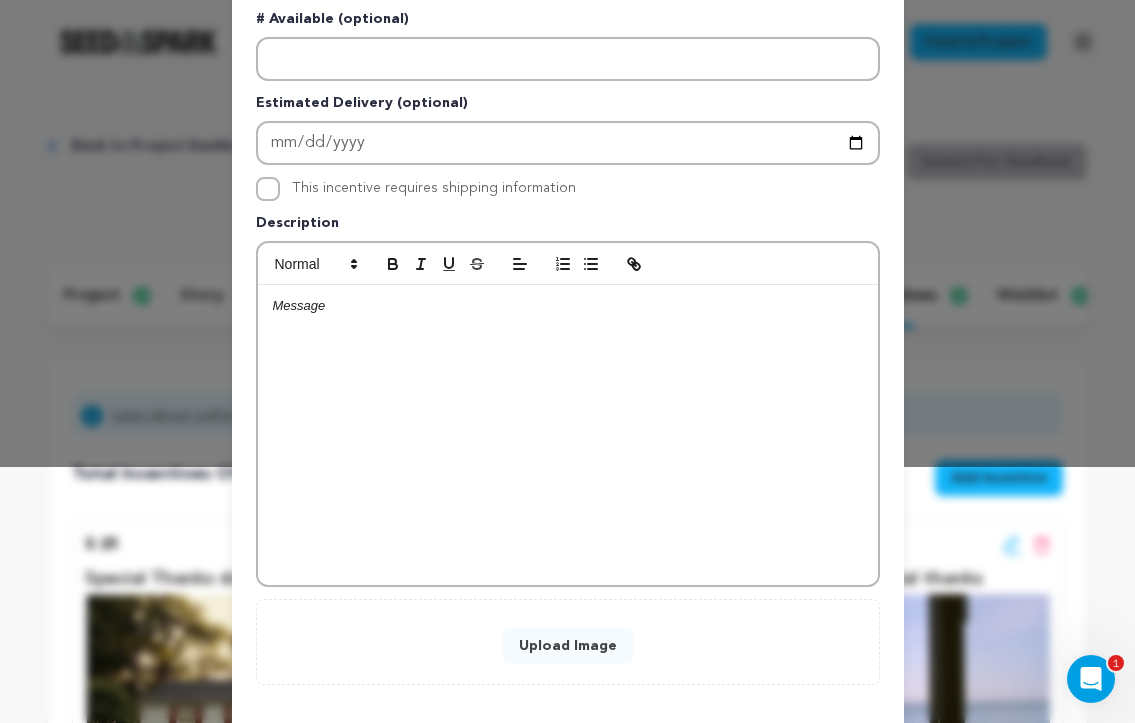 type on "1 hour Mentorship with award winning director and award winning producer" 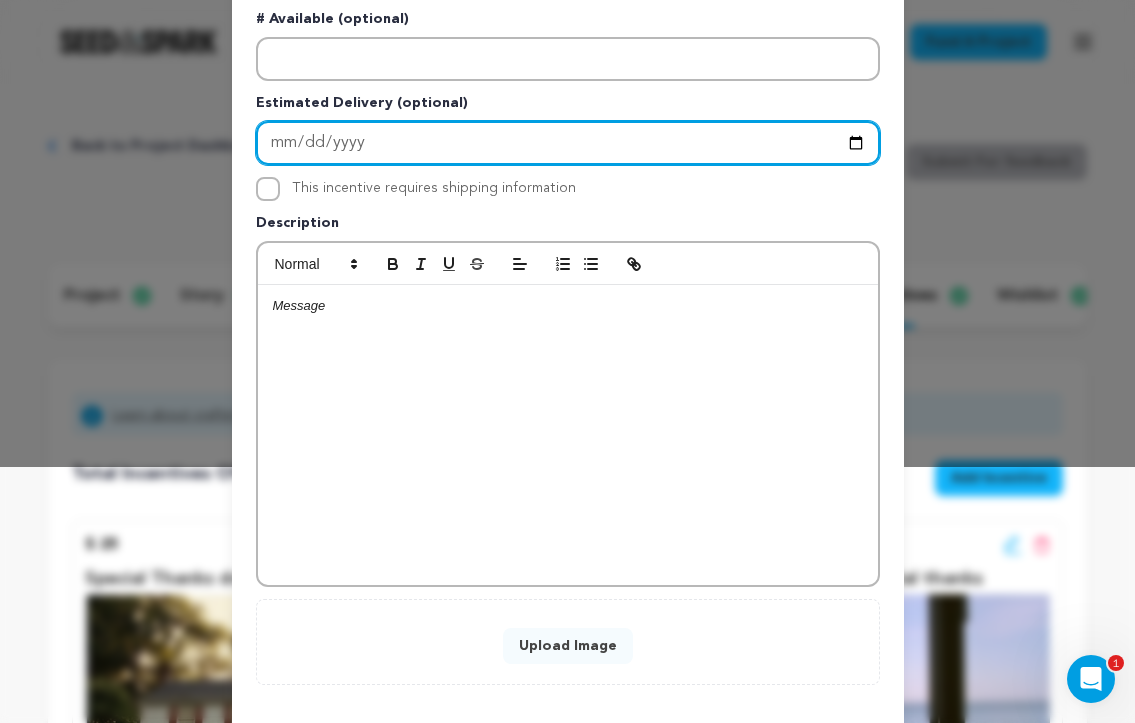 click at bounding box center (568, 143) 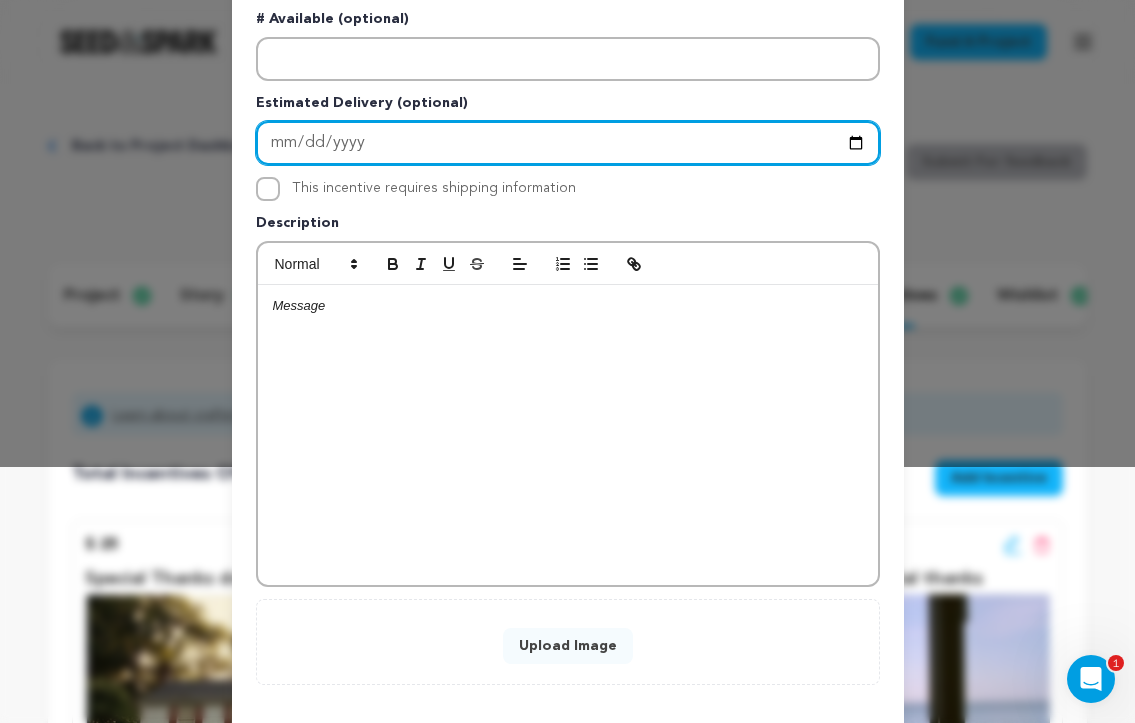 type on "[DATE]" 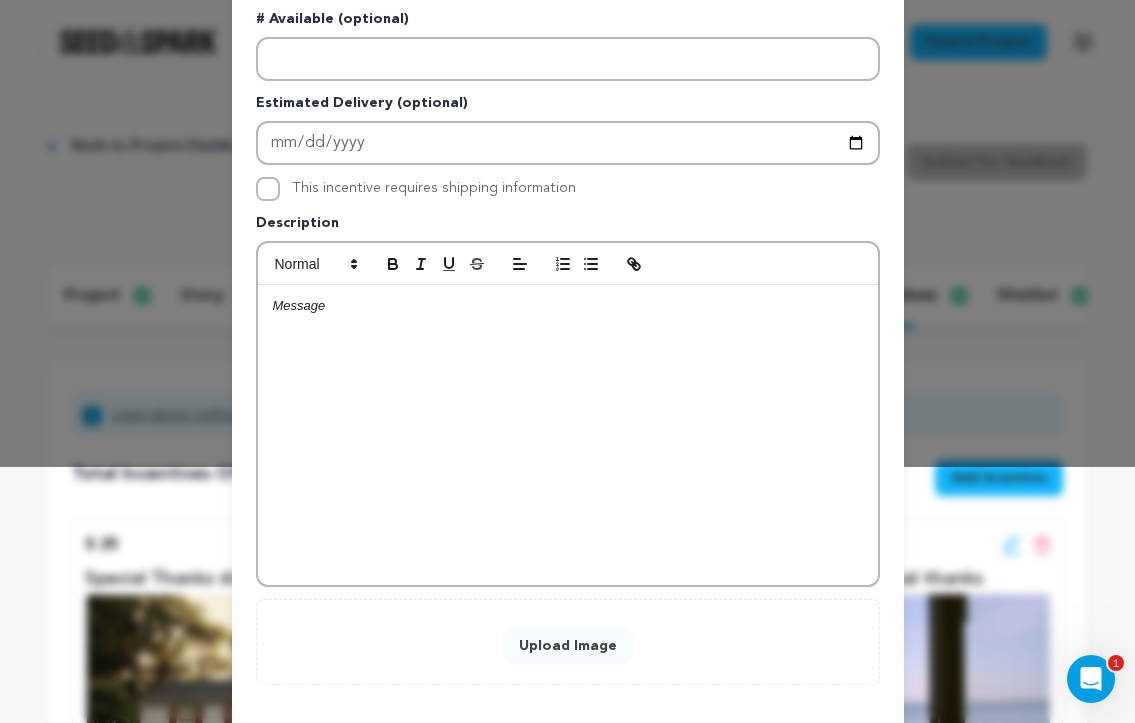 click at bounding box center [568, 435] 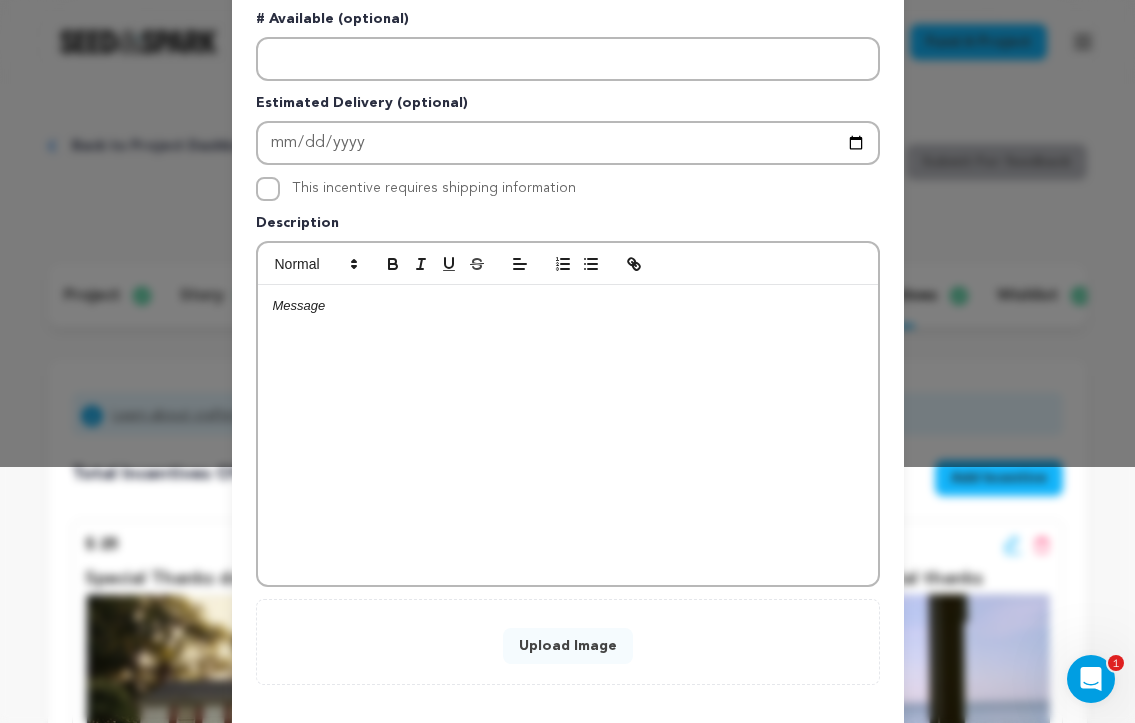 type 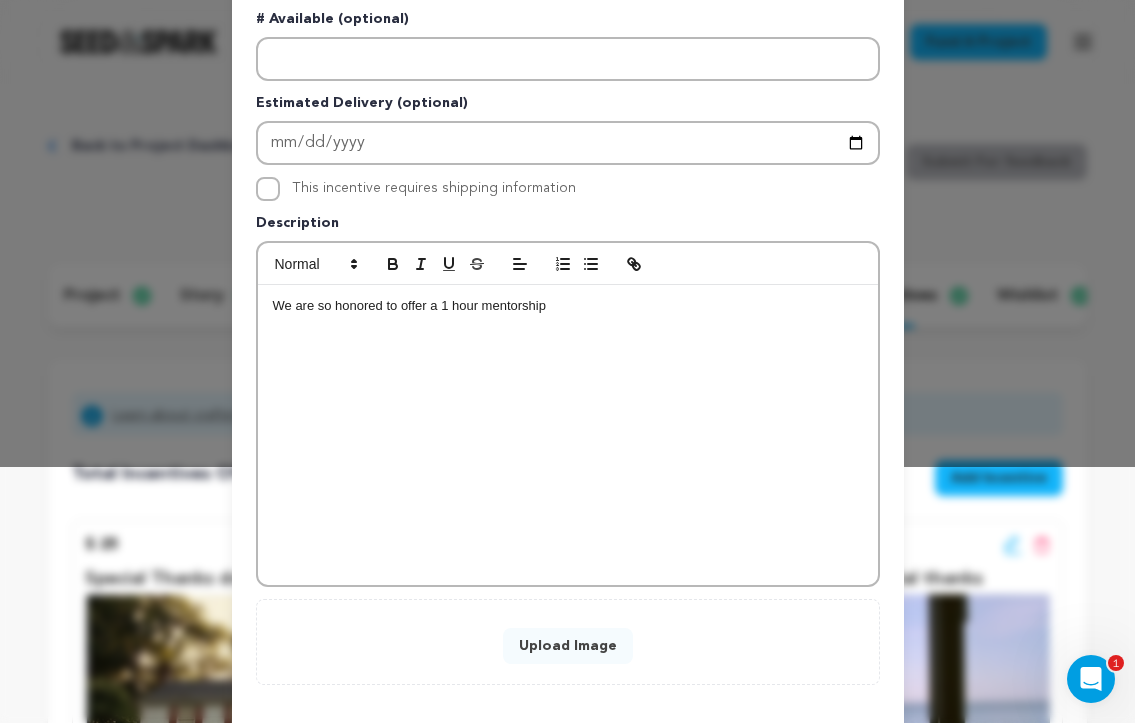 click on "We are so honored to offer a 1 hour mentorship" at bounding box center (568, 306) 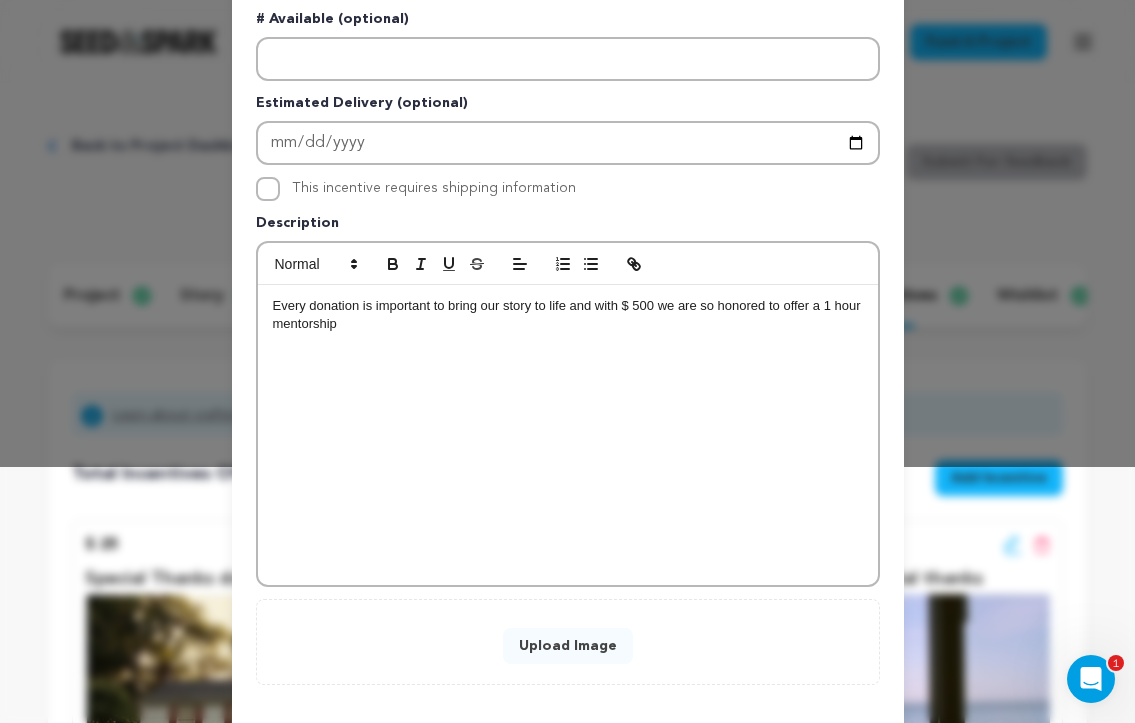click on "Every donation is important to bring our story to life and with $ 500 we are so honored to offer a 1 hour mentorship" at bounding box center (568, 315) 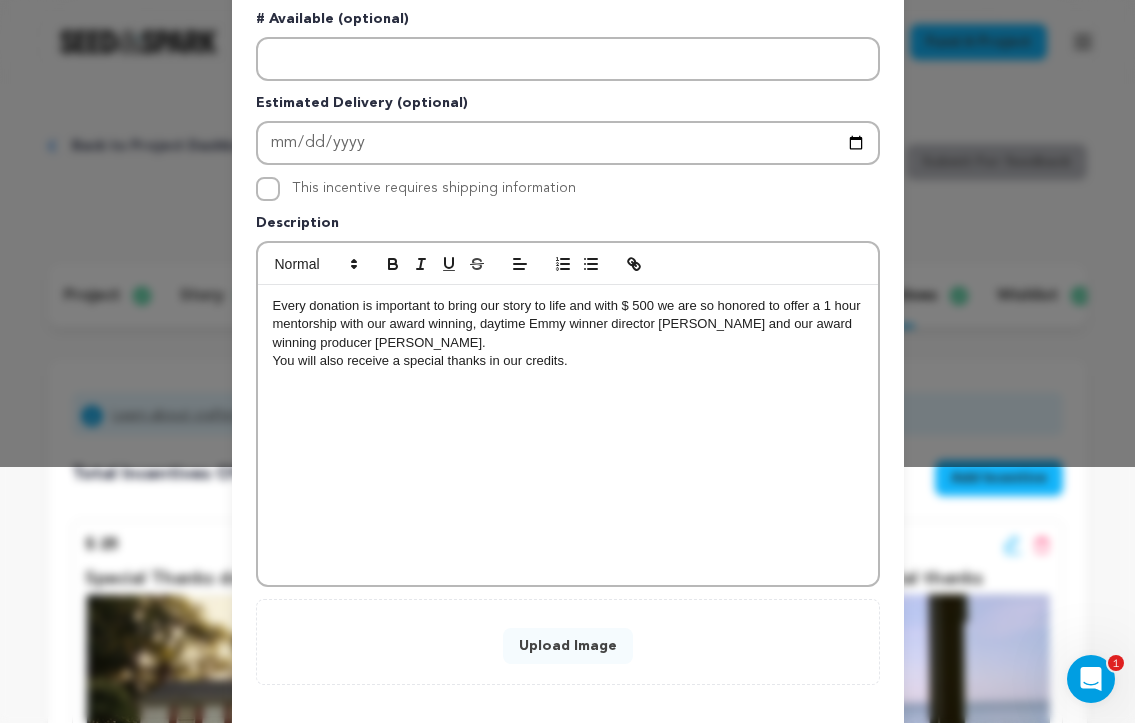 click on "Every donation is important to bring our story to life and with $ 500 we are so honored to offer a 1 hour mentorship with our award winning, daytime Emmy winner director [PERSON_NAME] and our award winning producer [PERSON_NAME]." at bounding box center (568, 324) 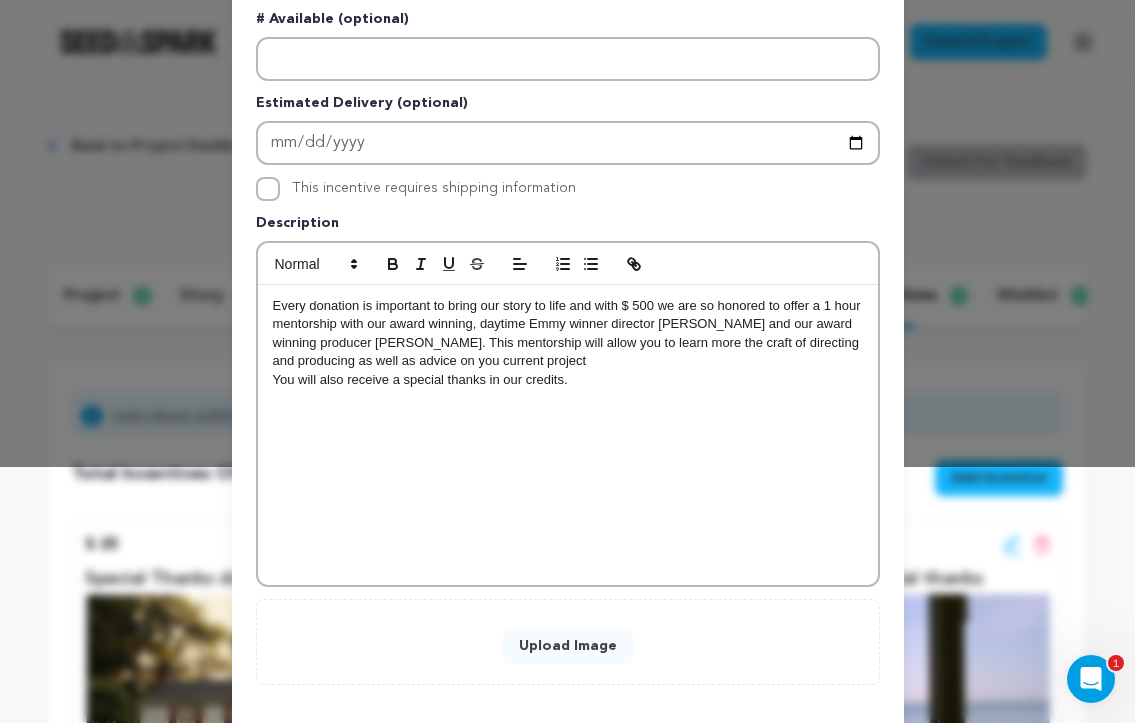 click on "Every donation is important to bring our story to life and with $ 500 we are so honored to offer a 1 hour mentorship with our award winning, daytime Emmy winner director [PERSON_NAME] and our award winning producer [PERSON_NAME]. This mentorship will allow you to learn more the craft of directing and producing as well as advice on you current project" at bounding box center (568, 334) 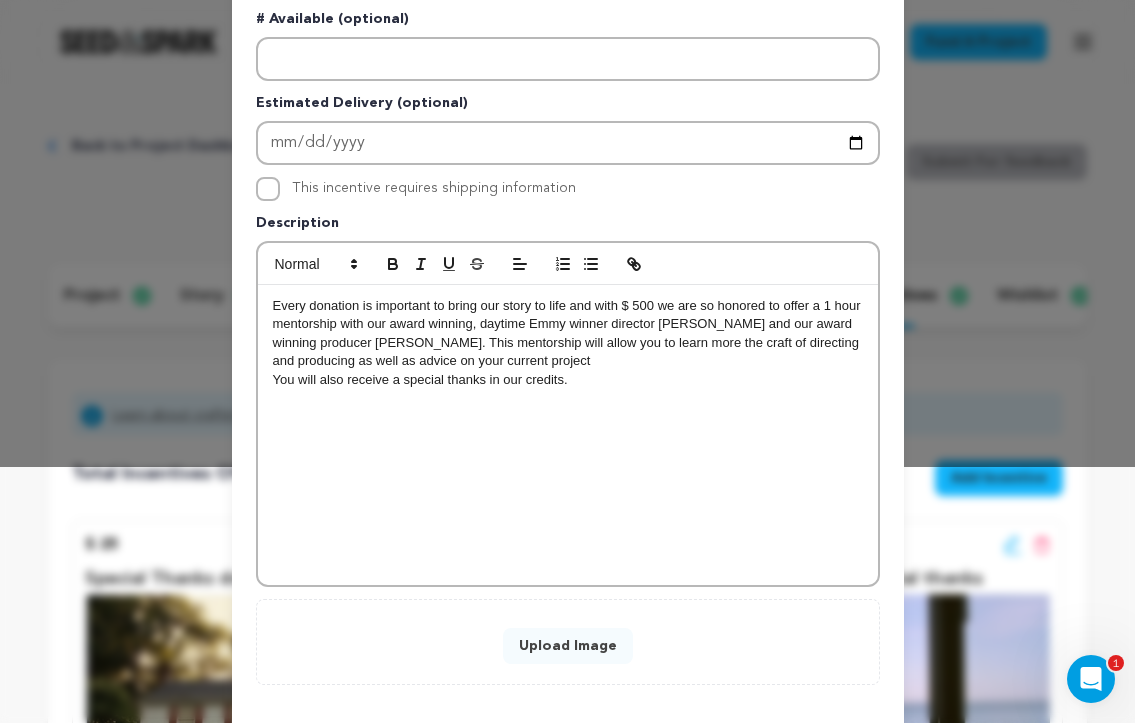 click on "Every donation is important to bring our story to life and with $ 500 we are so honored to offer a 1 hour mentorship with our award winning, daytime Emmy winner director [PERSON_NAME] and our award winning producer [PERSON_NAME]. This mentorship will allow you to learn more the craft of directing and producing as well as advice on your current project" at bounding box center (568, 334) 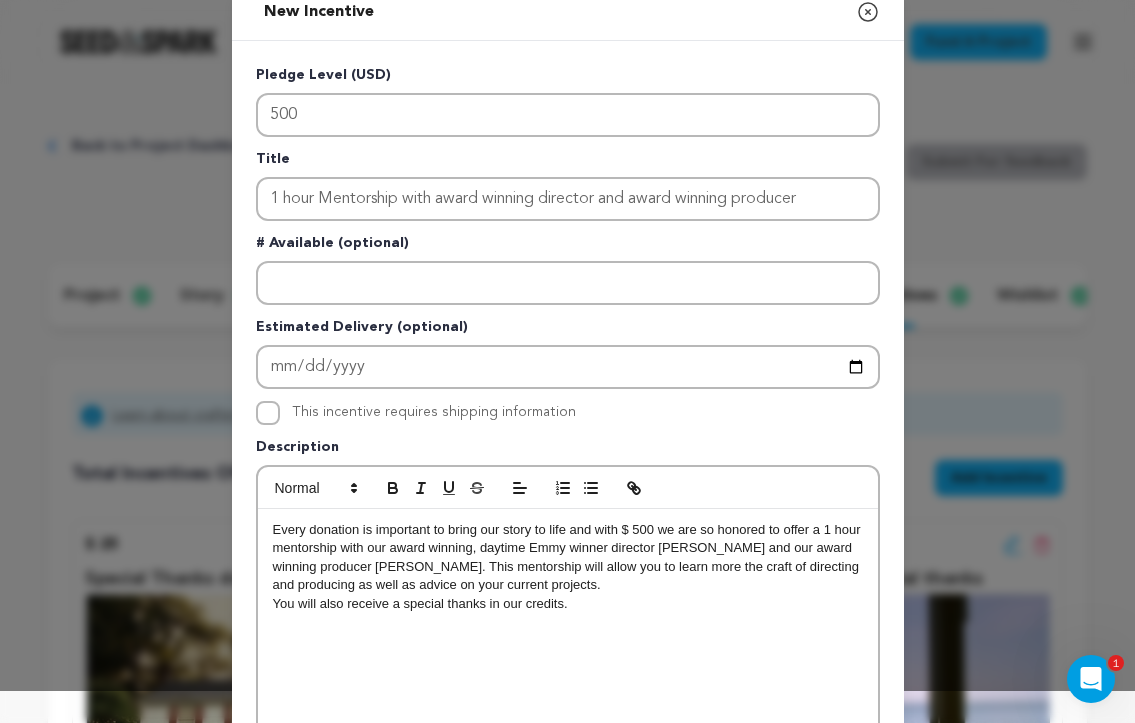 scroll, scrollTop: 21, scrollLeft: 0, axis: vertical 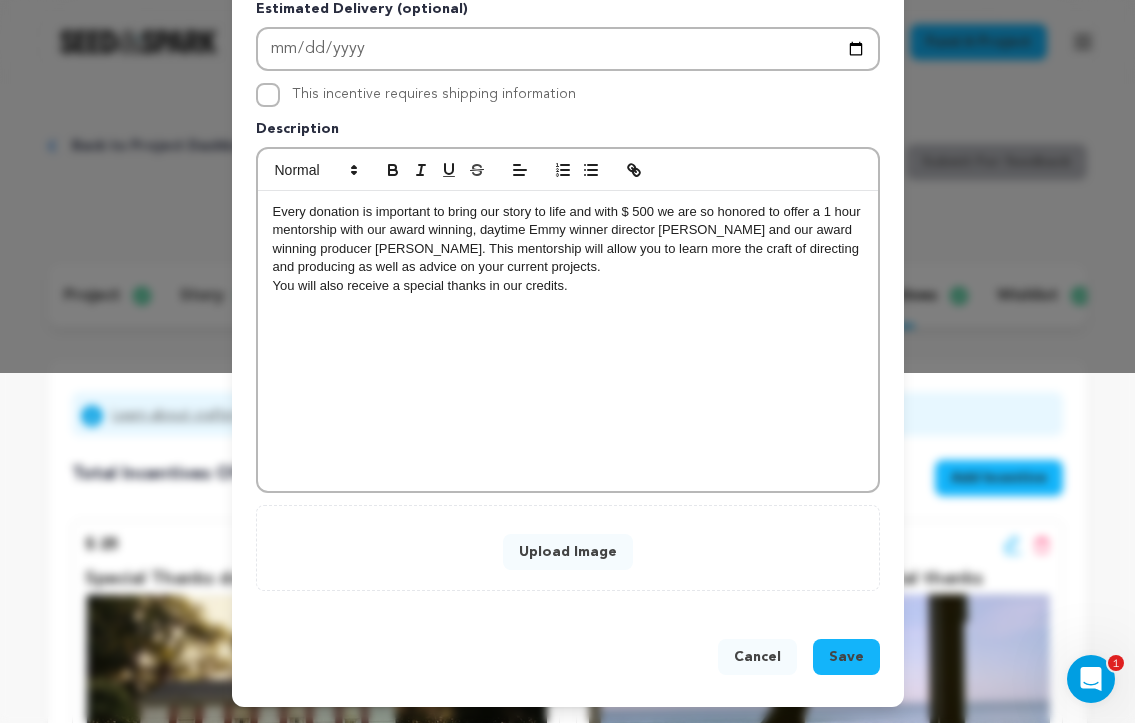 click on "Upload Image" at bounding box center [568, 552] 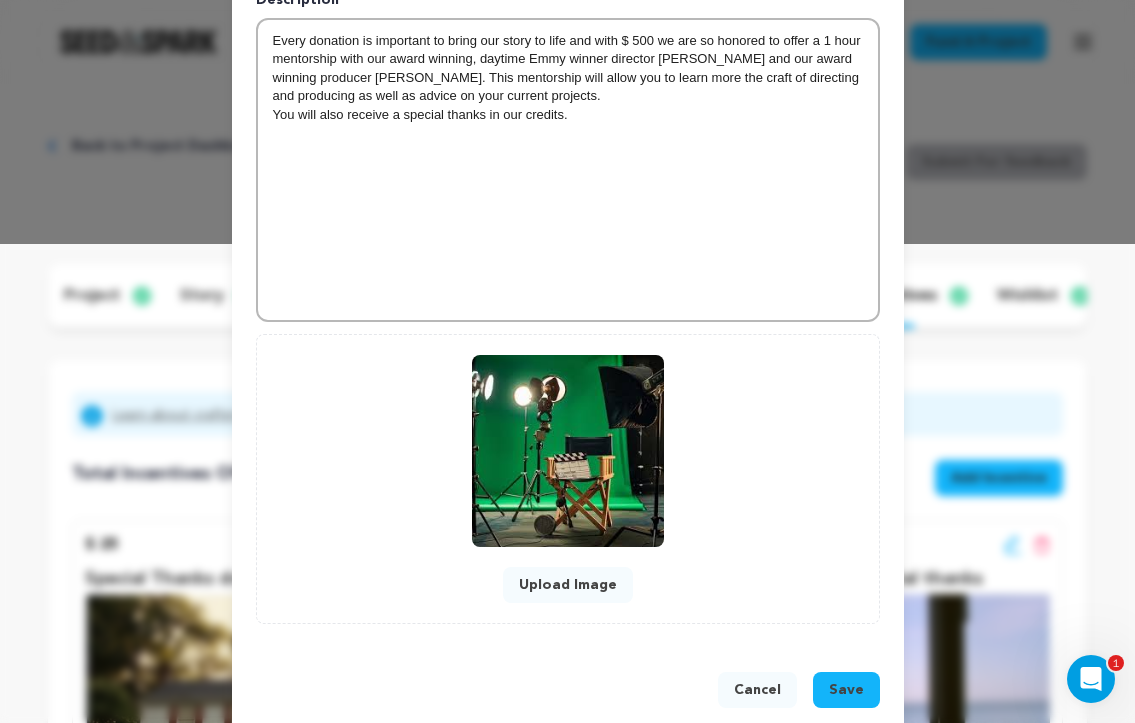 scroll, scrollTop: 510, scrollLeft: 0, axis: vertical 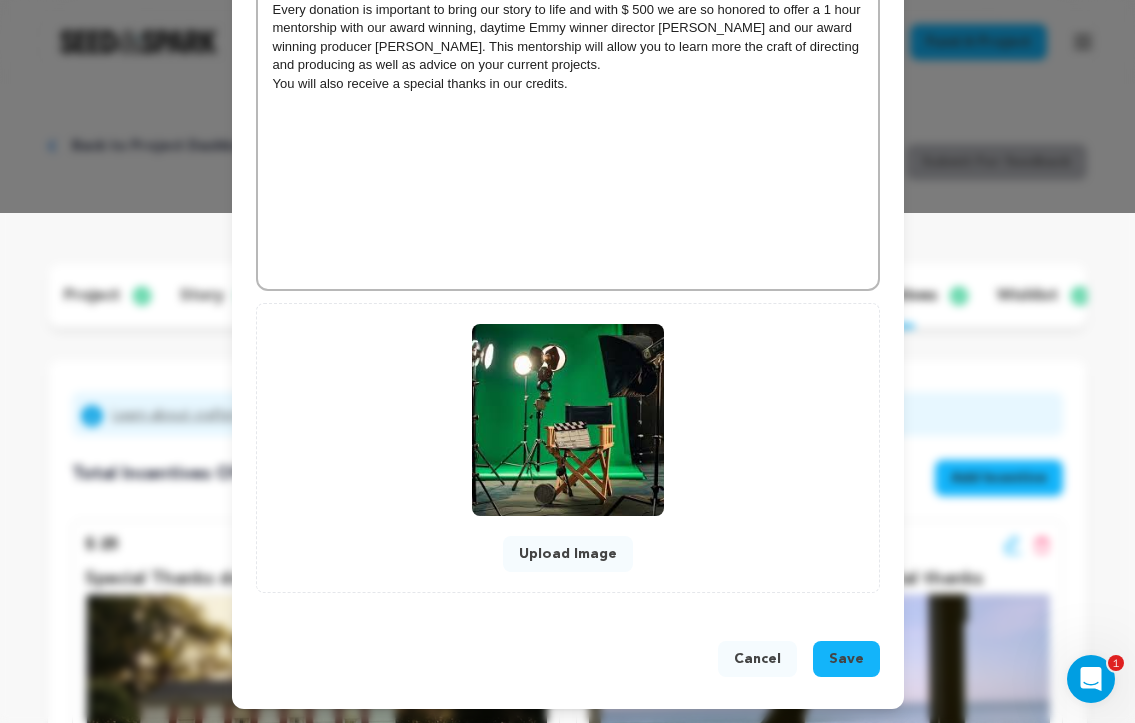 click on "Save" at bounding box center [846, 659] 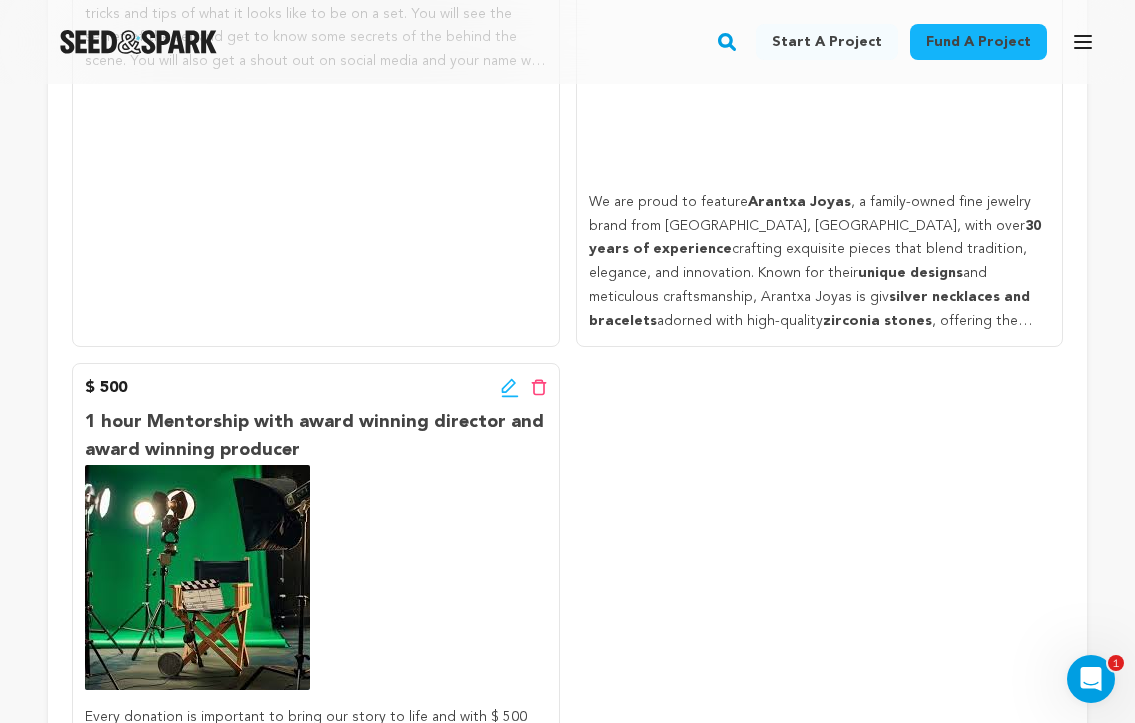 scroll, scrollTop: 1418, scrollLeft: 0, axis: vertical 